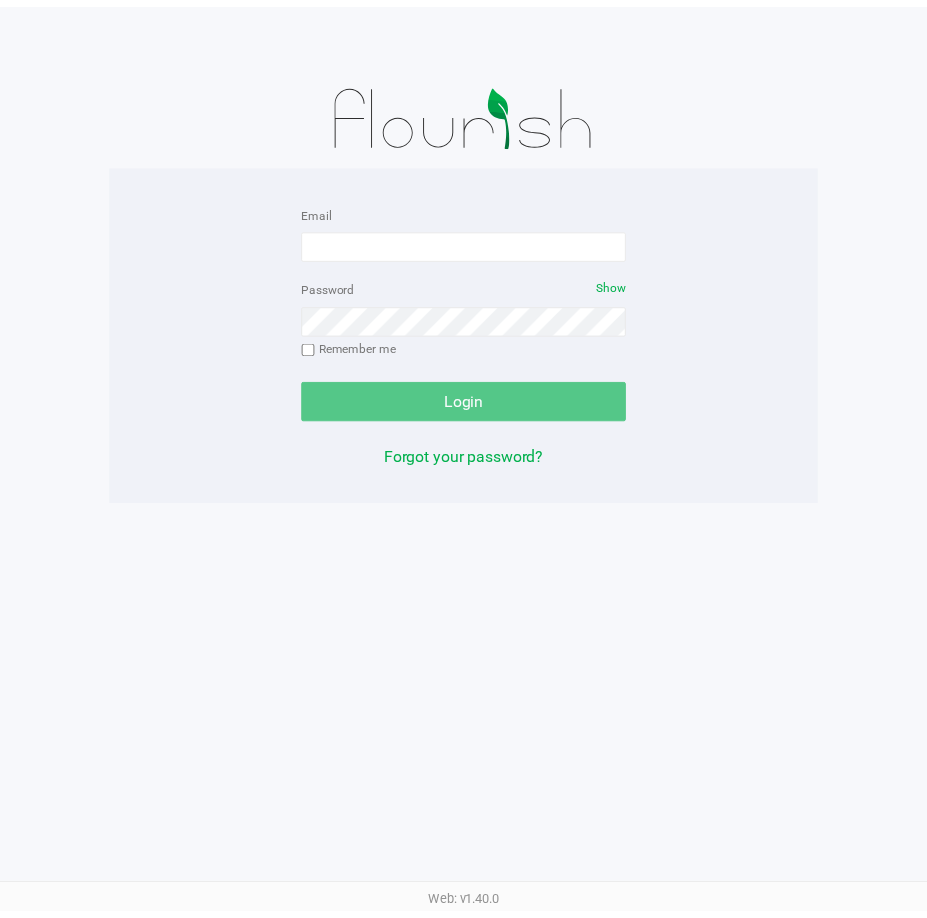 scroll, scrollTop: 0, scrollLeft: 0, axis: both 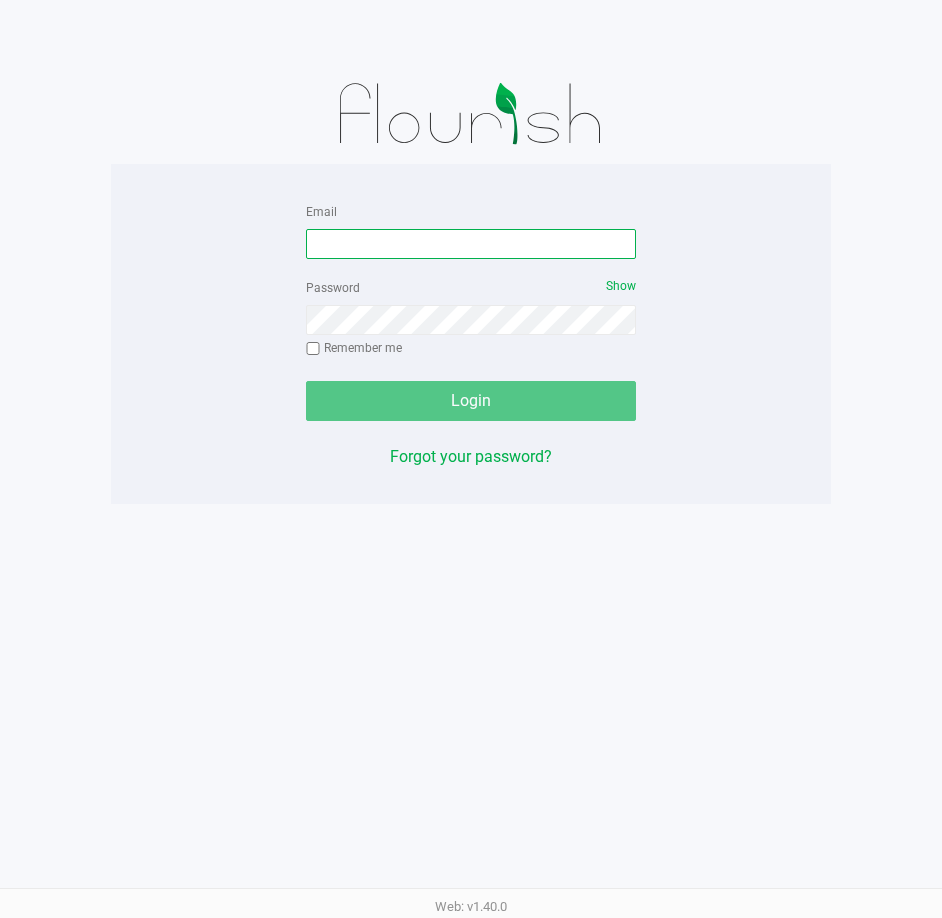 click on "Email" at bounding box center [471, 244] 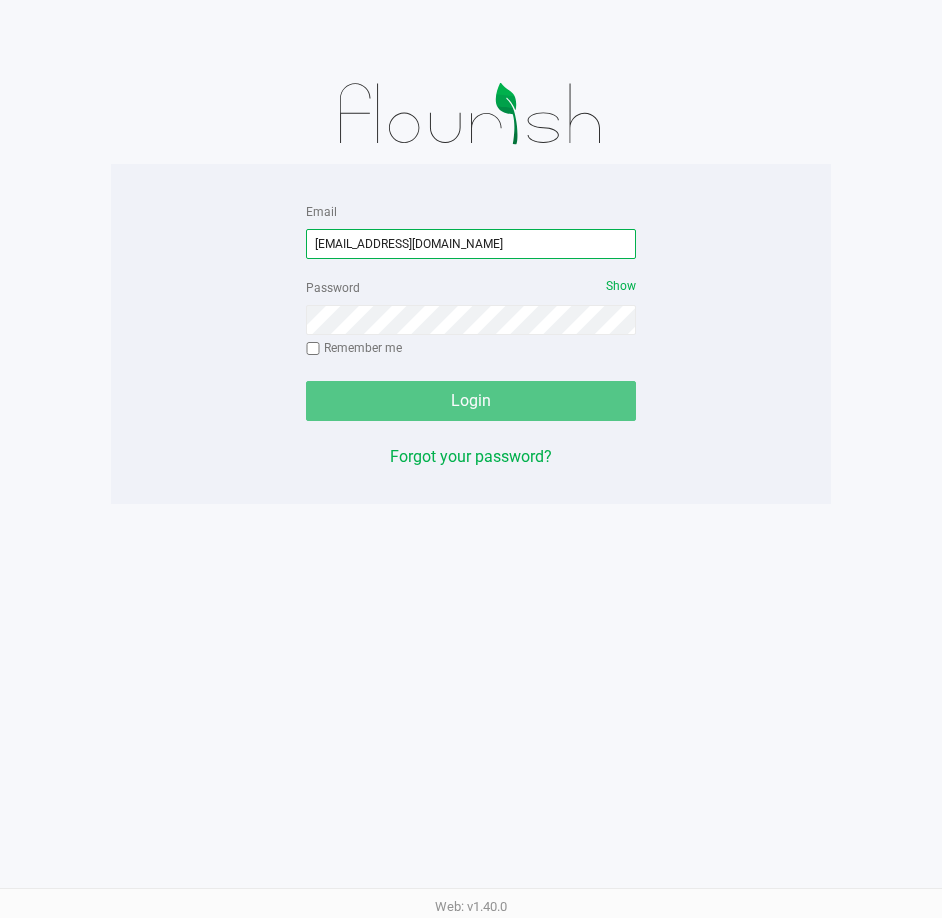 type on "[EMAIL_ADDRESS][DOMAIN_NAME]" 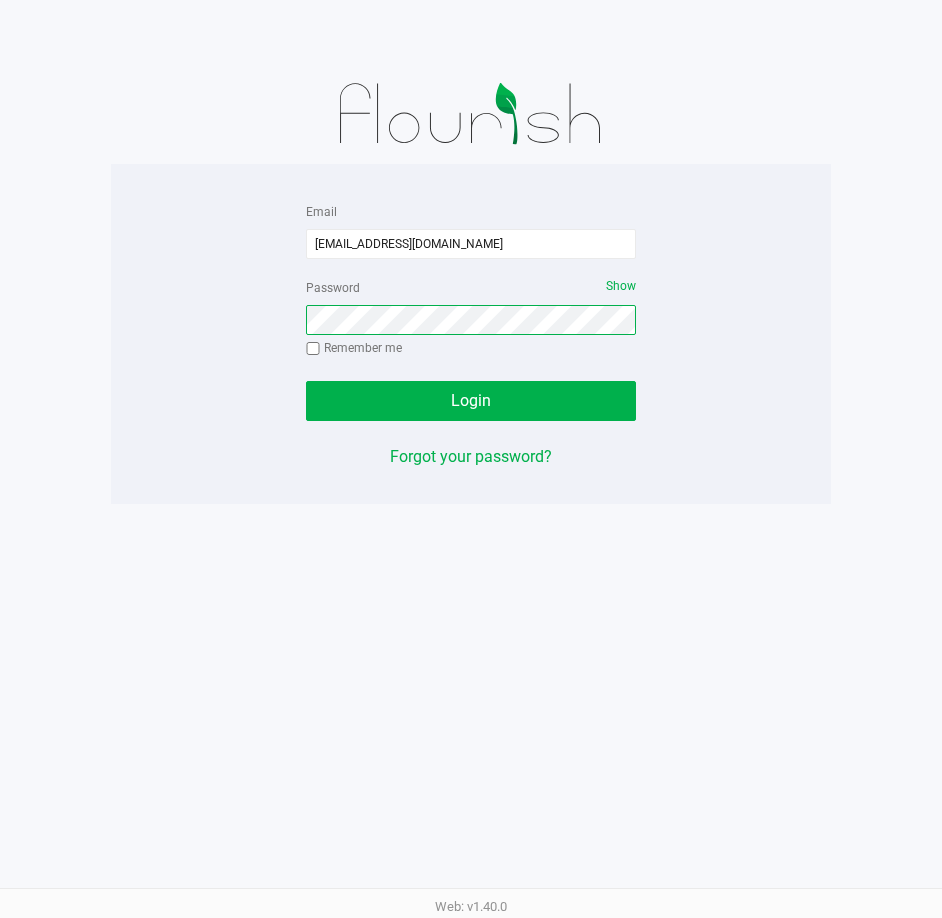 click on "Login" 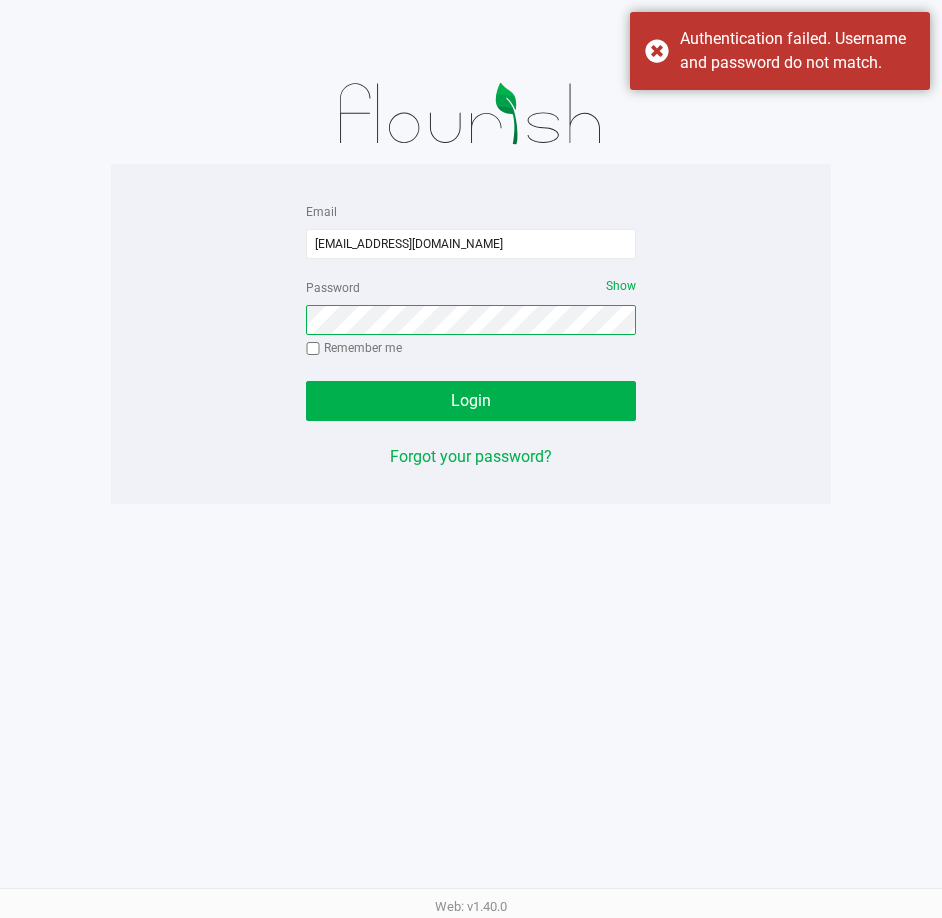 click on "Login" 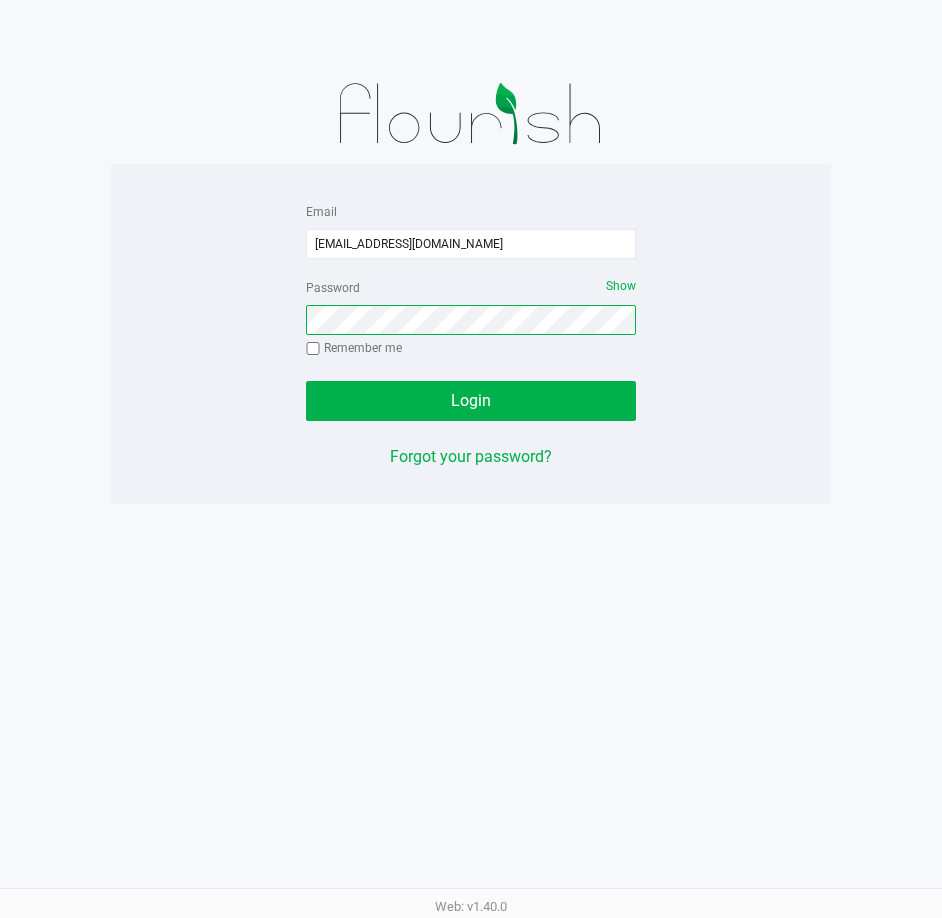 click on "Login" 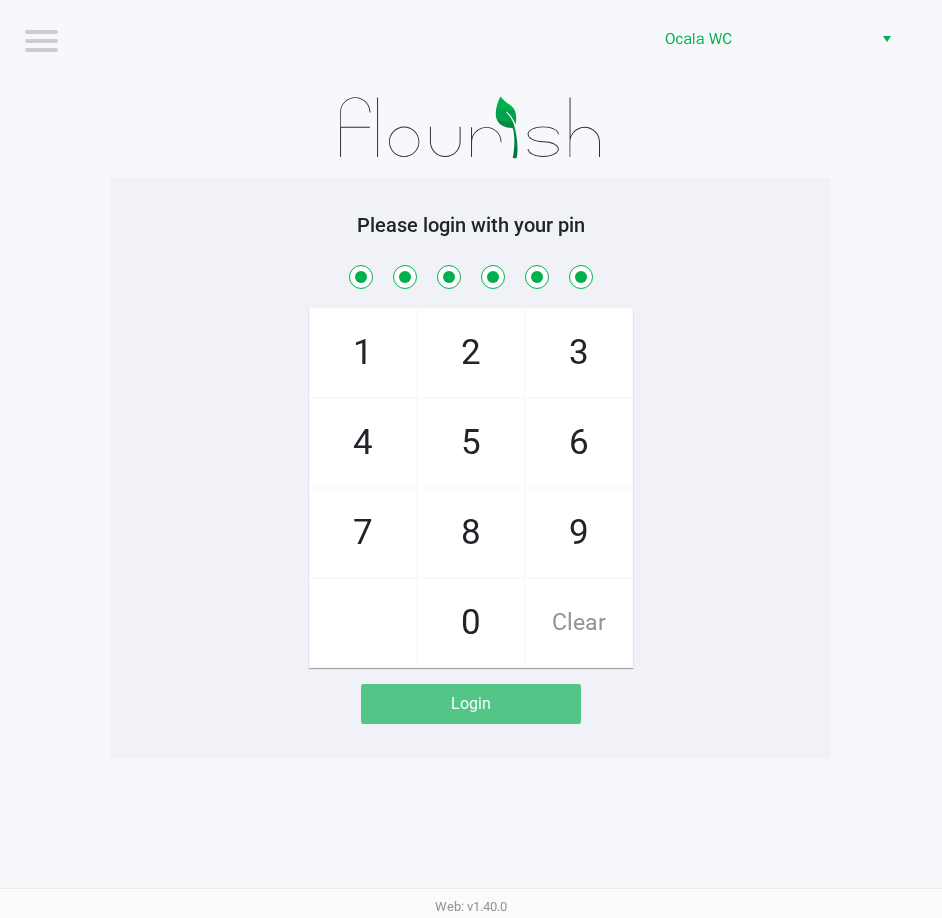 checkbox on "true" 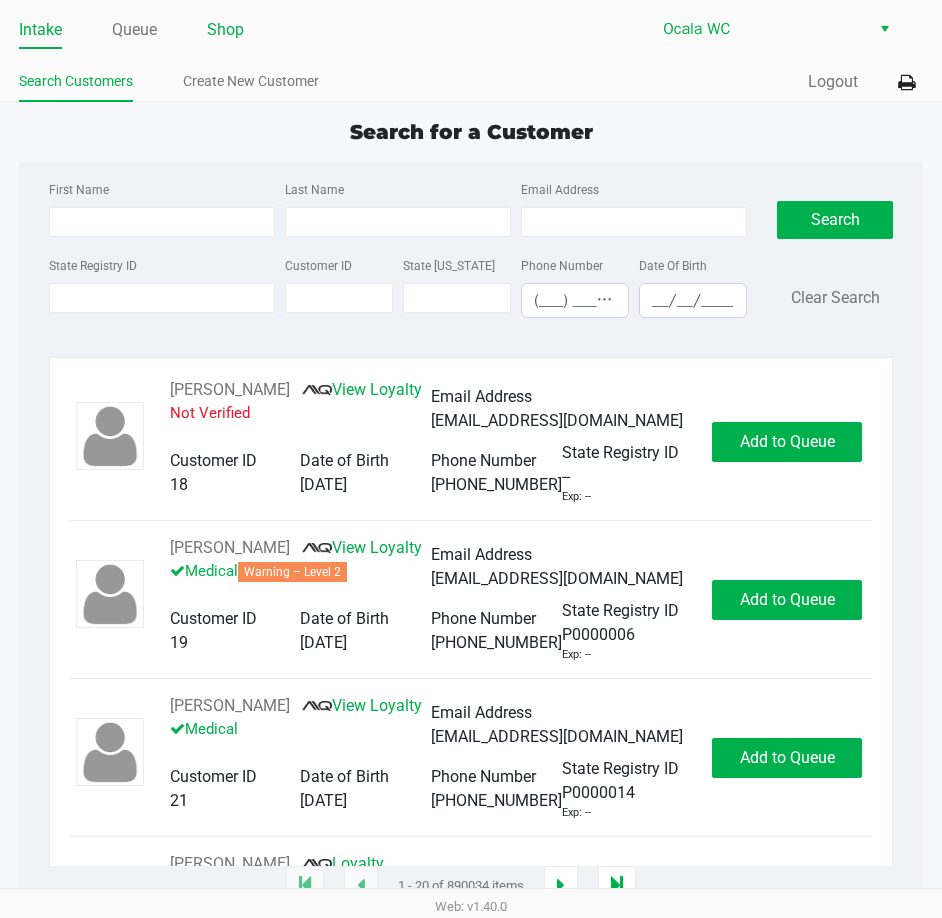 click on "Shop" 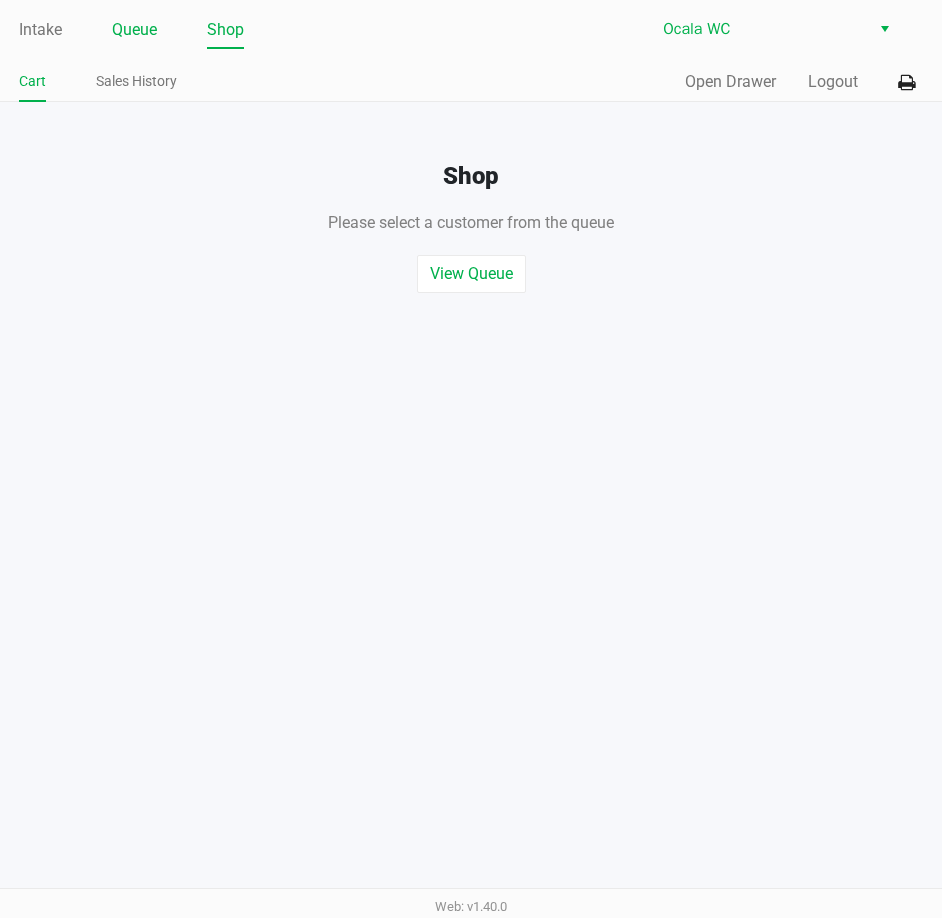 click on "Queue" 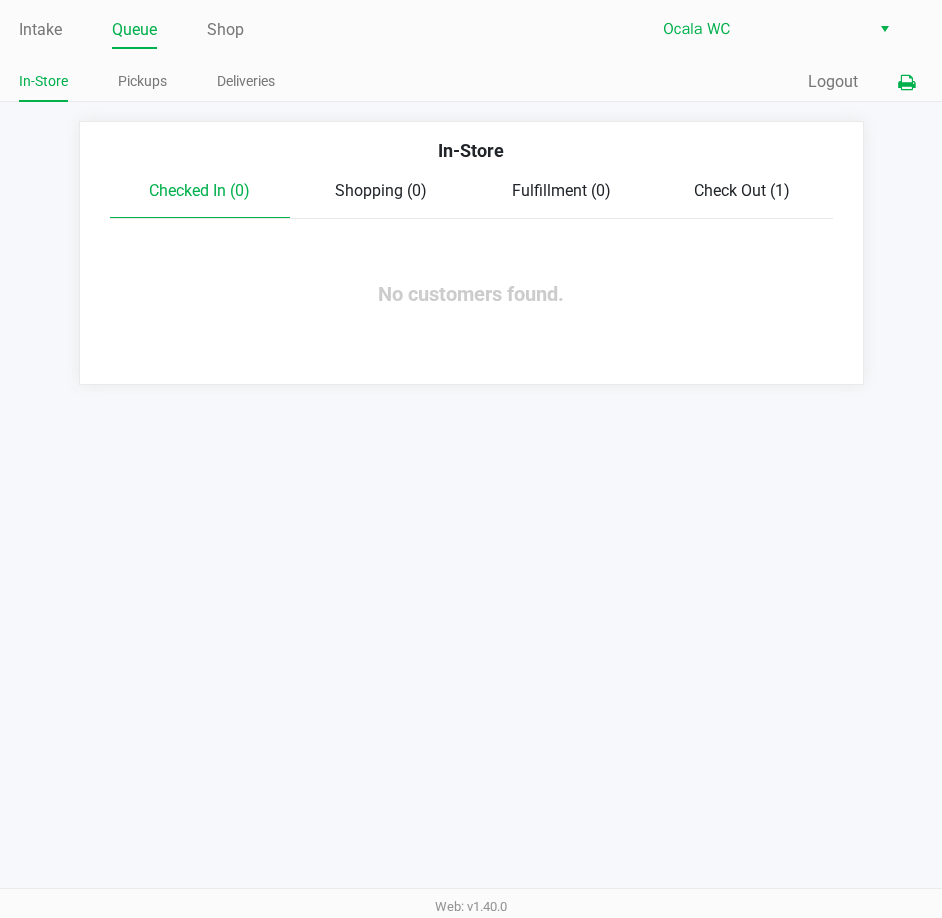 click 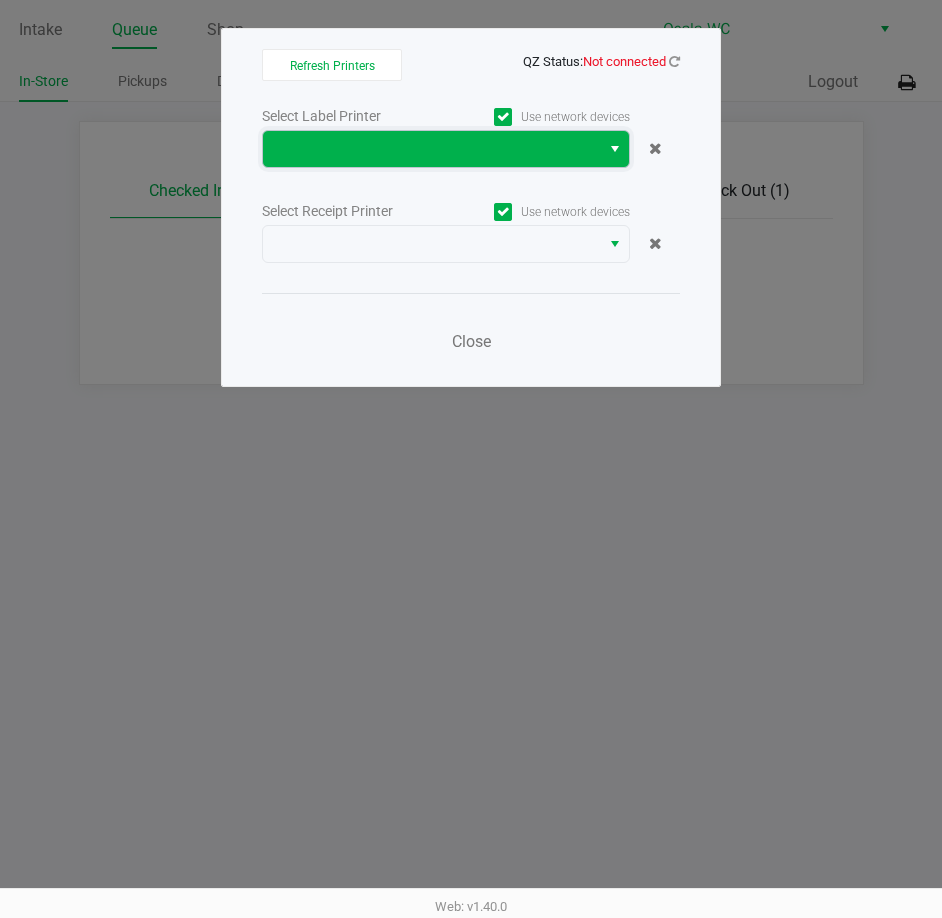 click at bounding box center (431, 149) 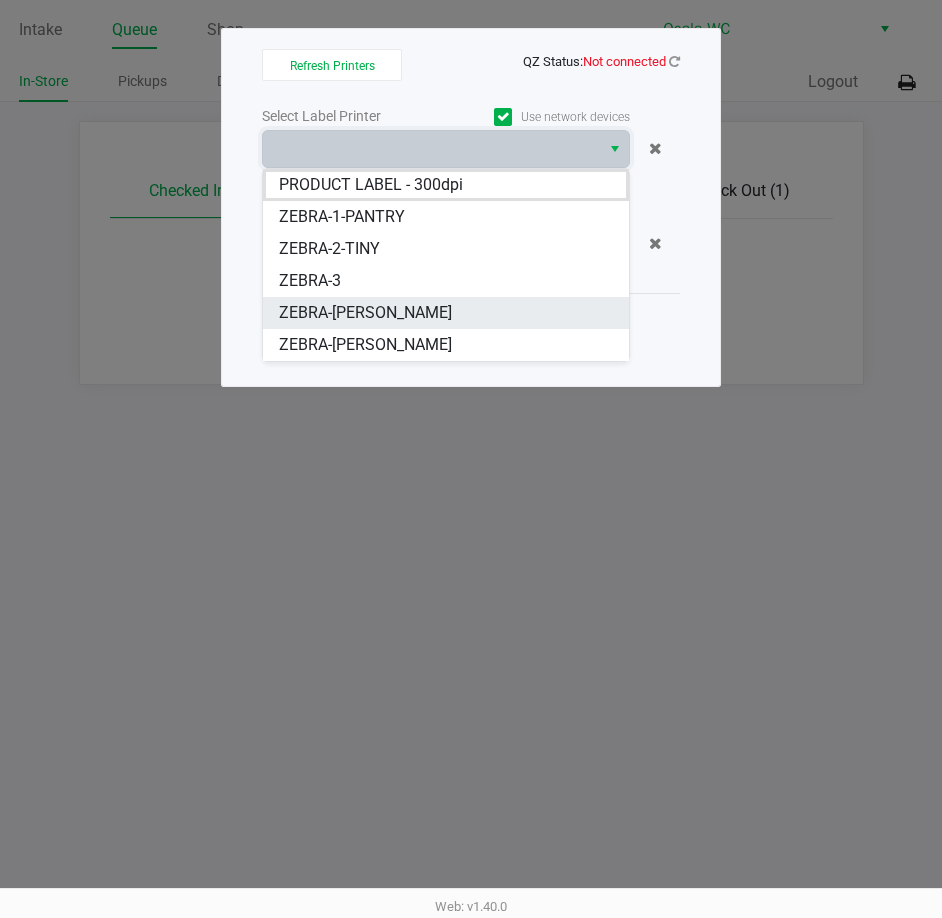 click on "ZEBRA-[PERSON_NAME]" at bounding box center (365, 313) 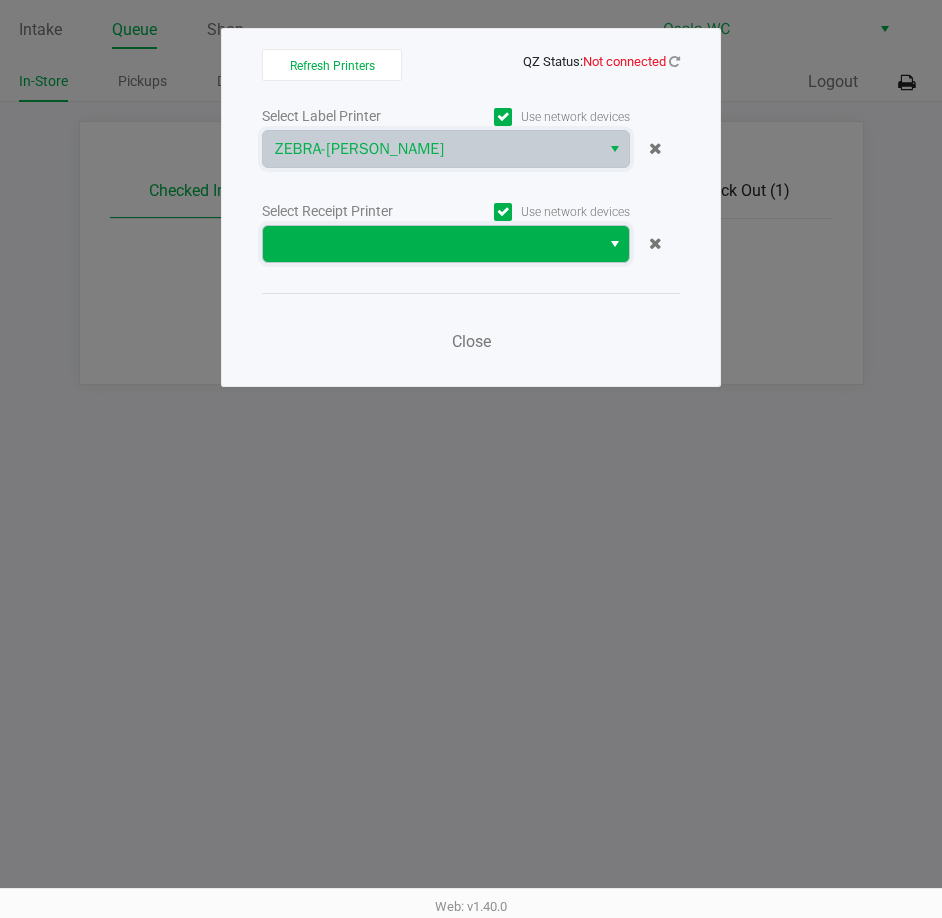 click at bounding box center [431, 244] 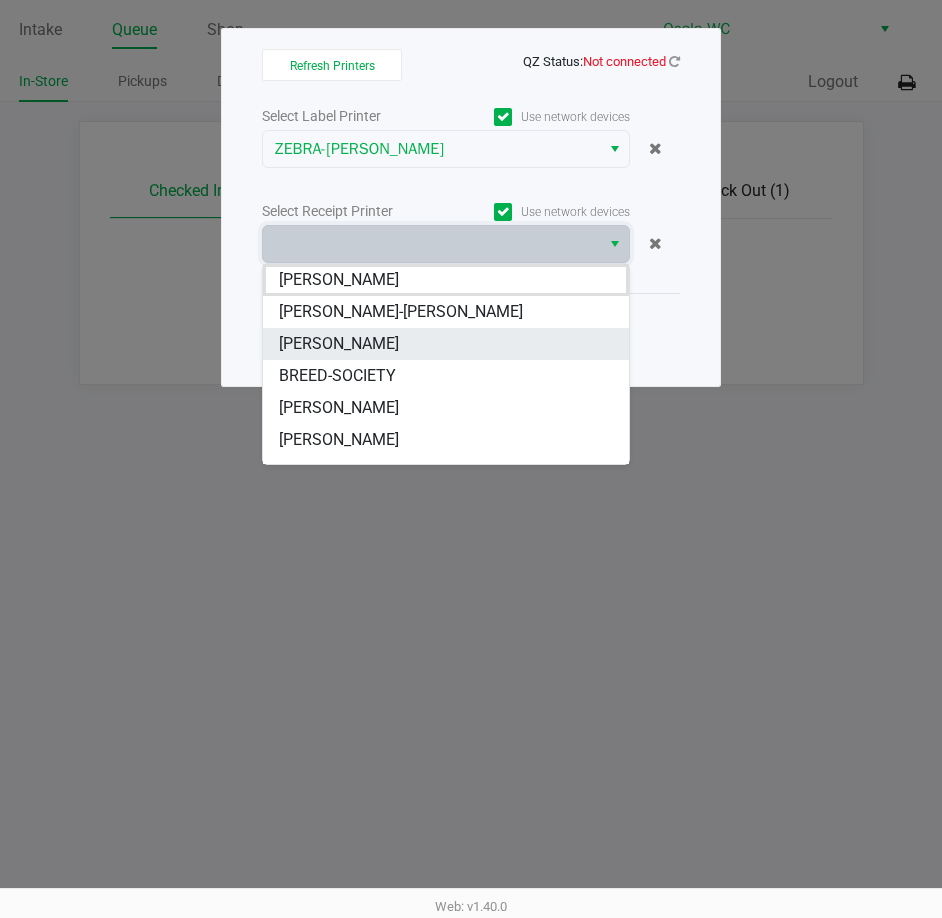 click on "[PERSON_NAME]" at bounding box center (446, 344) 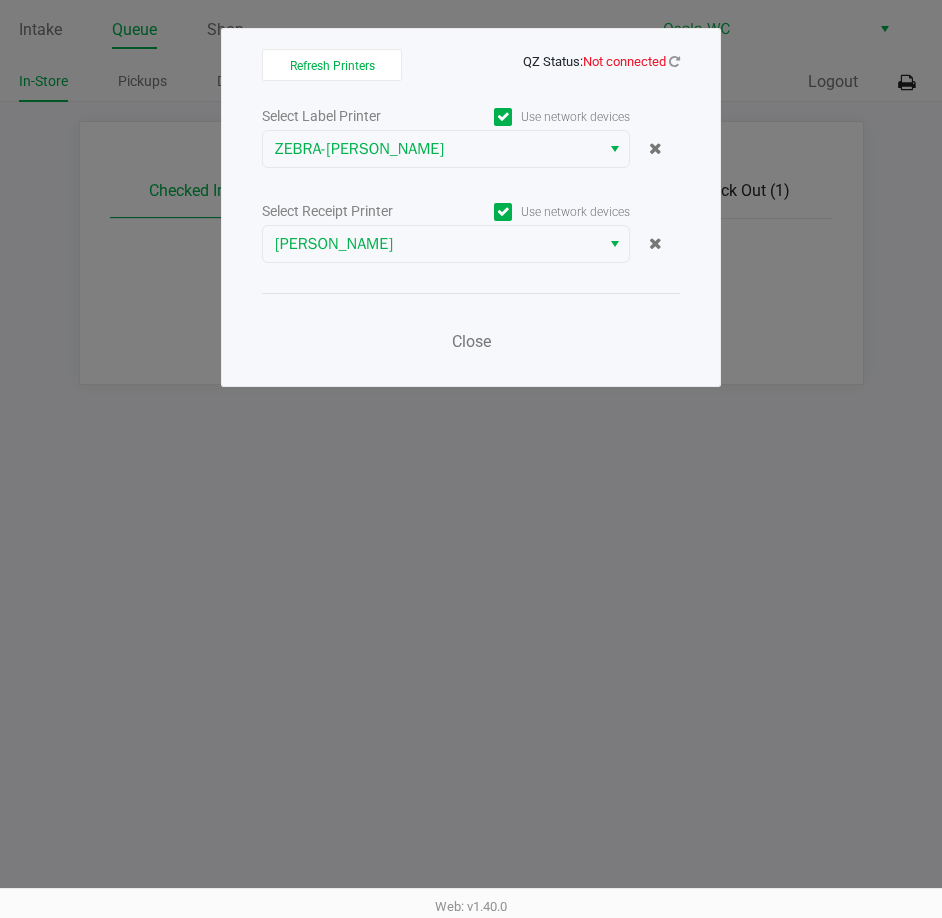 click on "Close" 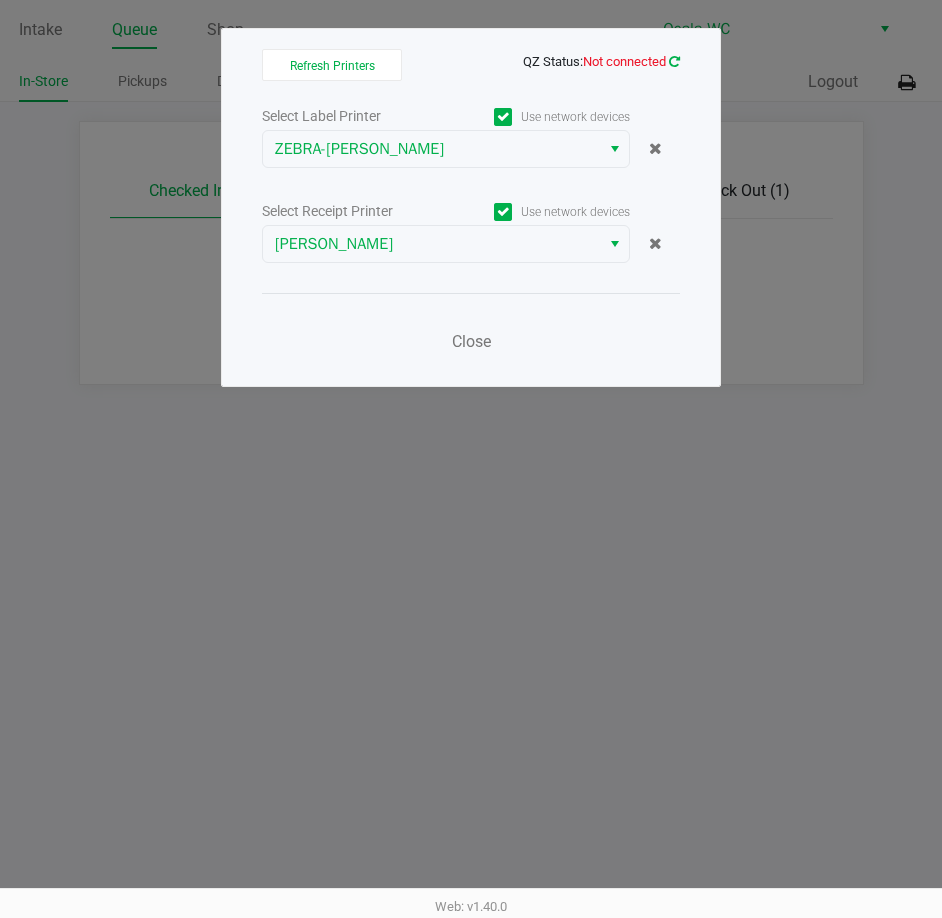 click 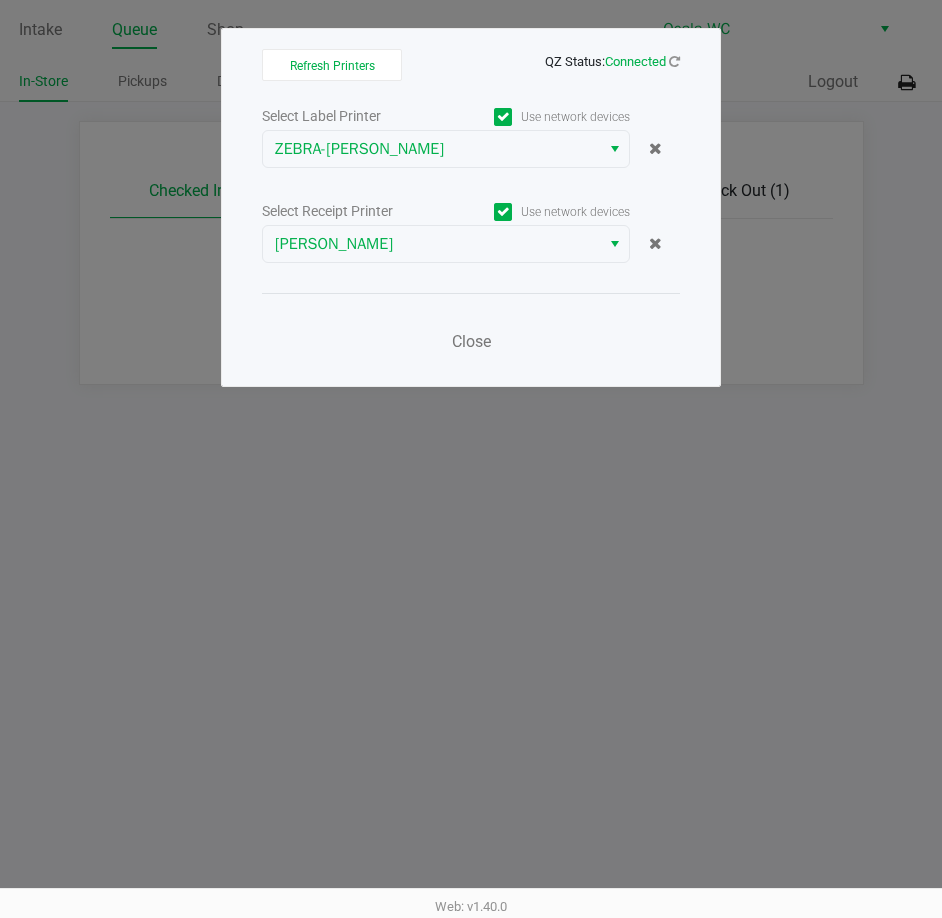 click on "Close" 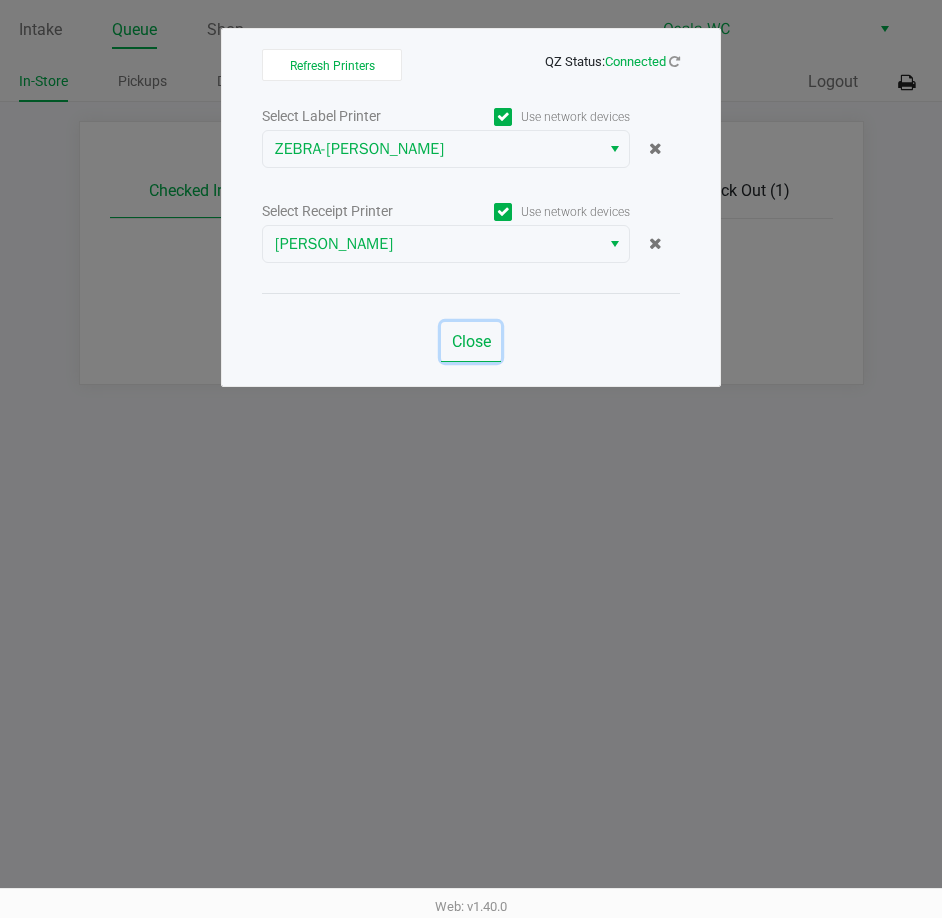 click on "Close" 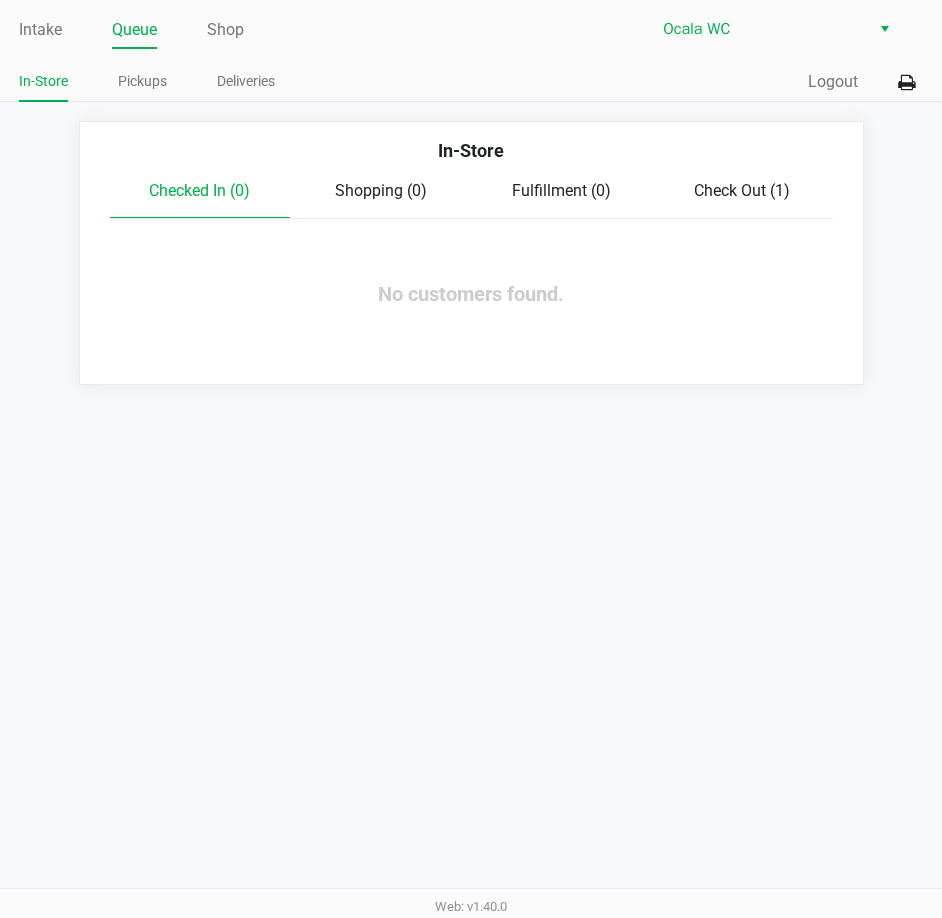 click on "Check Out (1)" 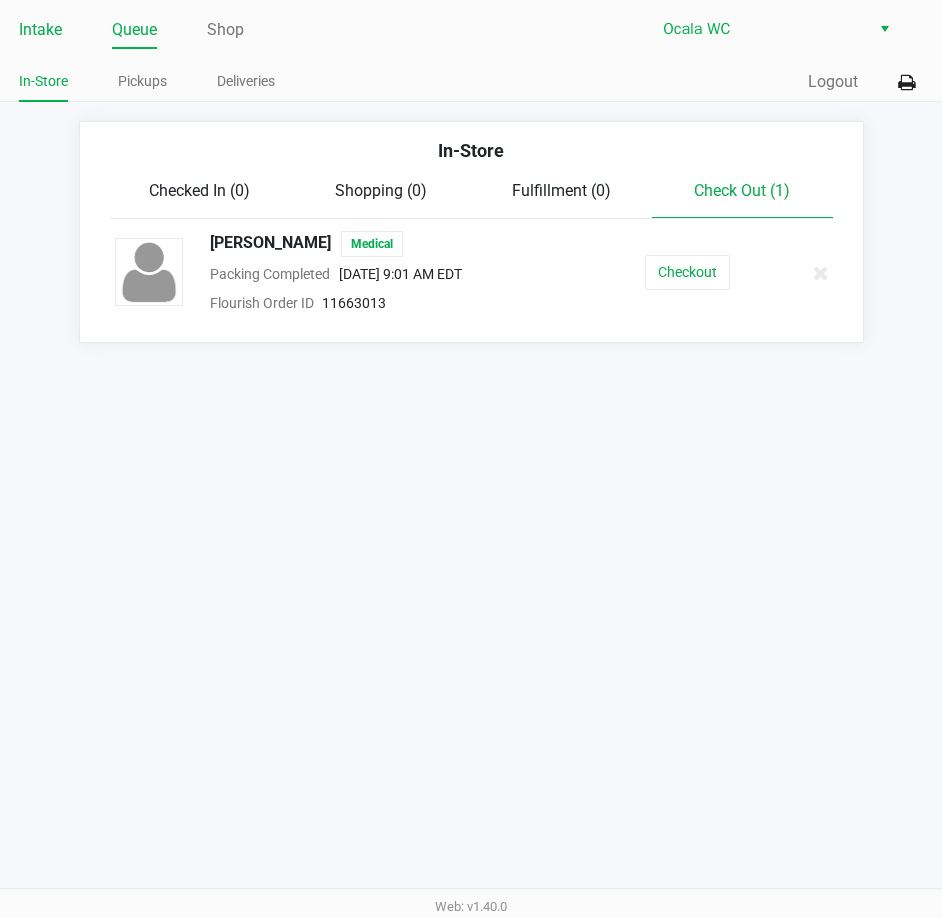 click on "Intake" 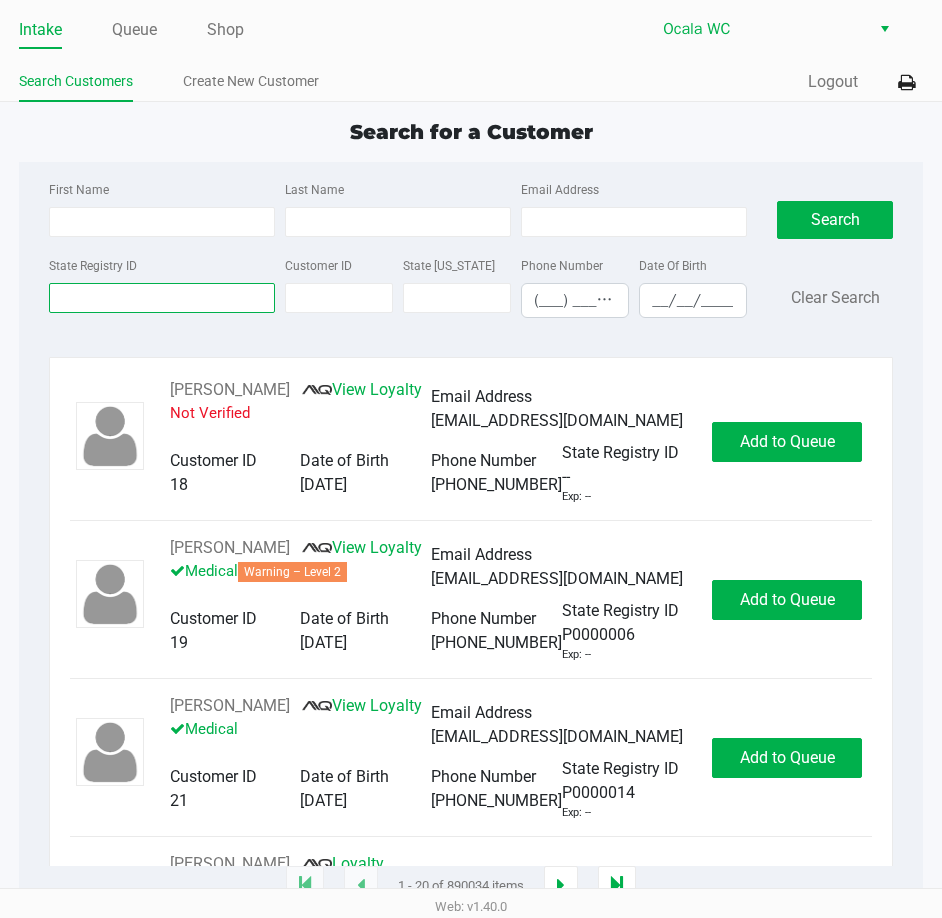 click on "State Registry ID" at bounding box center [162, 298] 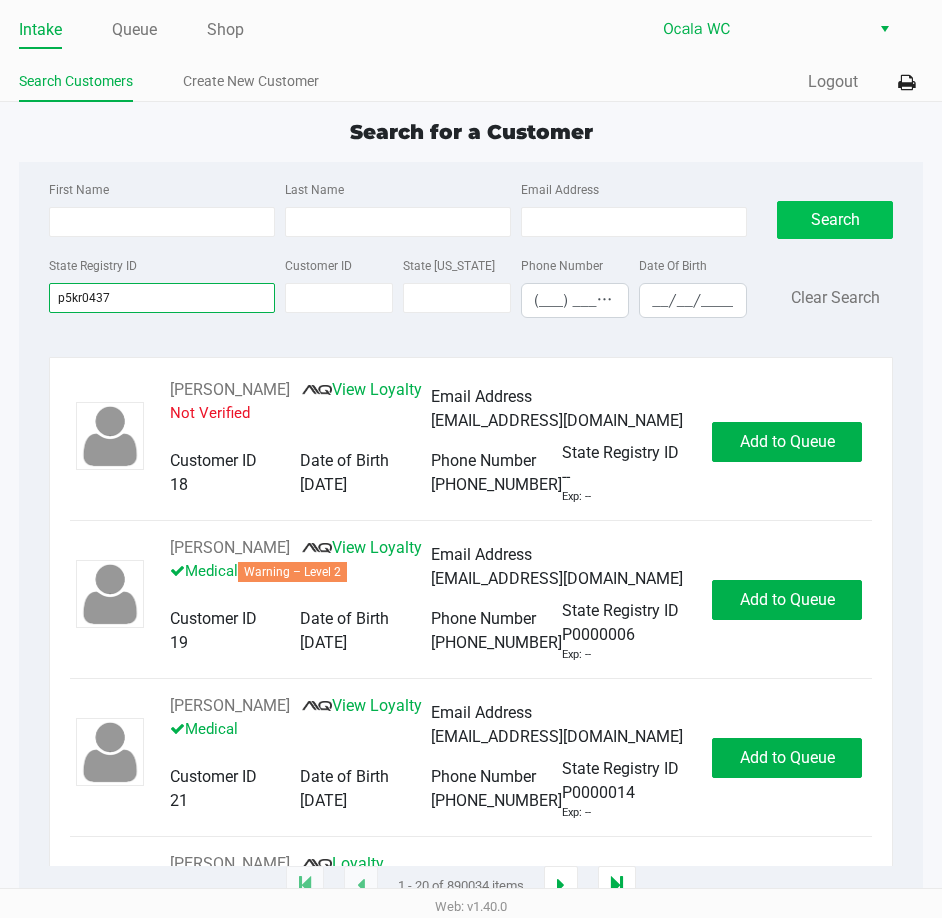 type on "p5kr0437" 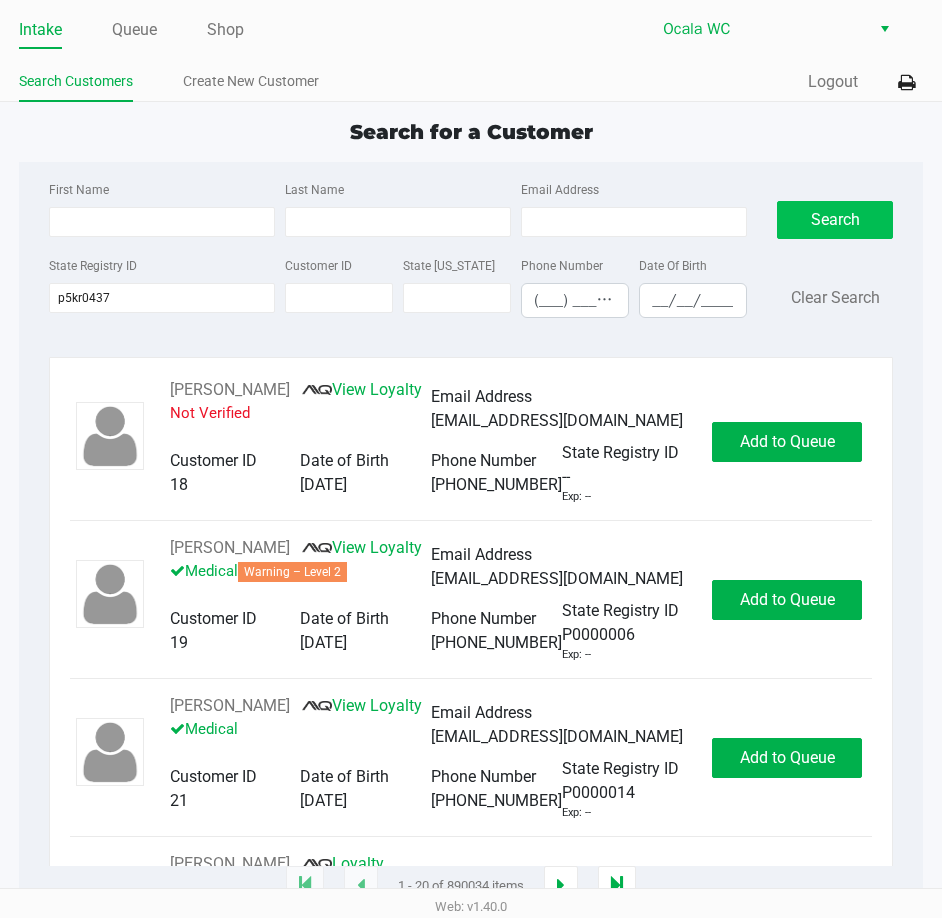 click on "Search" 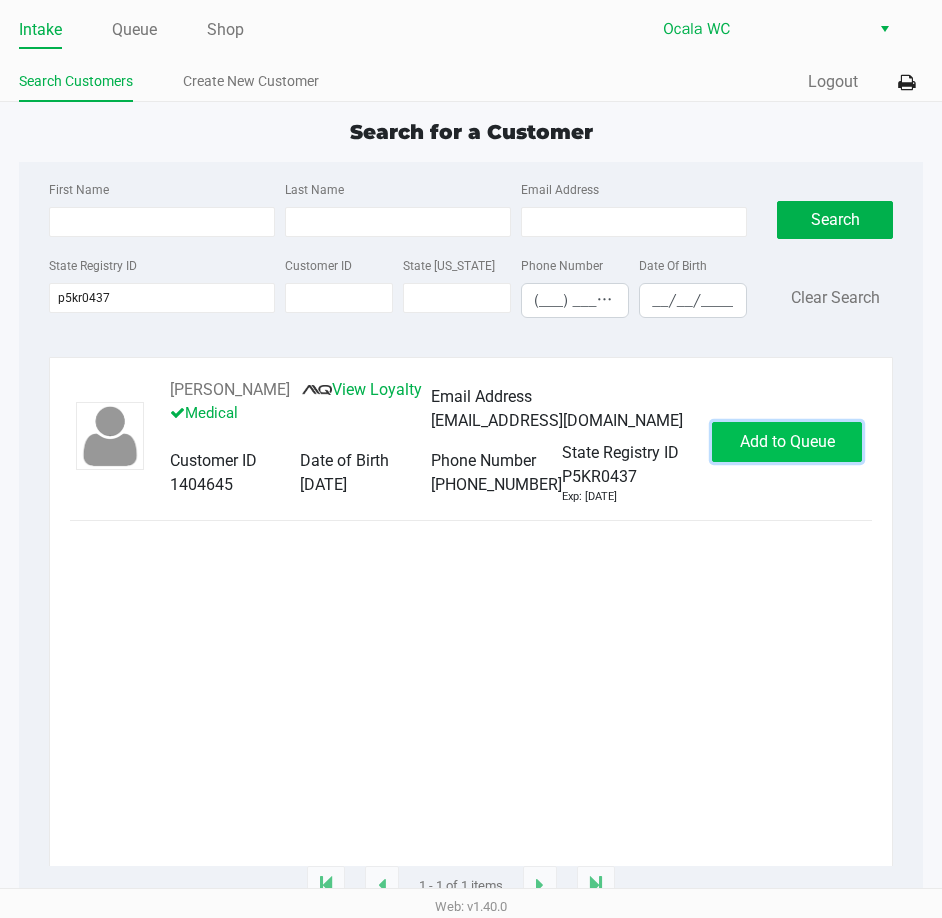 click on "Add to Queue" 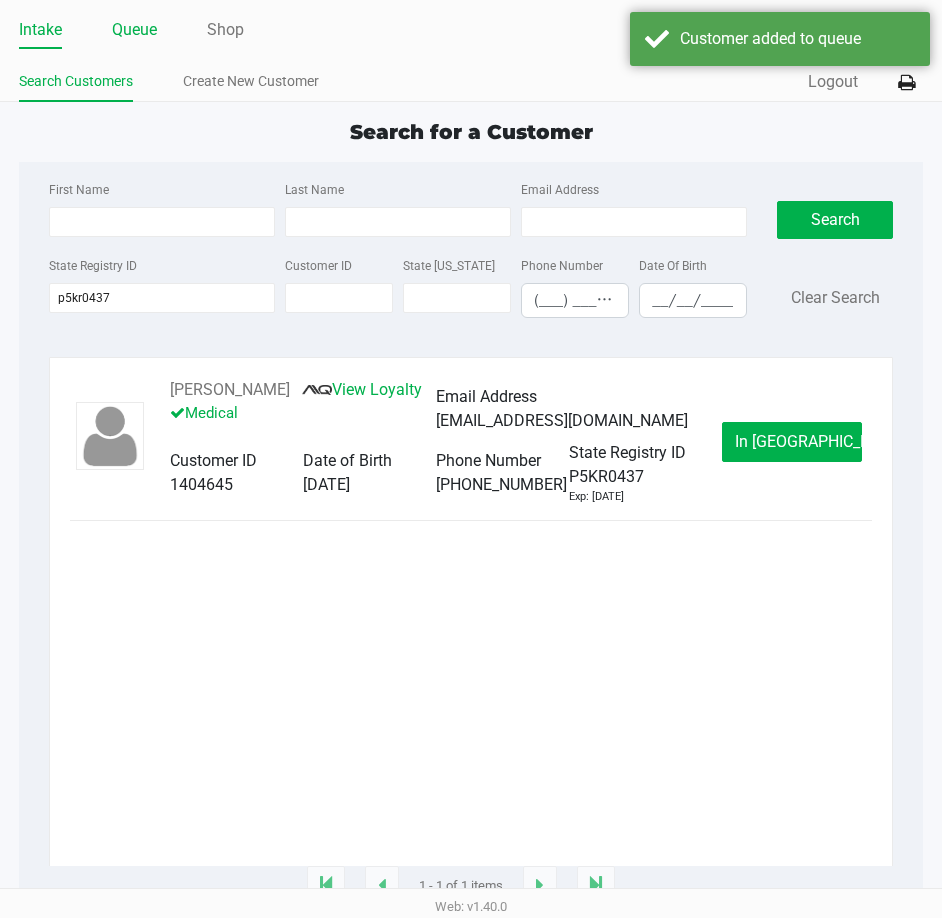 click on "Queue" 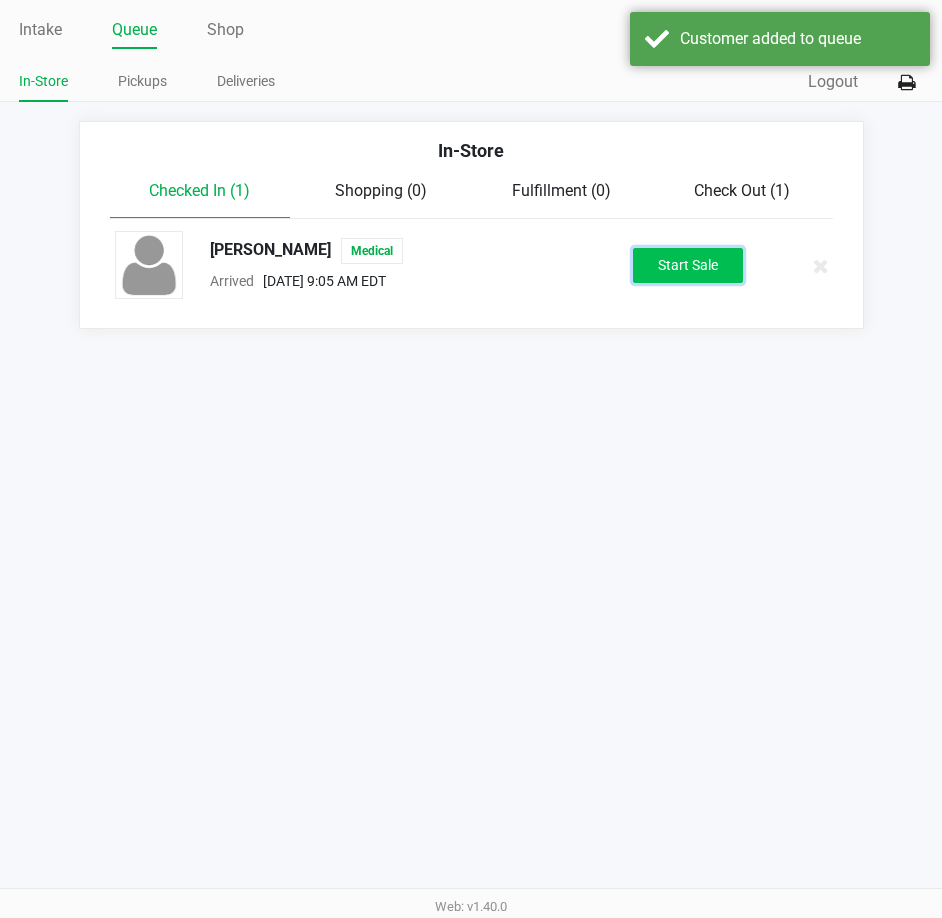 click on "Start Sale" 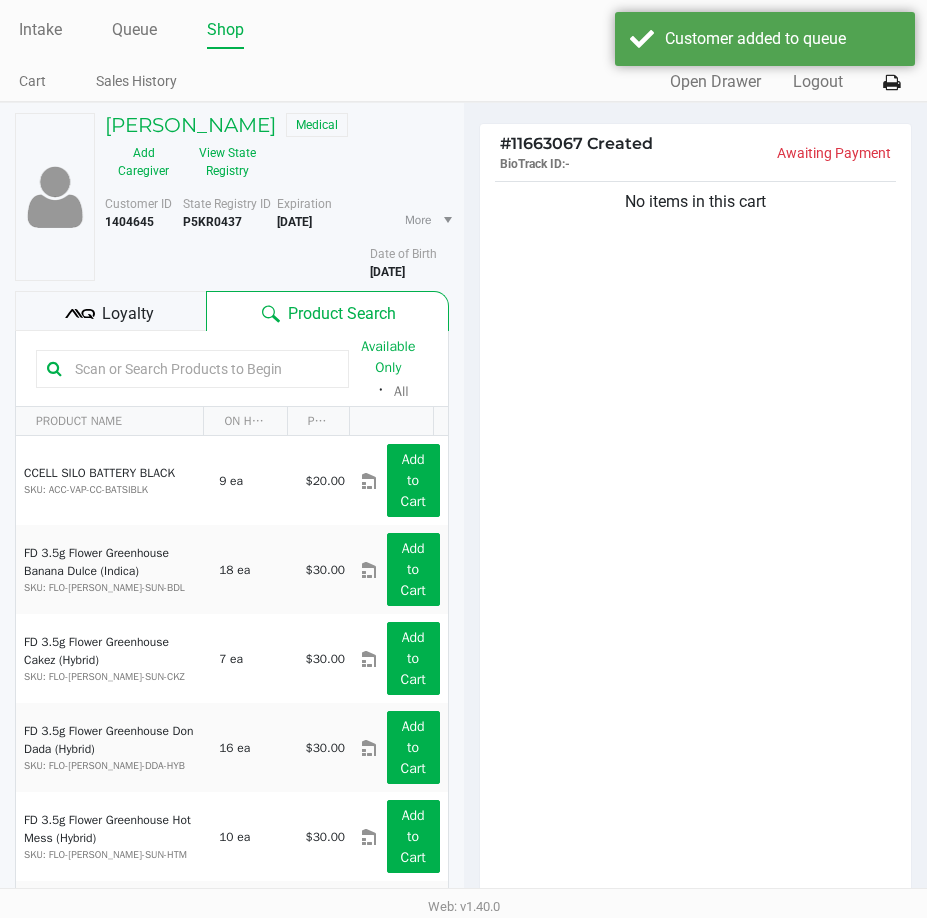 drag, startPoint x: 175, startPoint y: 304, endPoint x: 368, endPoint y: 272, distance: 195.63486 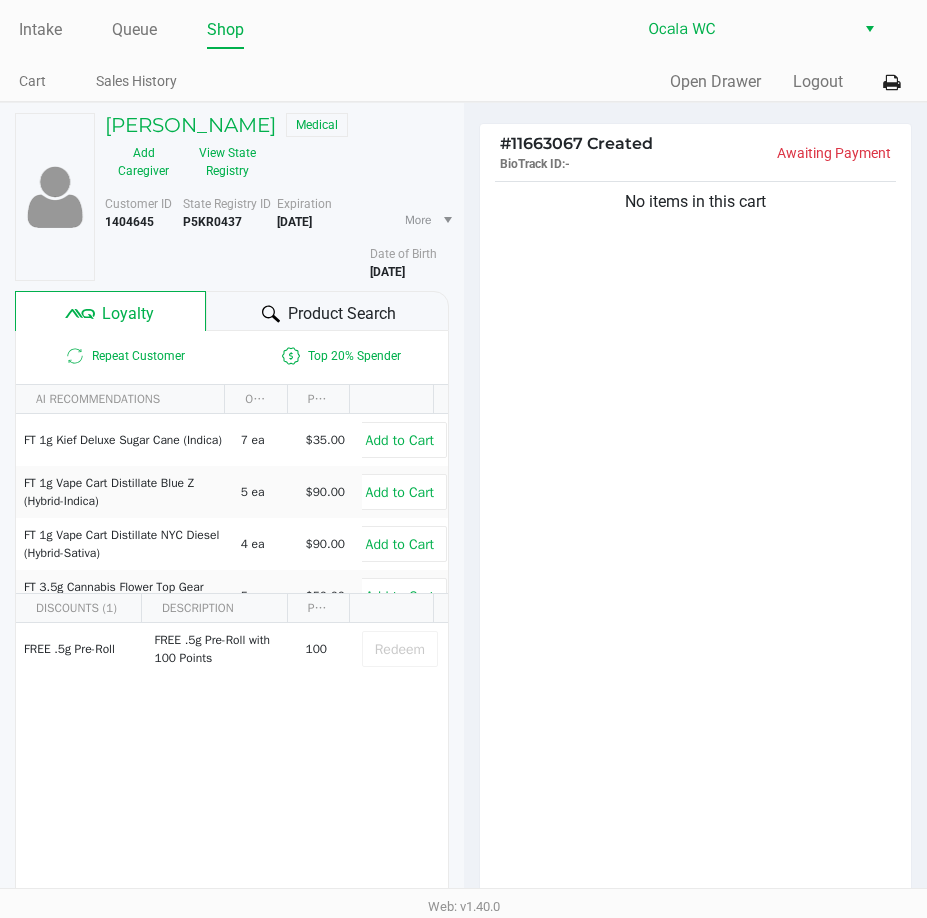 click on "Product Search" 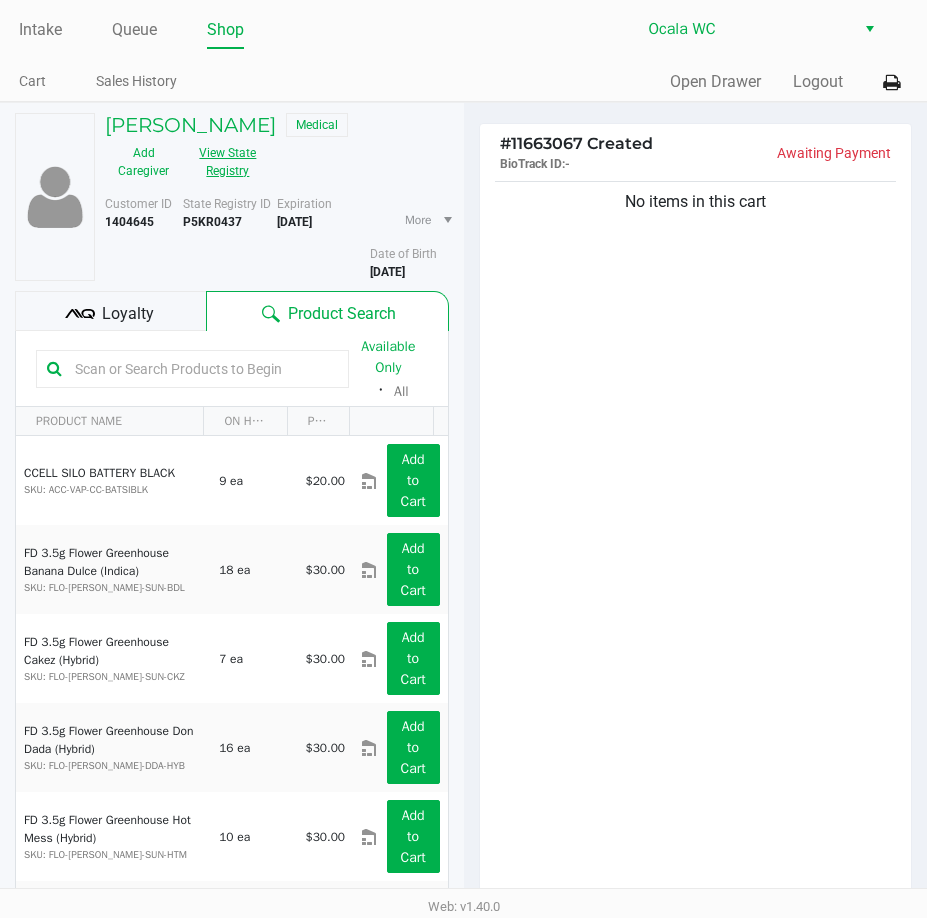 click on "View State Registry" 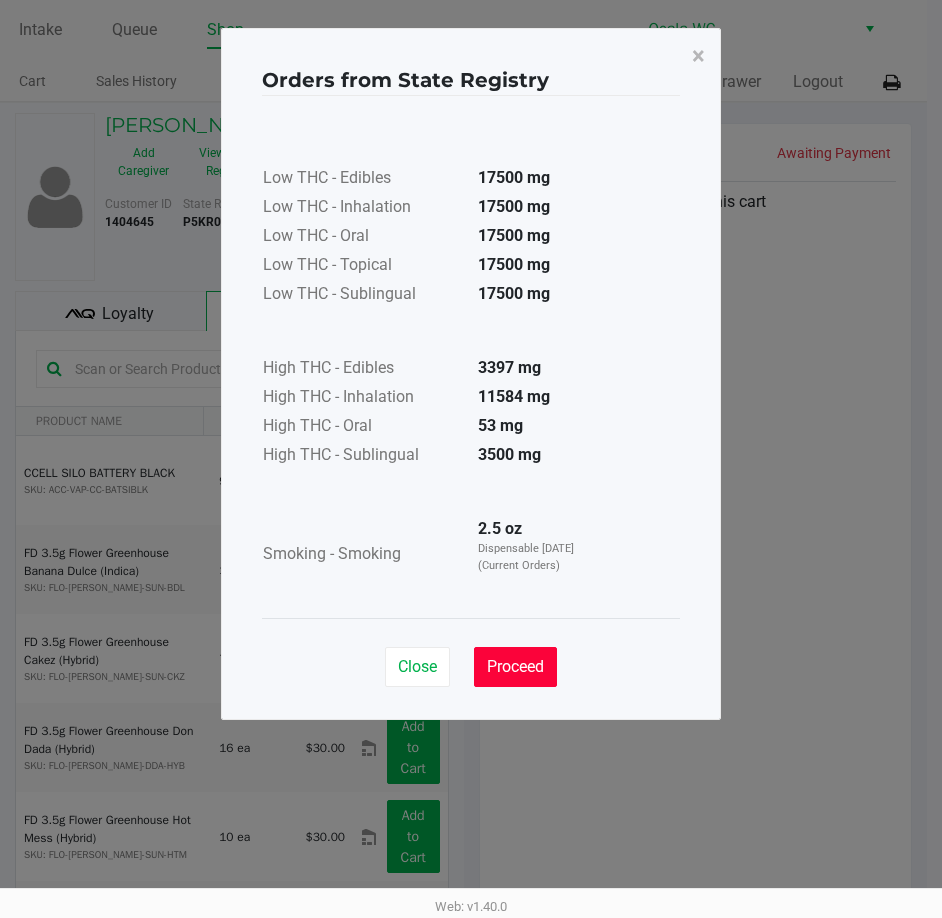 click on "Proceed" 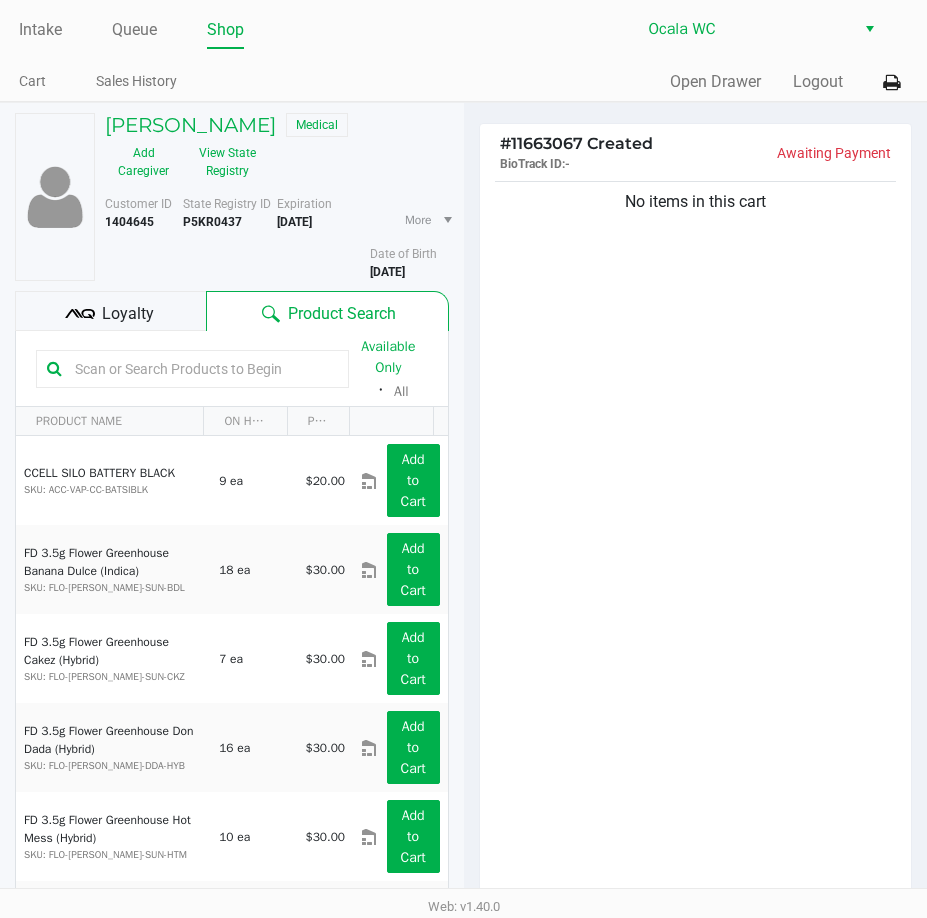 click 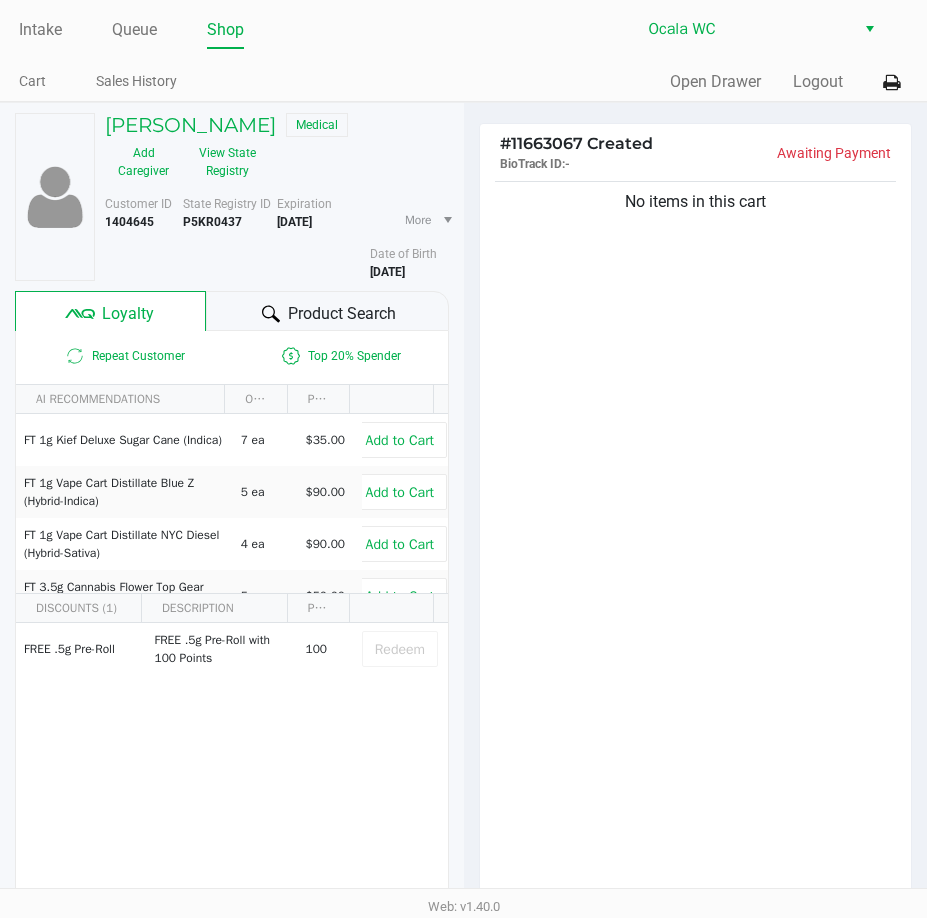 click on "Product Search" 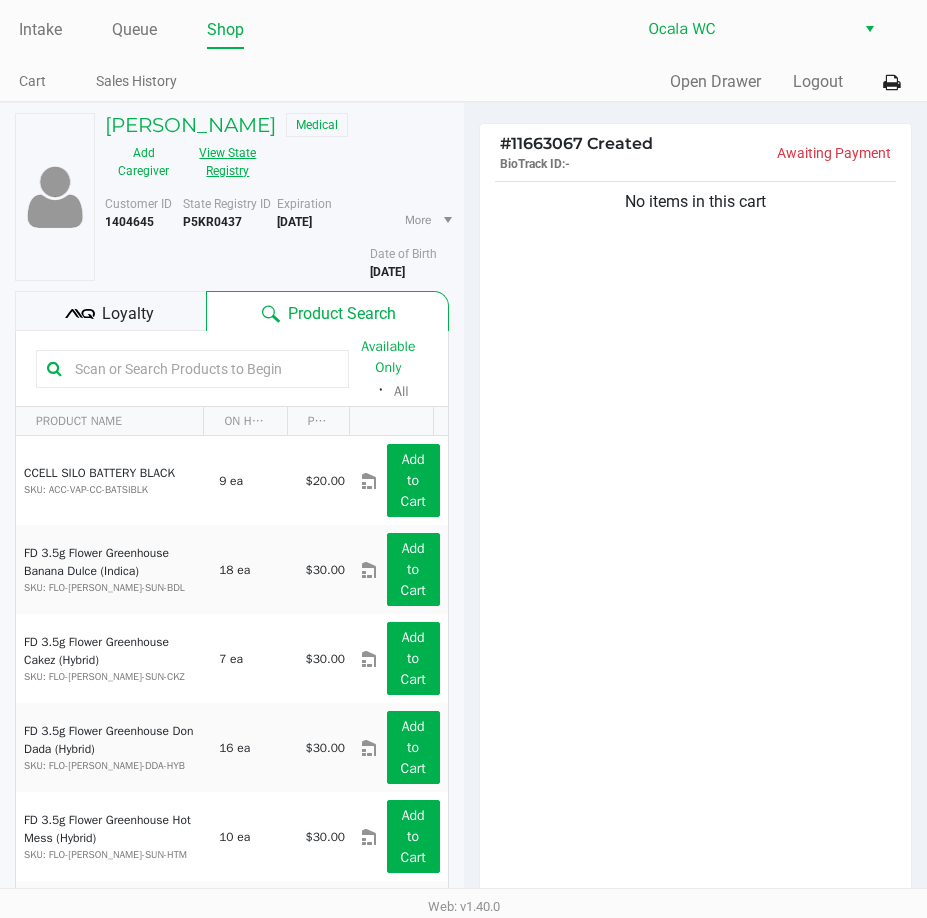 click on "View State Registry" 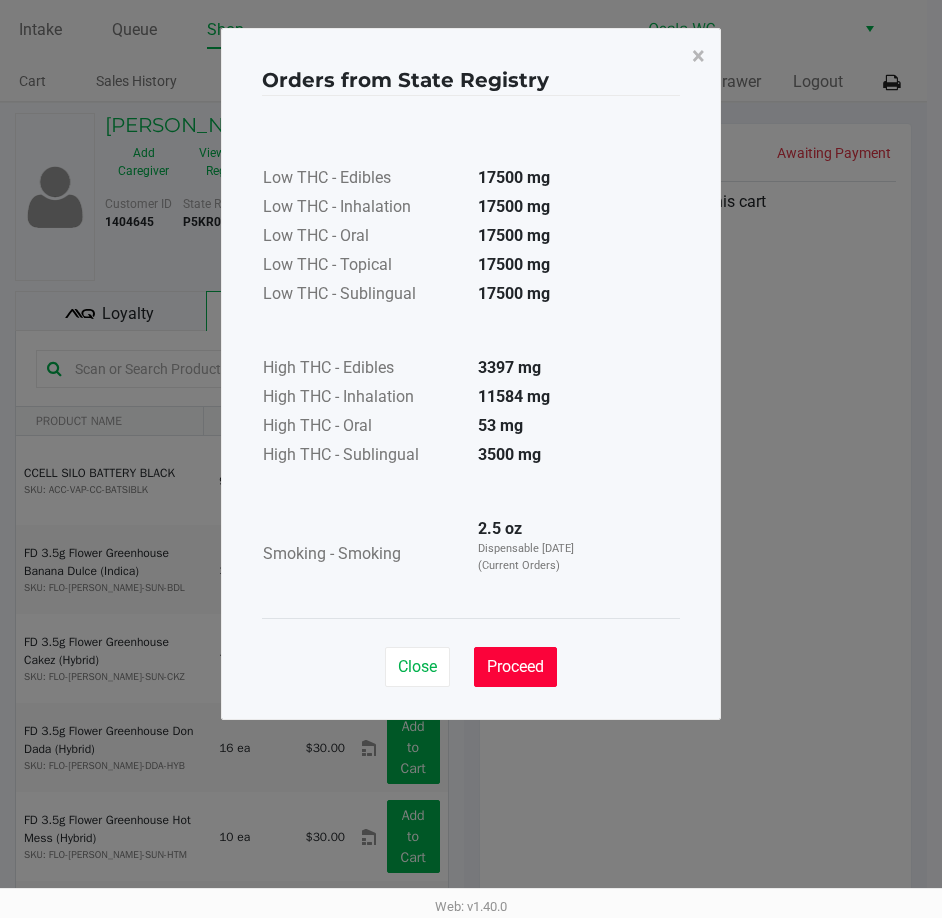 click on "Proceed" 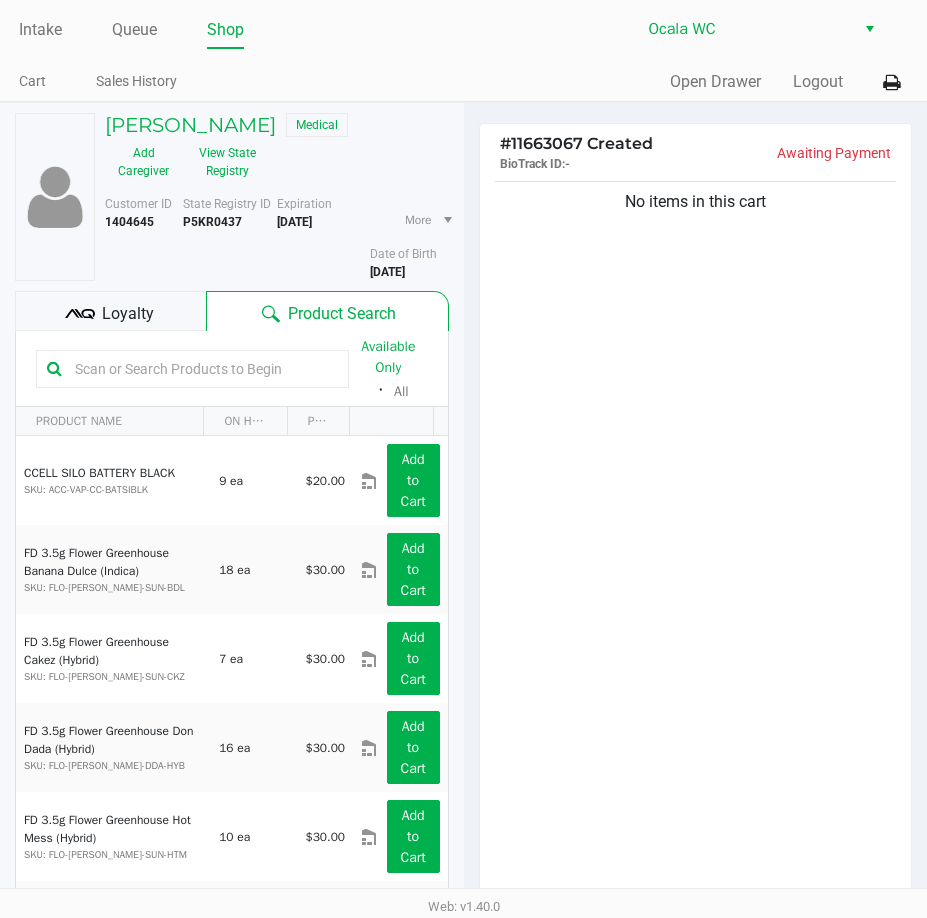 click on "P5KR0437" 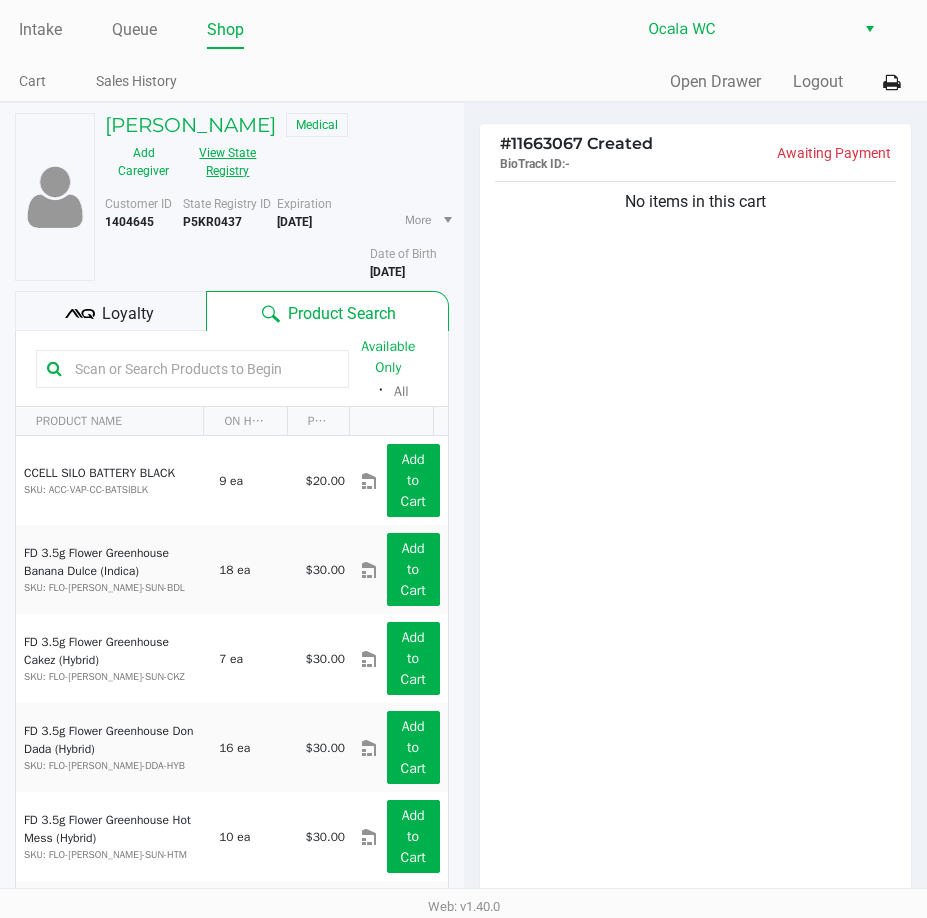 click on "View State Registry" 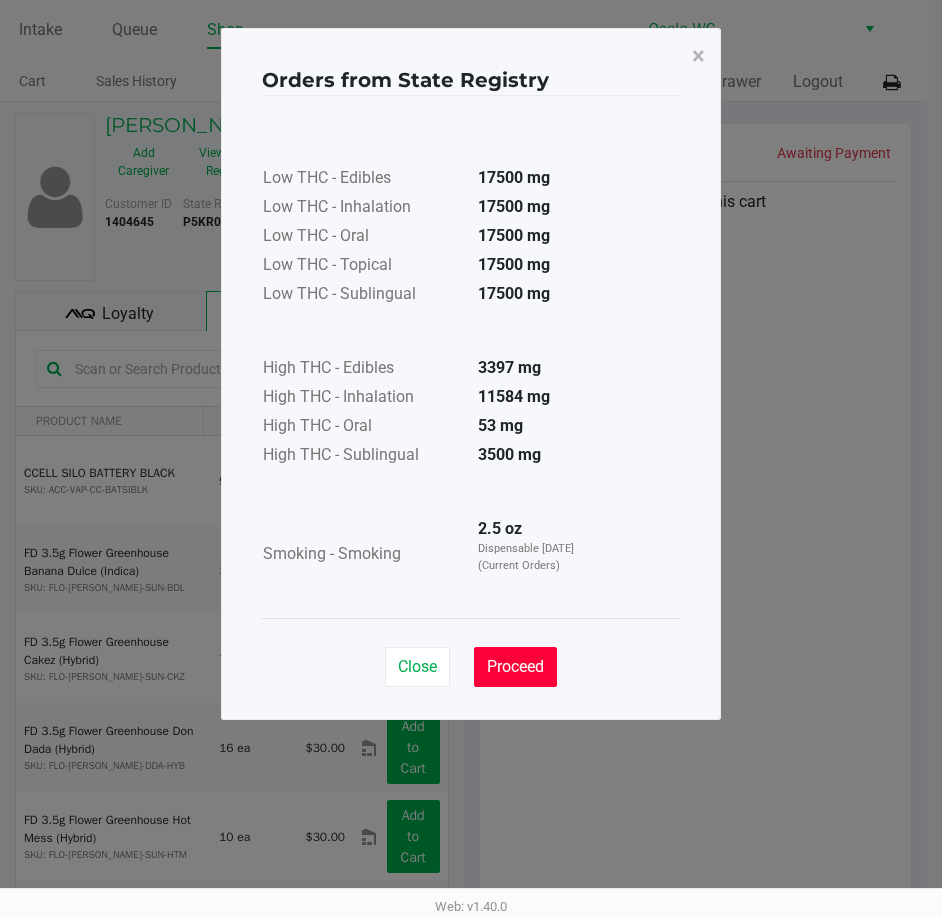 drag, startPoint x: 526, startPoint y: 660, endPoint x: 574, endPoint y: 227, distance: 435.65237 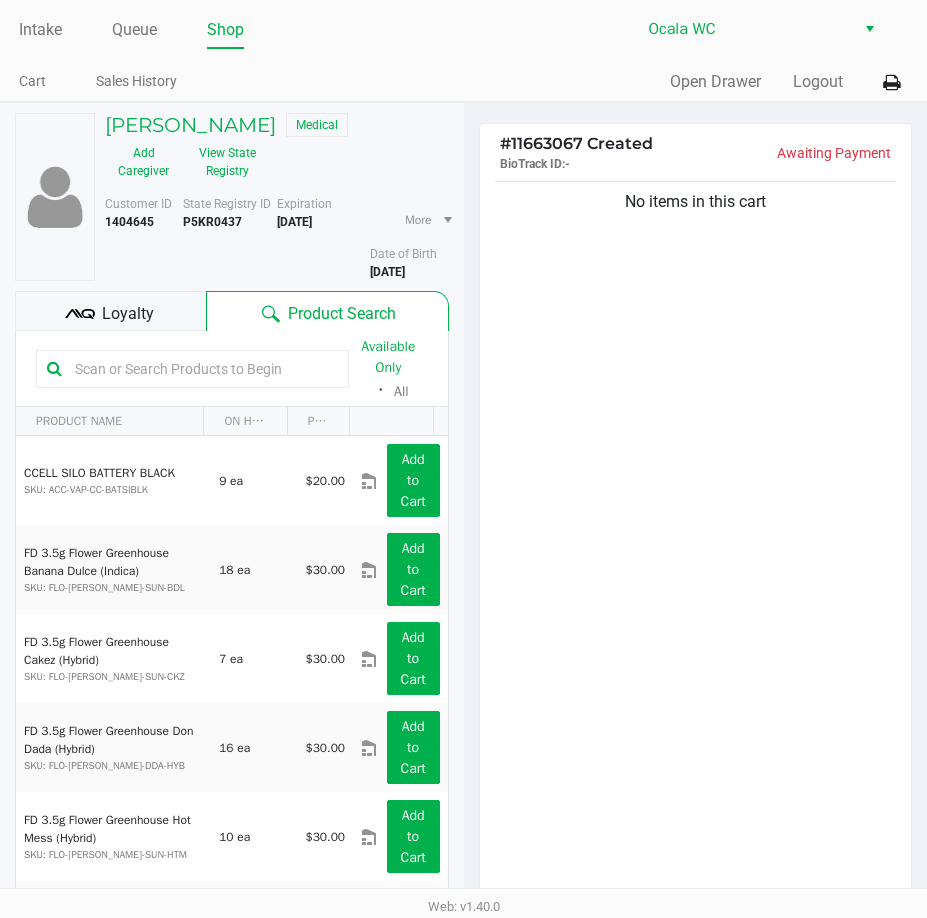 click on "Loyalty" 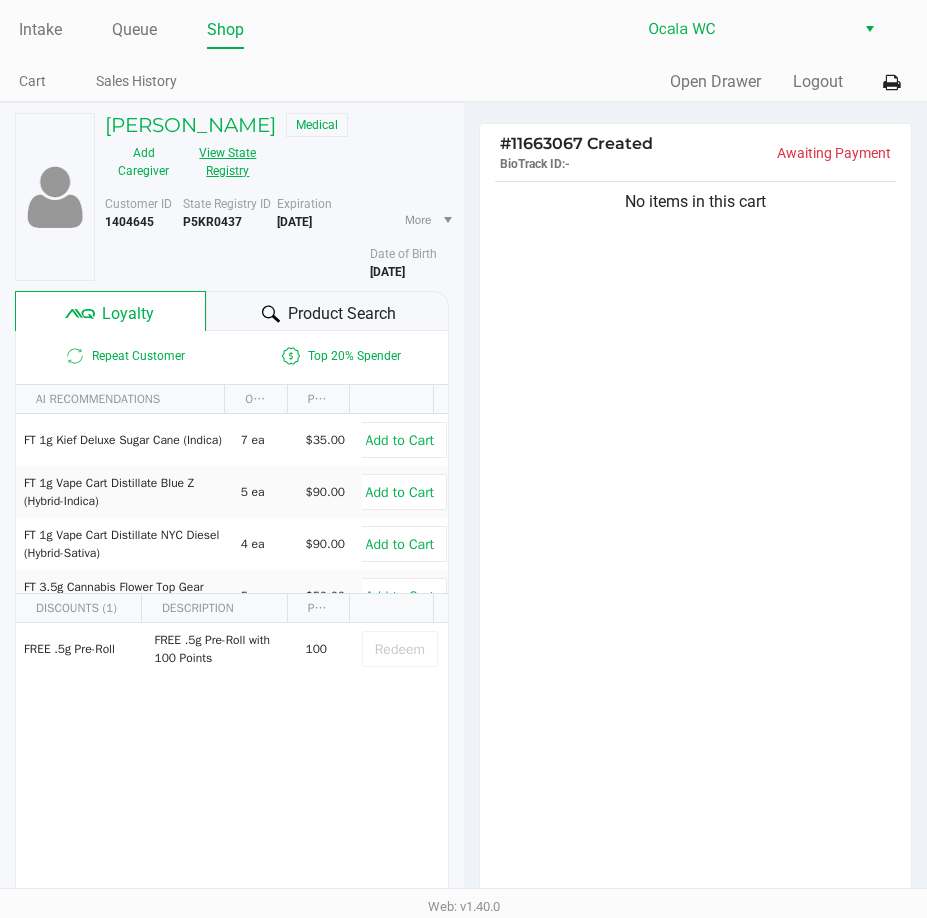 click on "View State Registry" 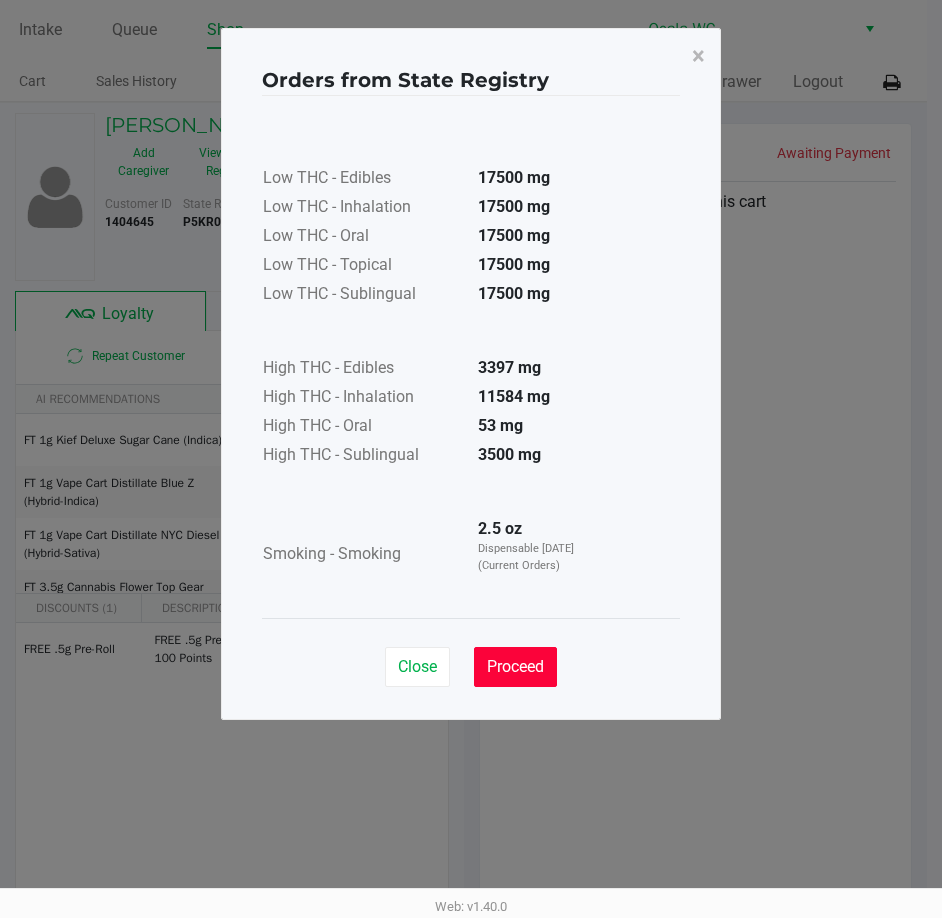 click on "Proceed" 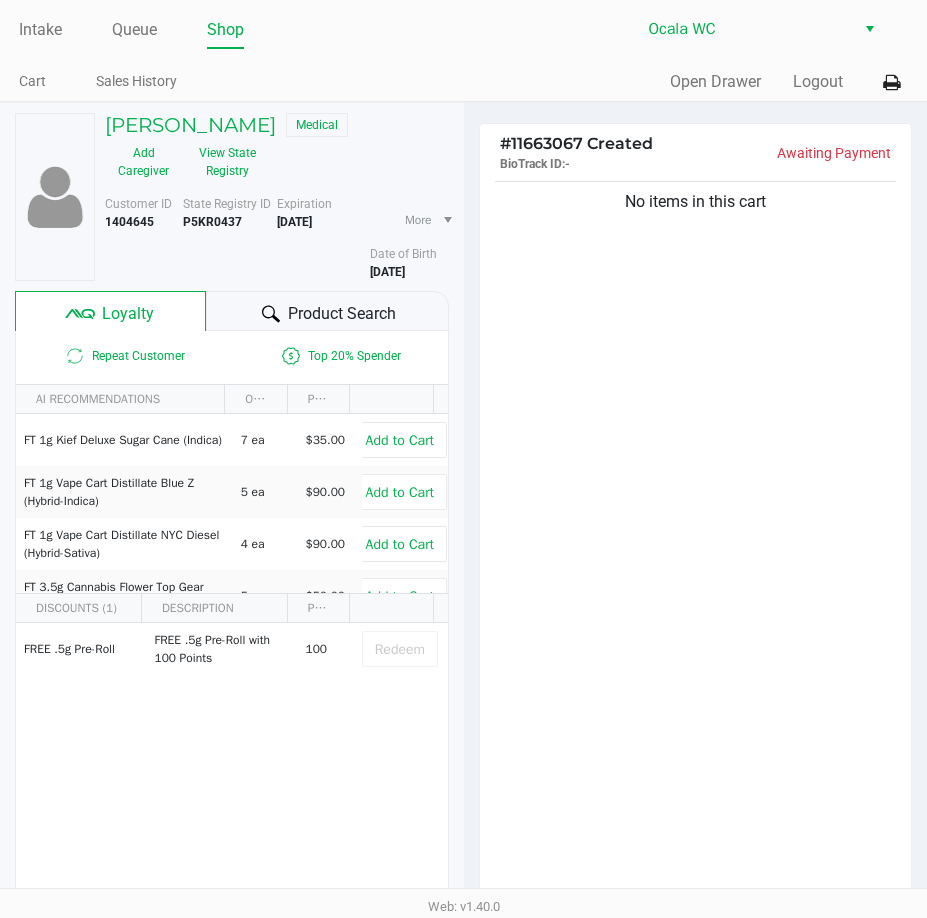 click on "No items in this cart" 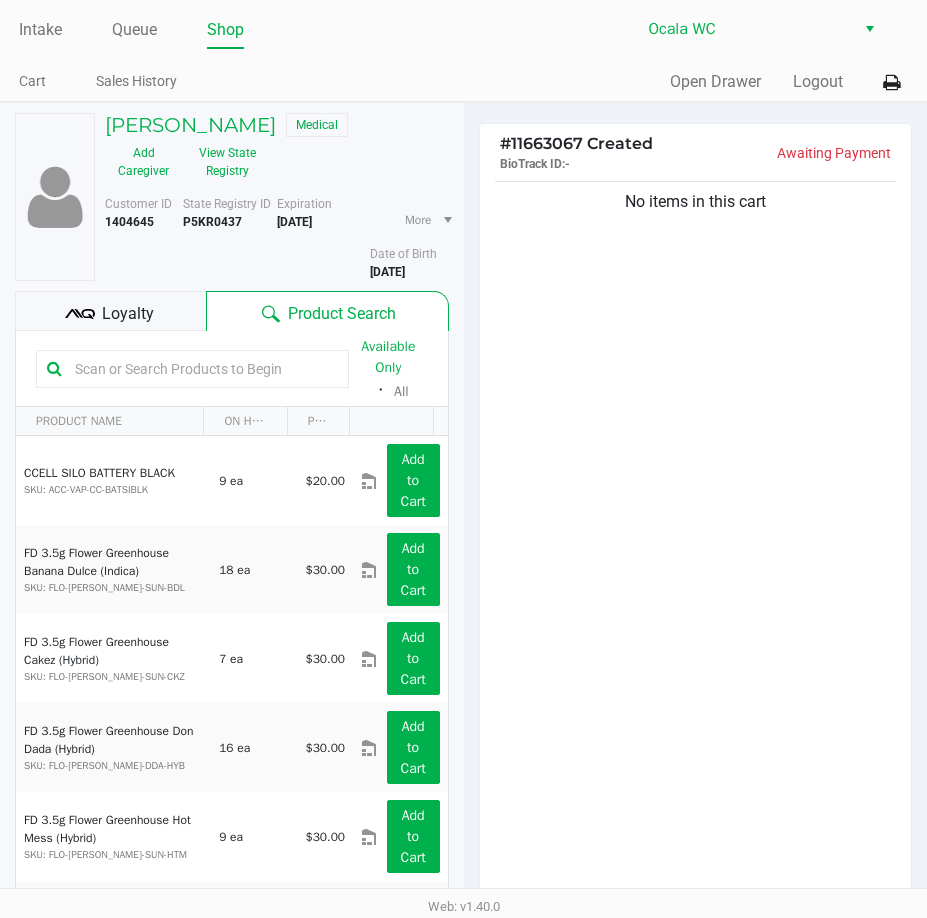 click 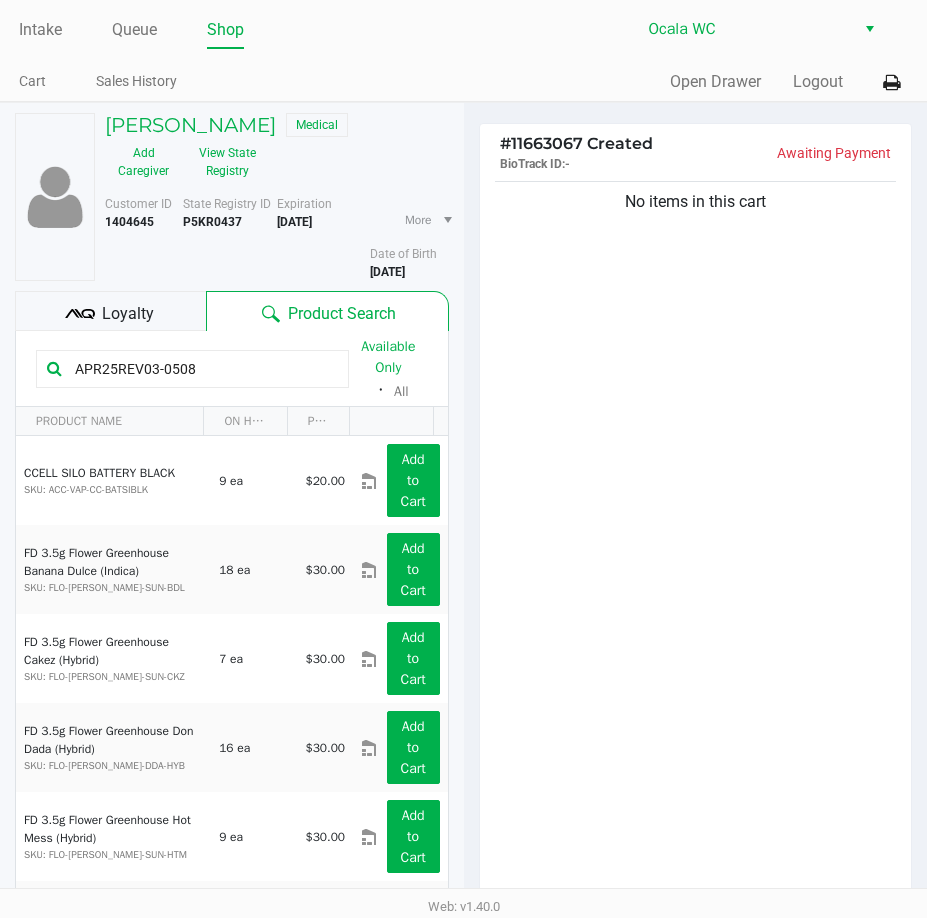 type on "APR25REV03-0508" 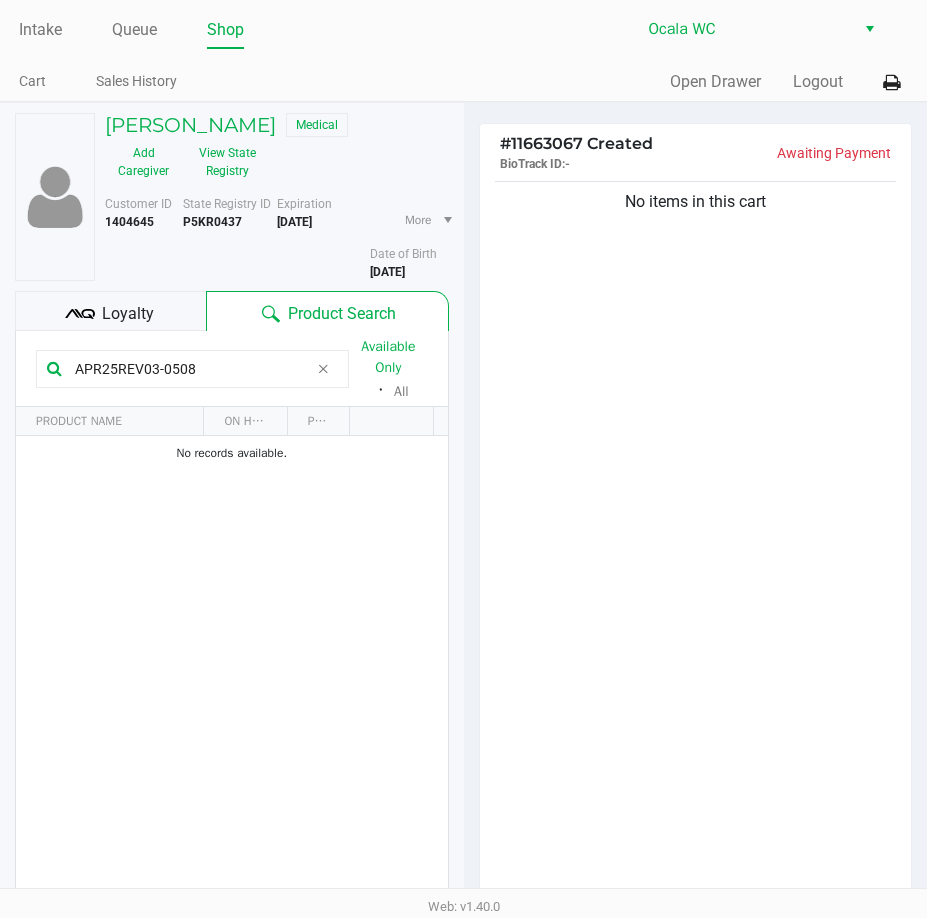 click on "No items in this cart" 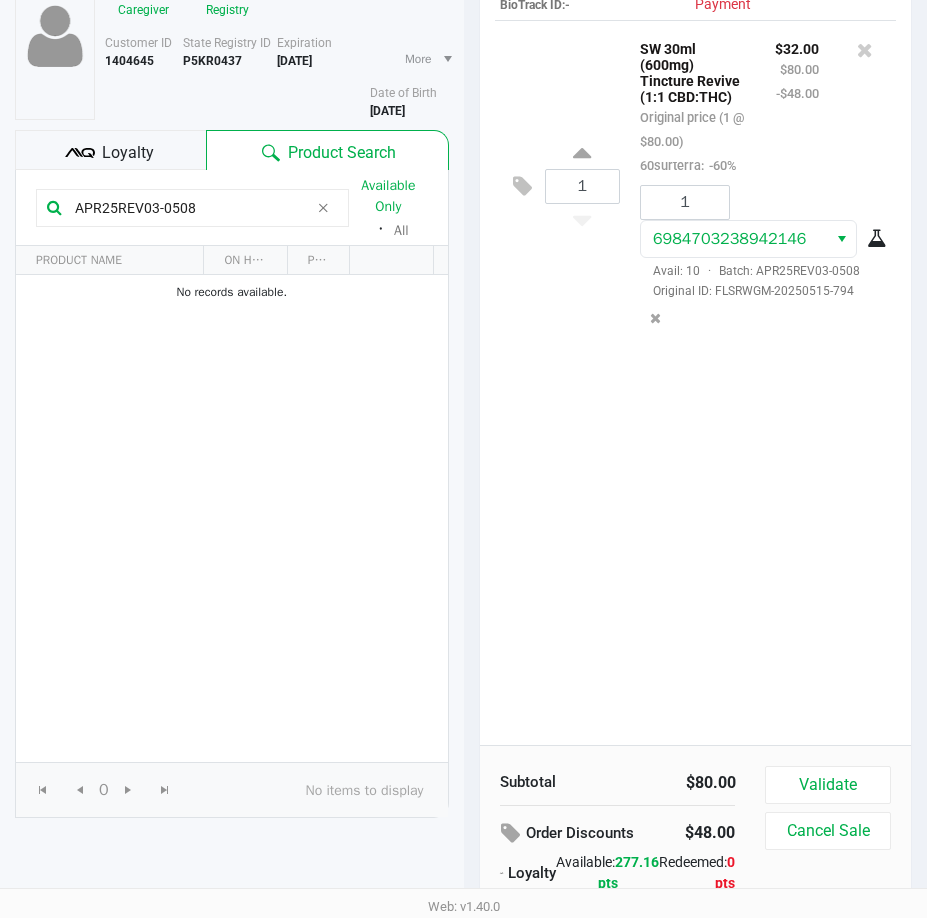 scroll, scrollTop: 251, scrollLeft: 0, axis: vertical 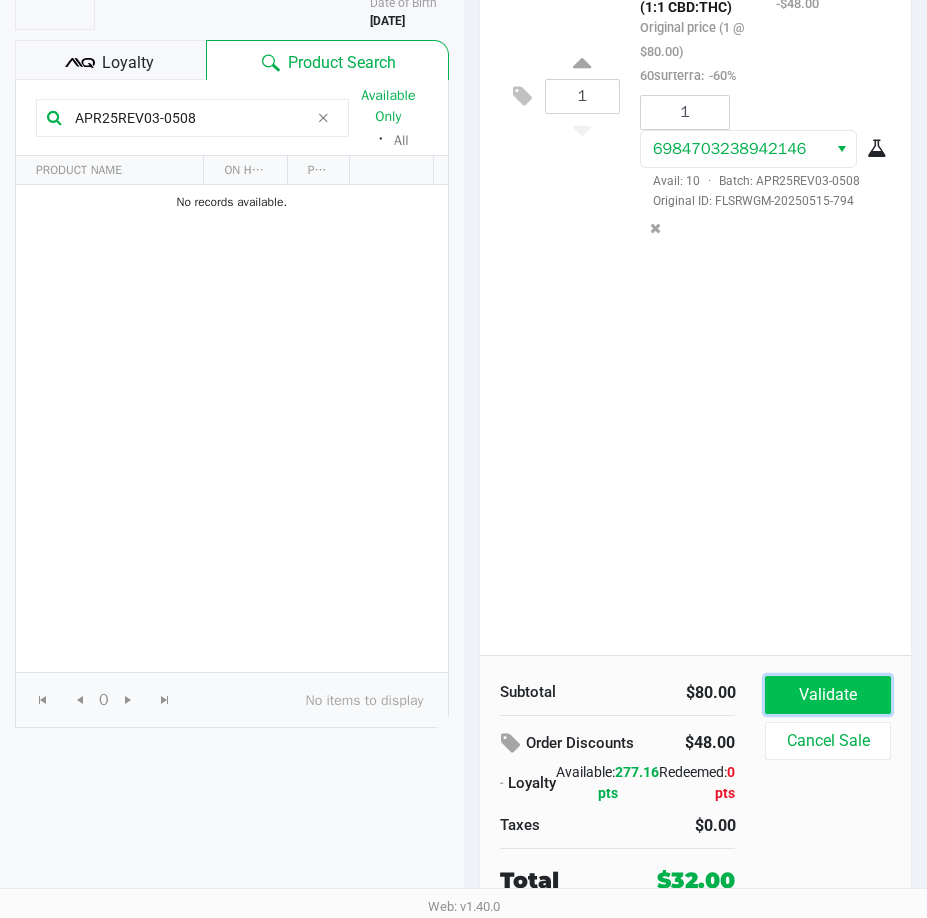 click on "Validate" 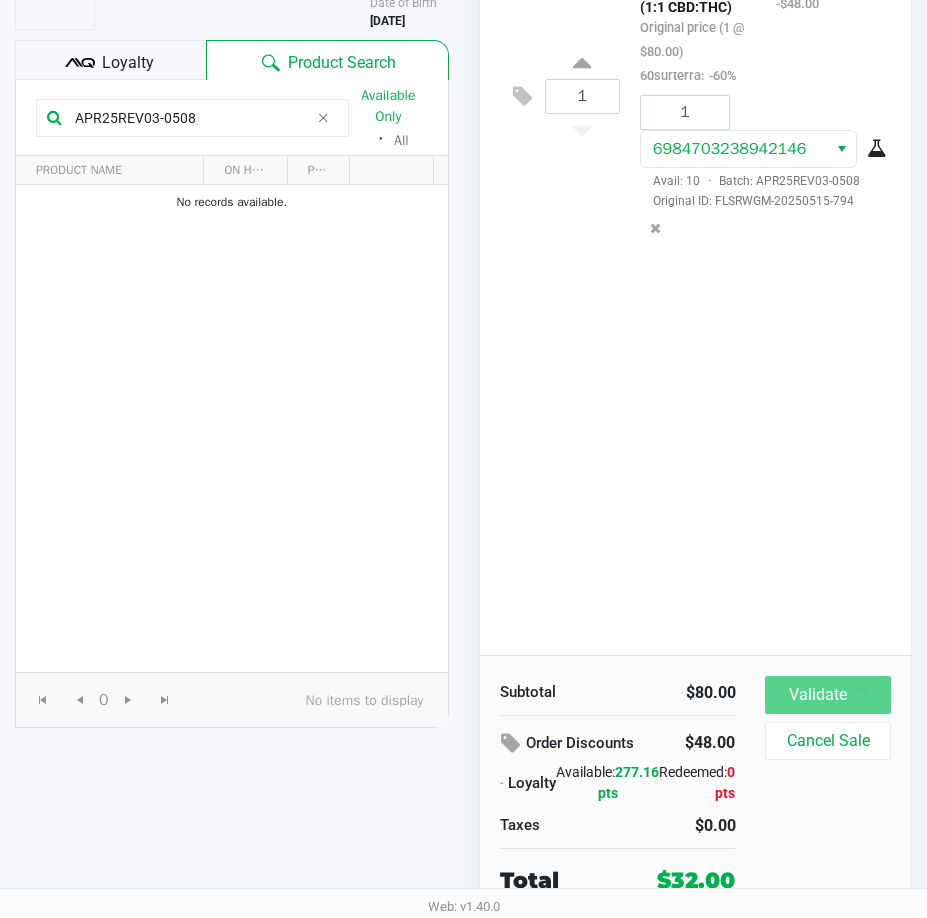 scroll, scrollTop: 0, scrollLeft: 0, axis: both 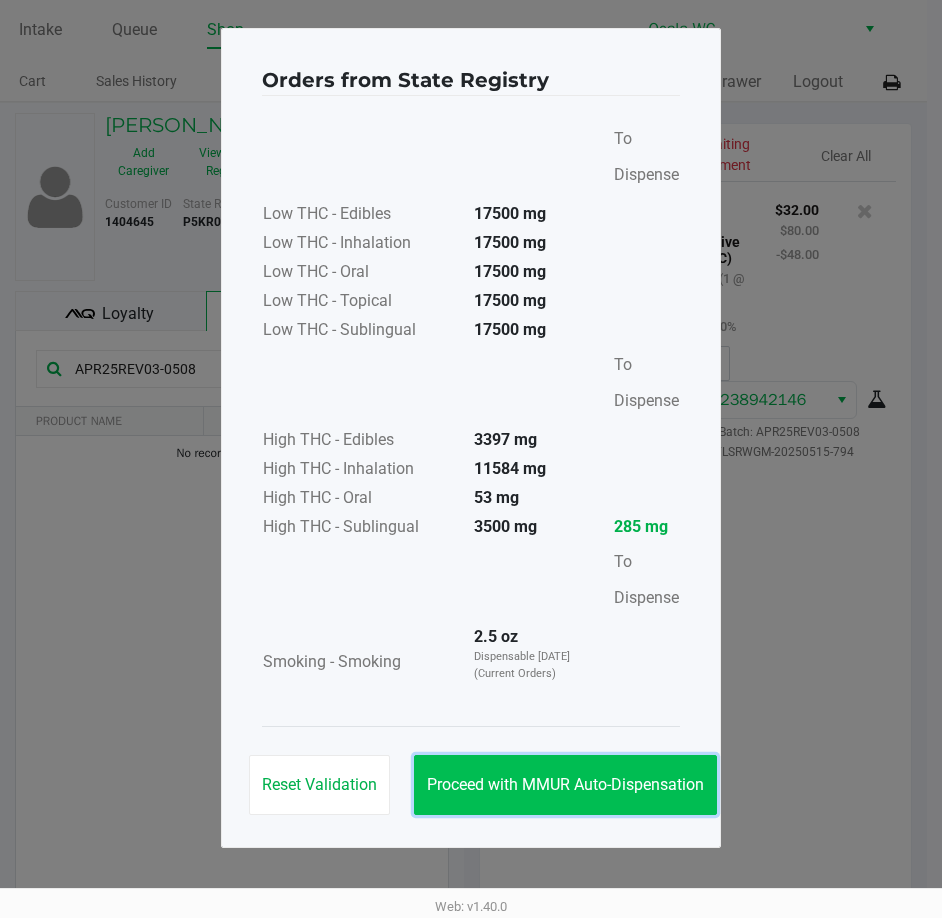 click on "Proceed with MMUR Auto-Dispensation" 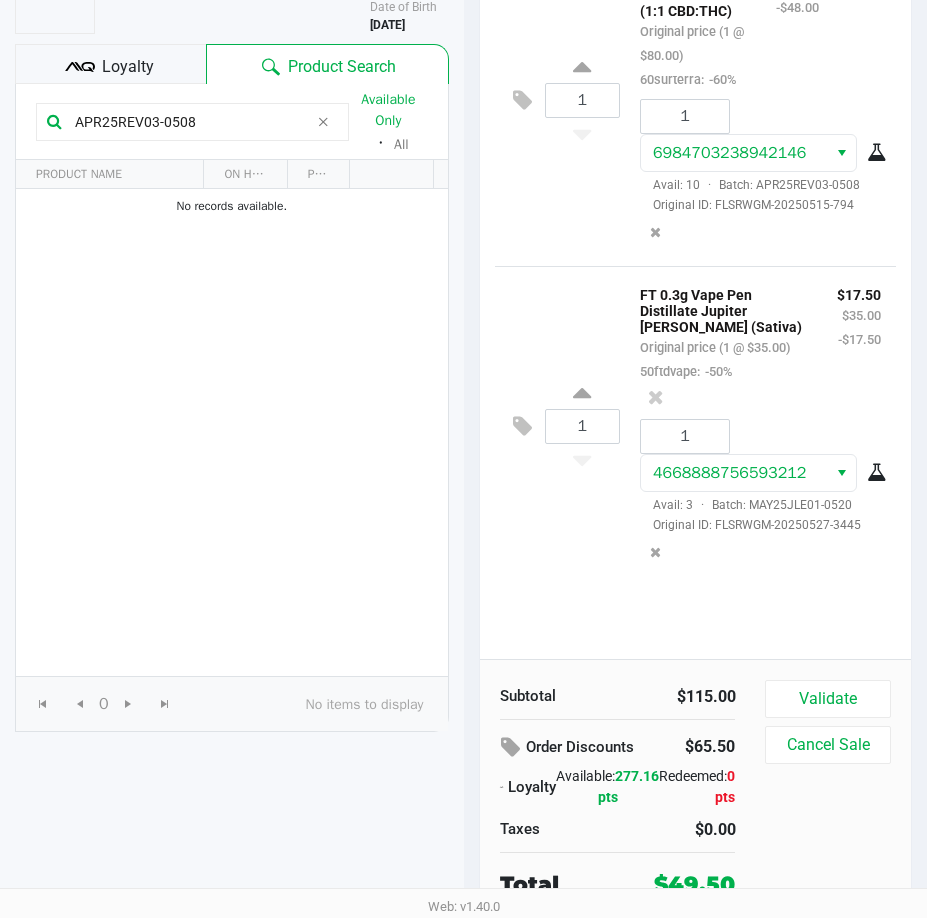scroll, scrollTop: 251, scrollLeft: 0, axis: vertical 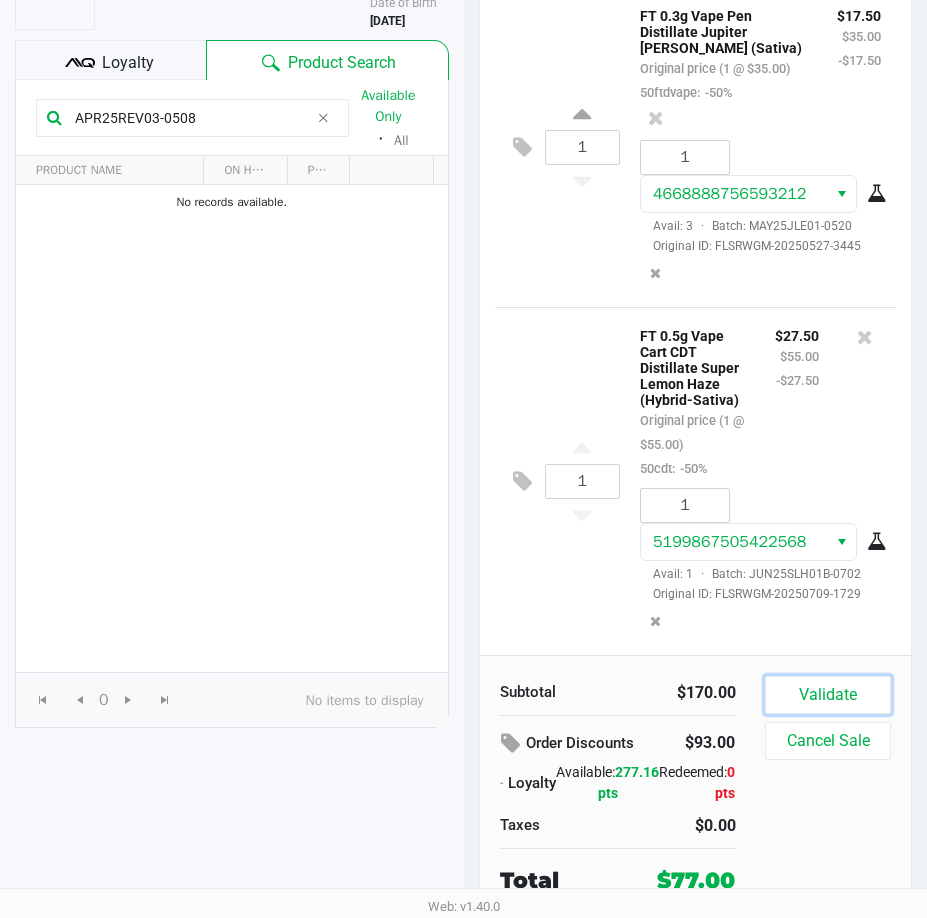 drag, startPoint x: 798, startPoint y: 696, endPoint x: 796, endPoint y: 710, distance: 14.142136 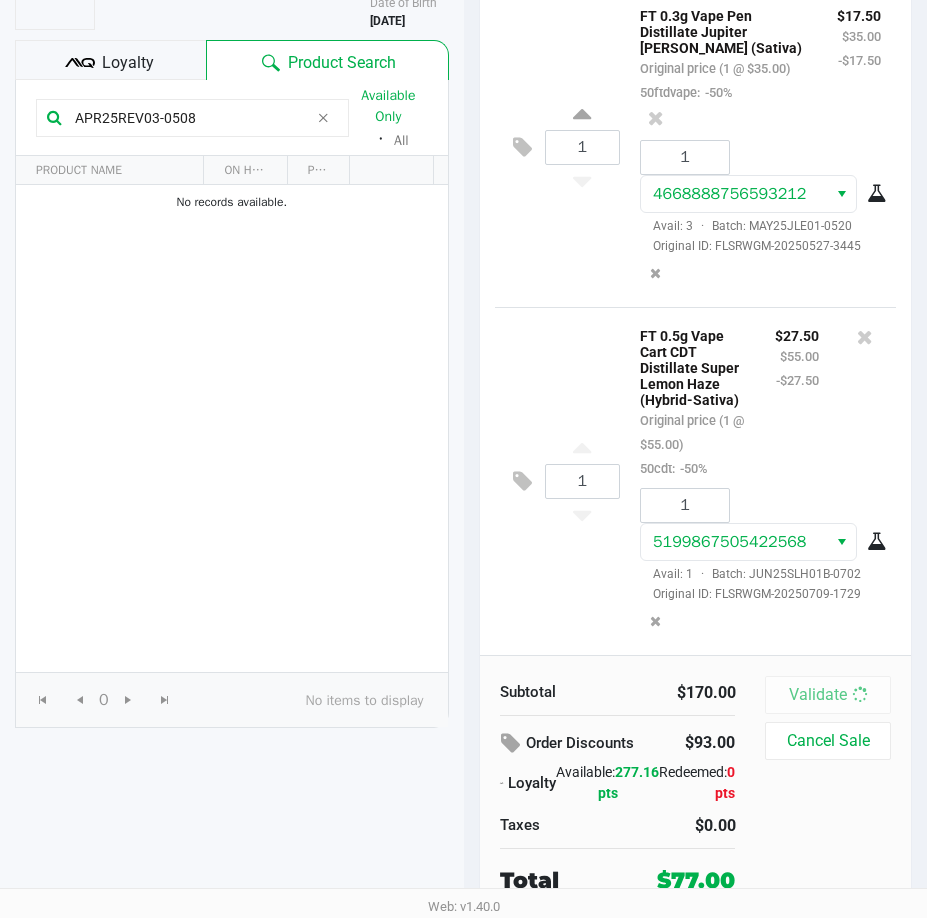 scroll, scrollTop: 0, scrollLeft: 0, axis: both 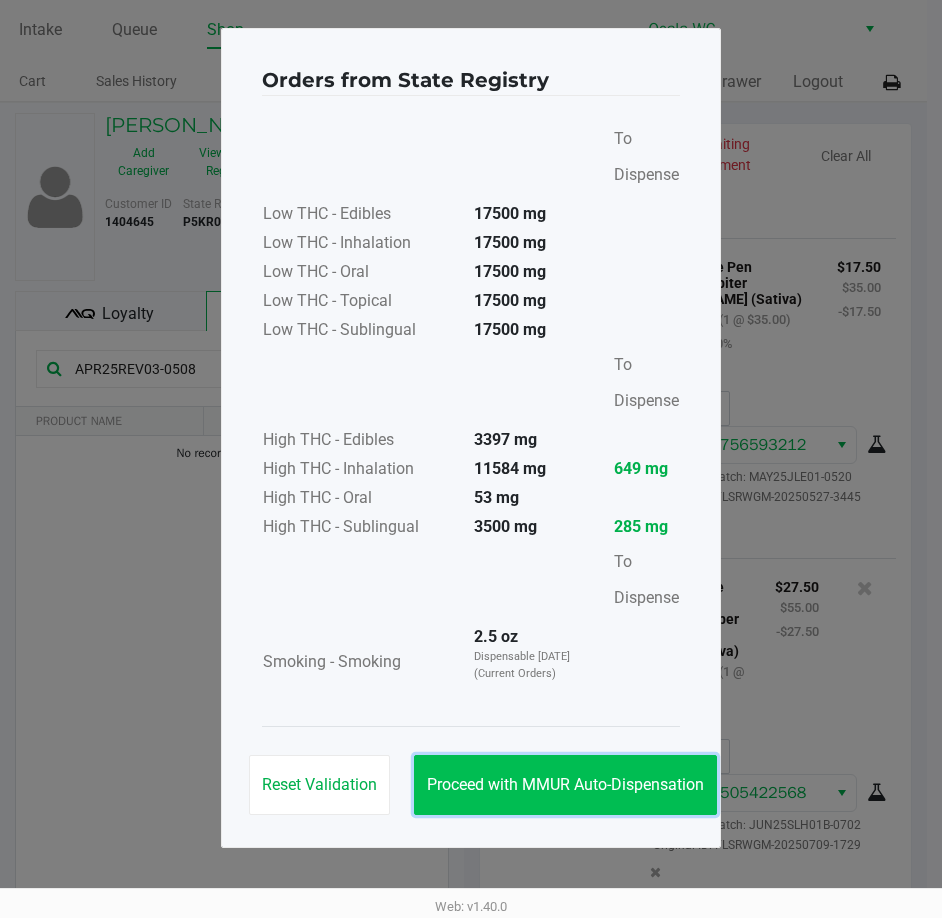 click on "Proceed with MMUR Auto-Dispensation" 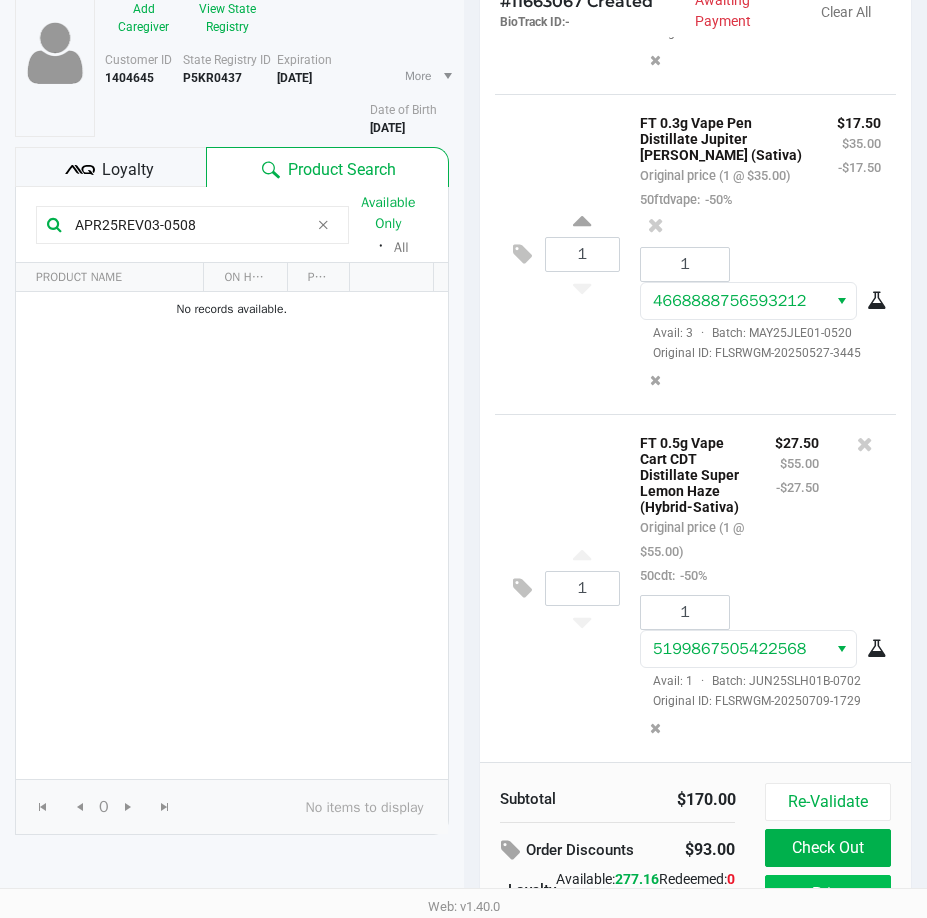 scroll, scrollTop: 254, scrollLeft: 0, axis: vertical 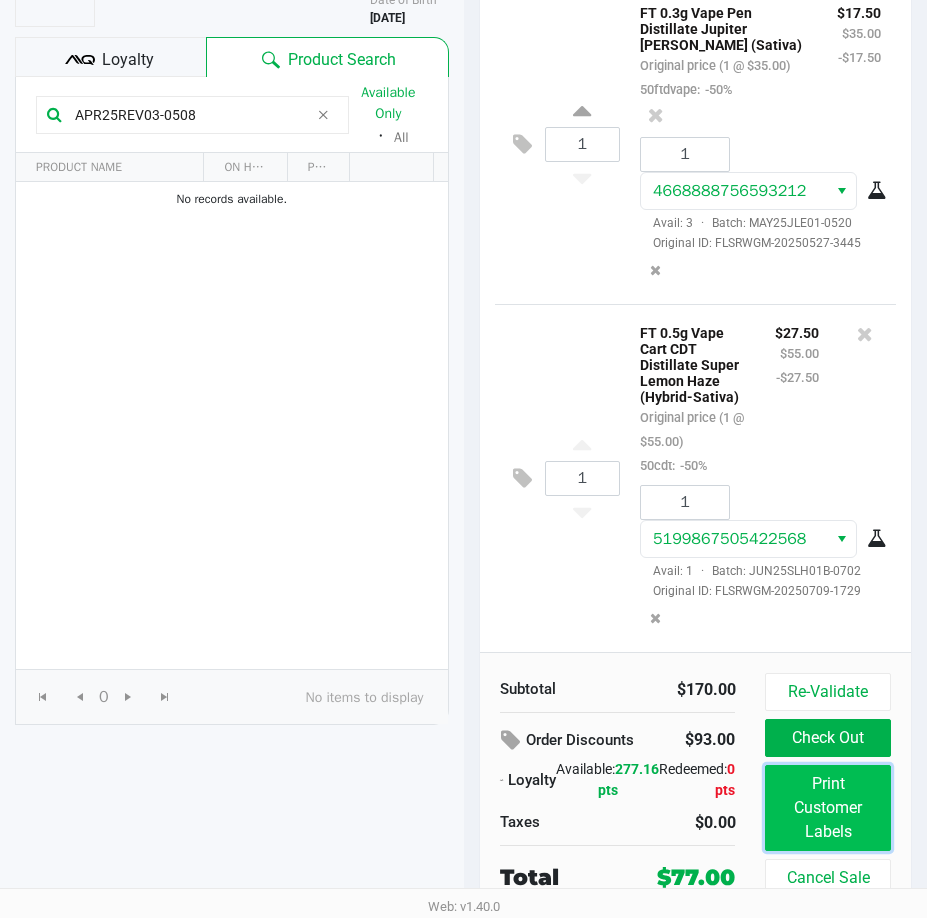 click on "Print Customer Labels" 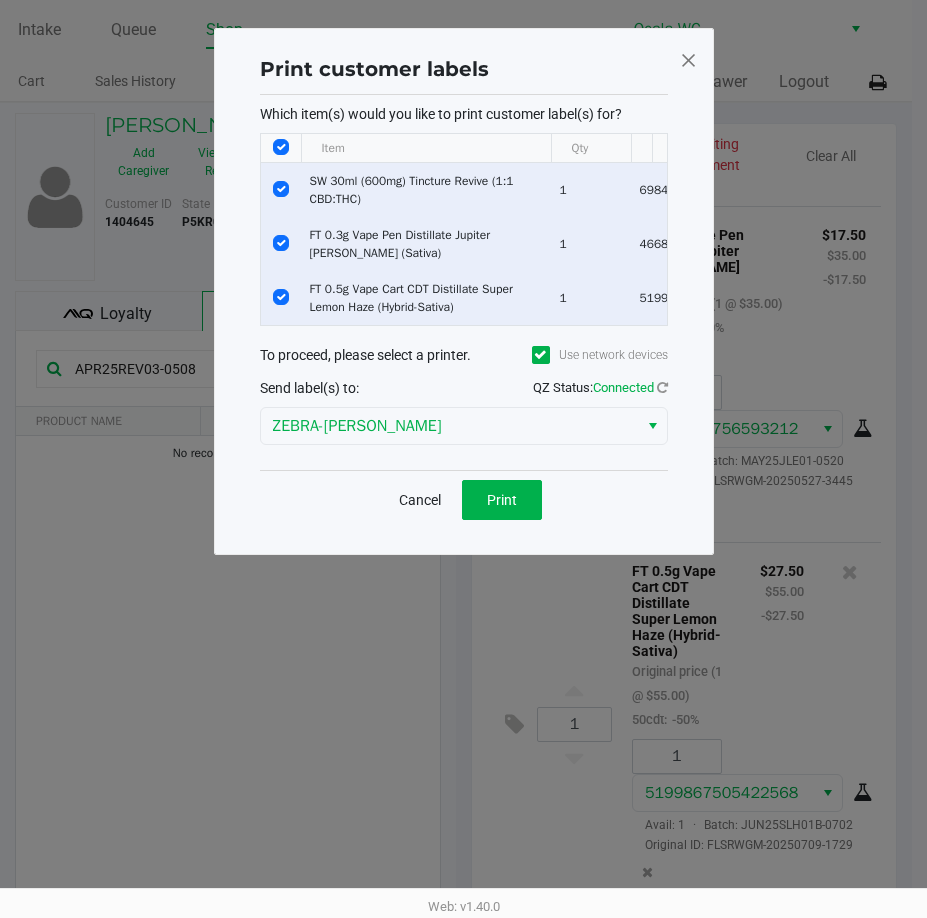scroll, scrollTop: 0, scrollLeft: 0, axis: both 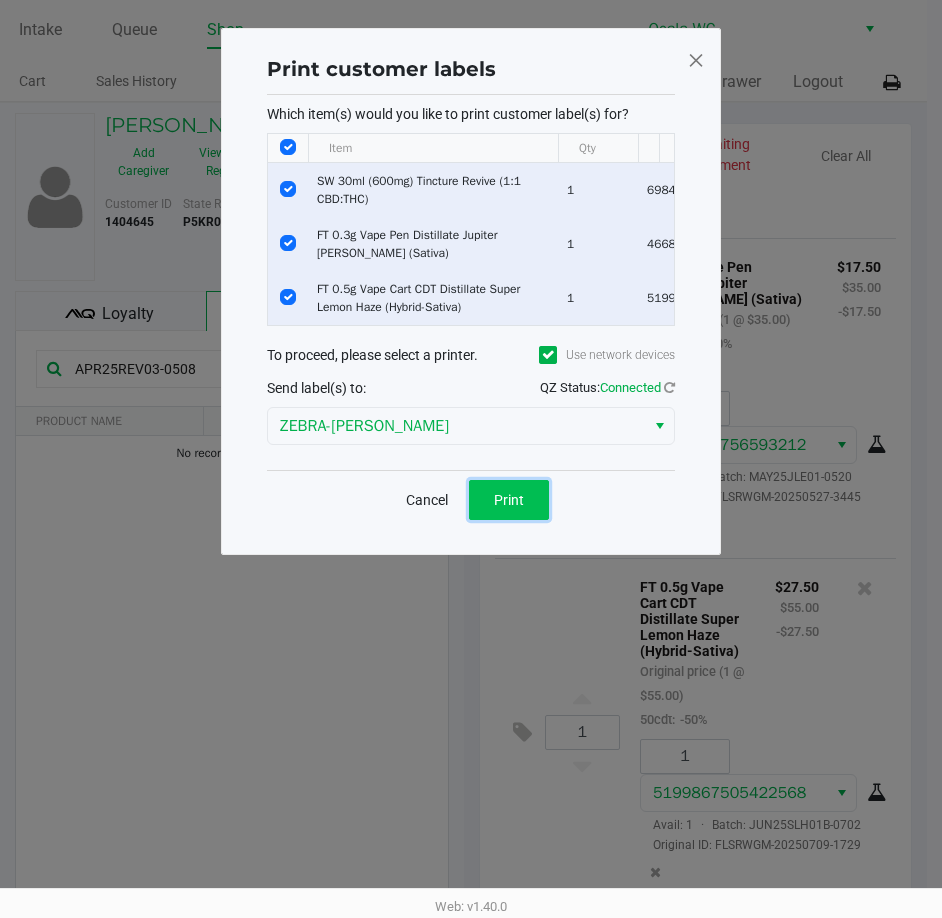 click on "Print" 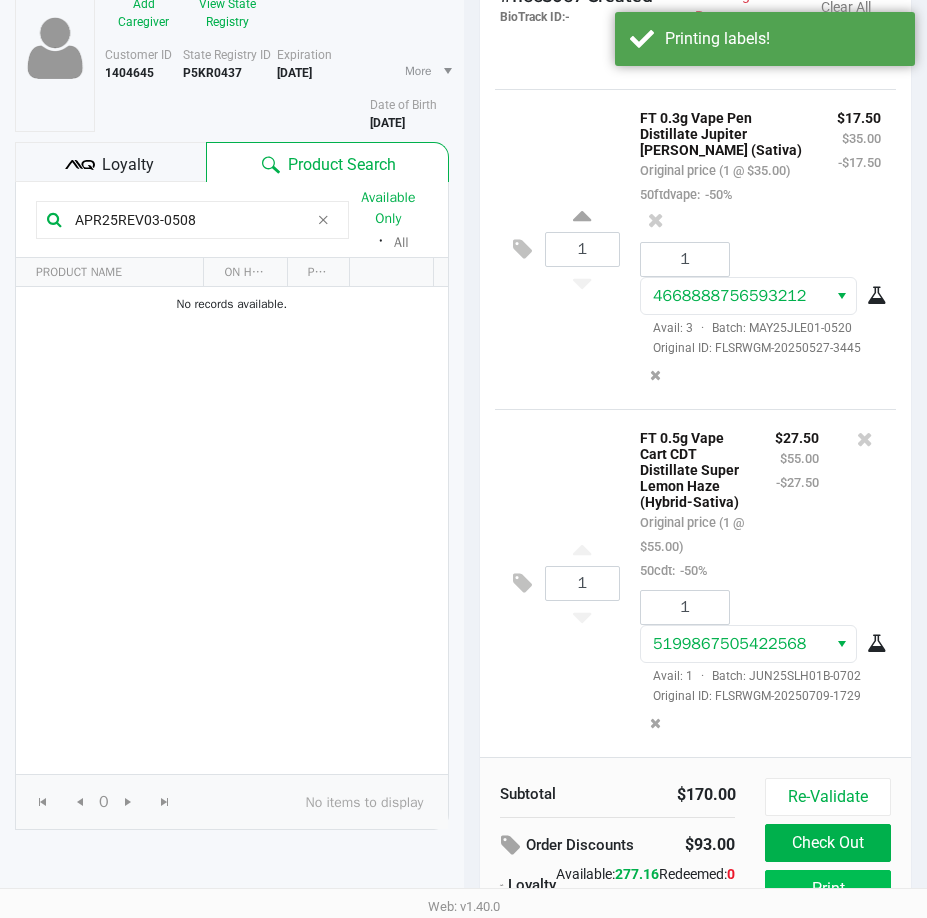scroll, scrollTop: 254, scrollLeft: 0, axis: vertical 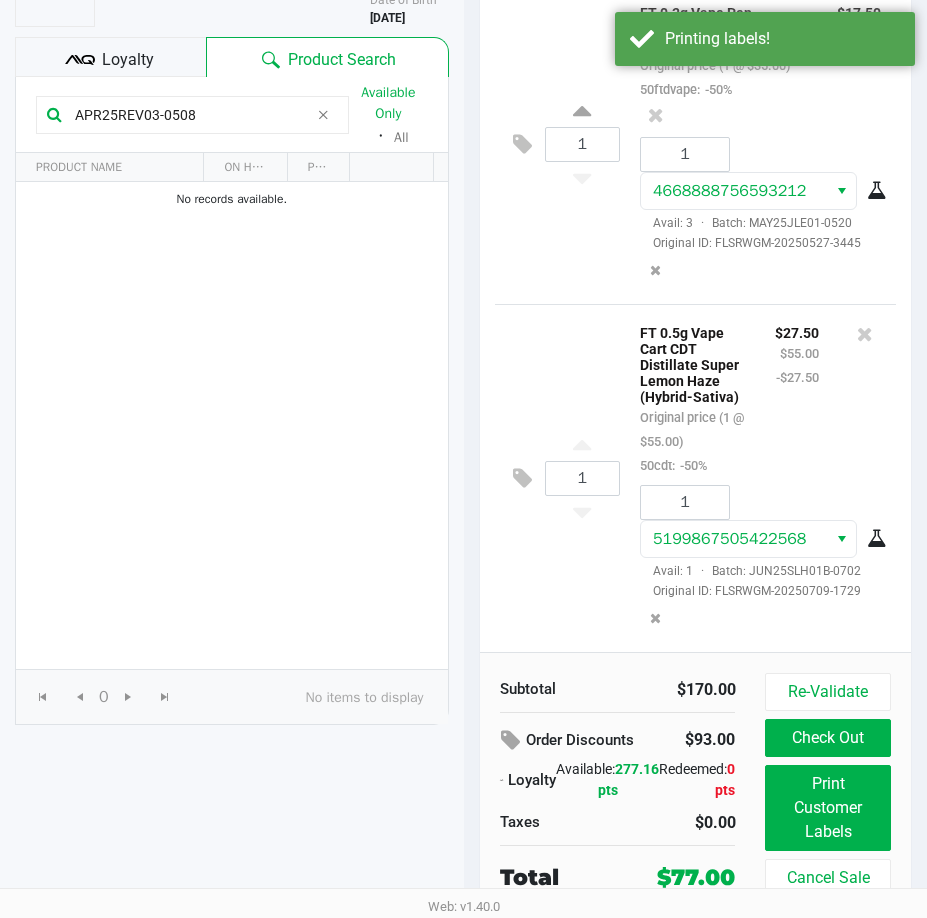 click on "Loyalty" 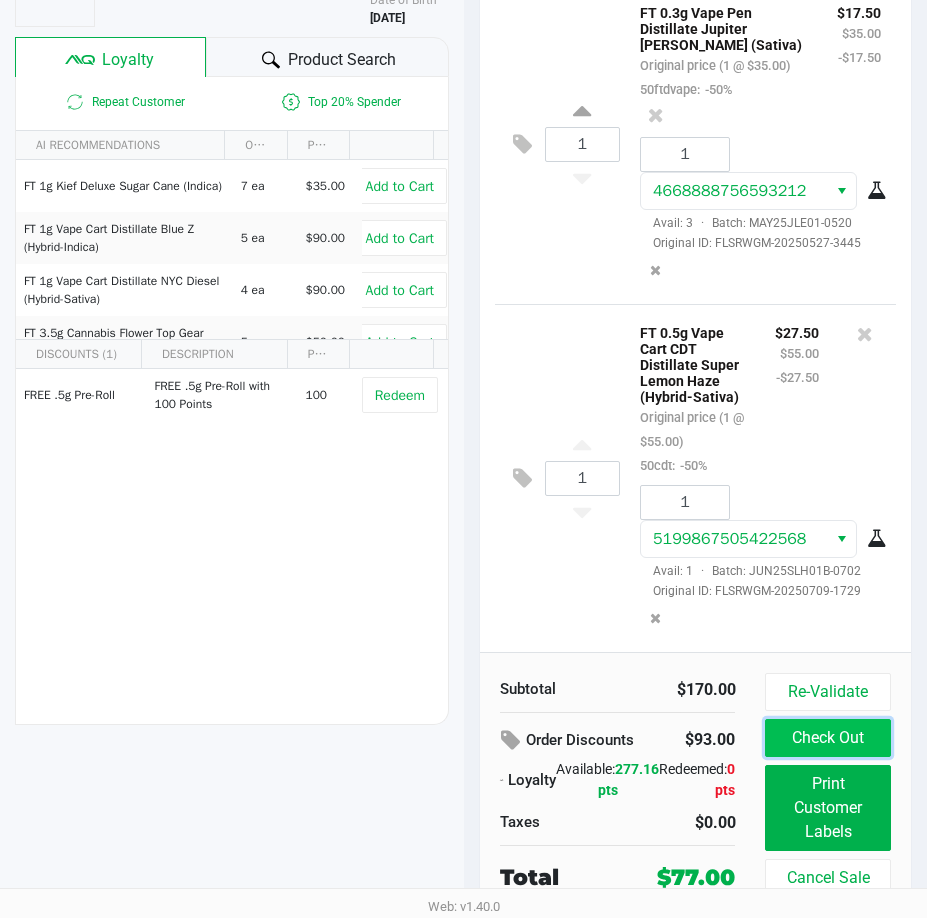 click on "Check Out" 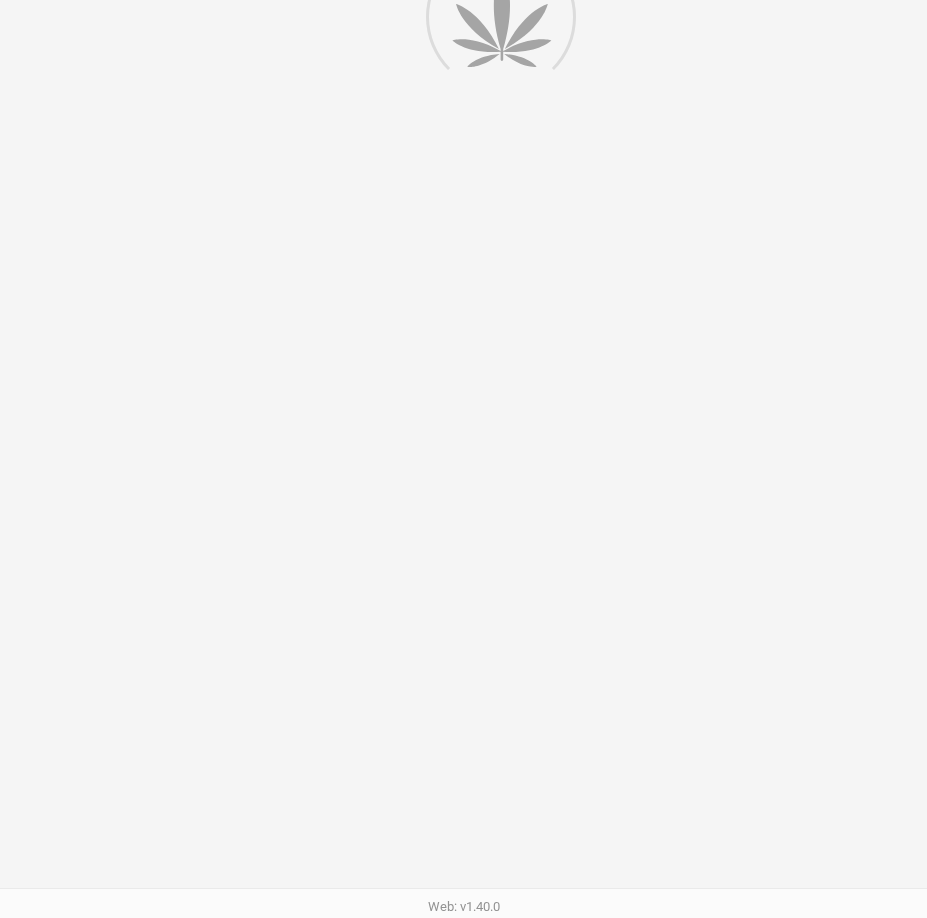 scroll, scrollTop: 0, scrollLeft: 0, axis: both 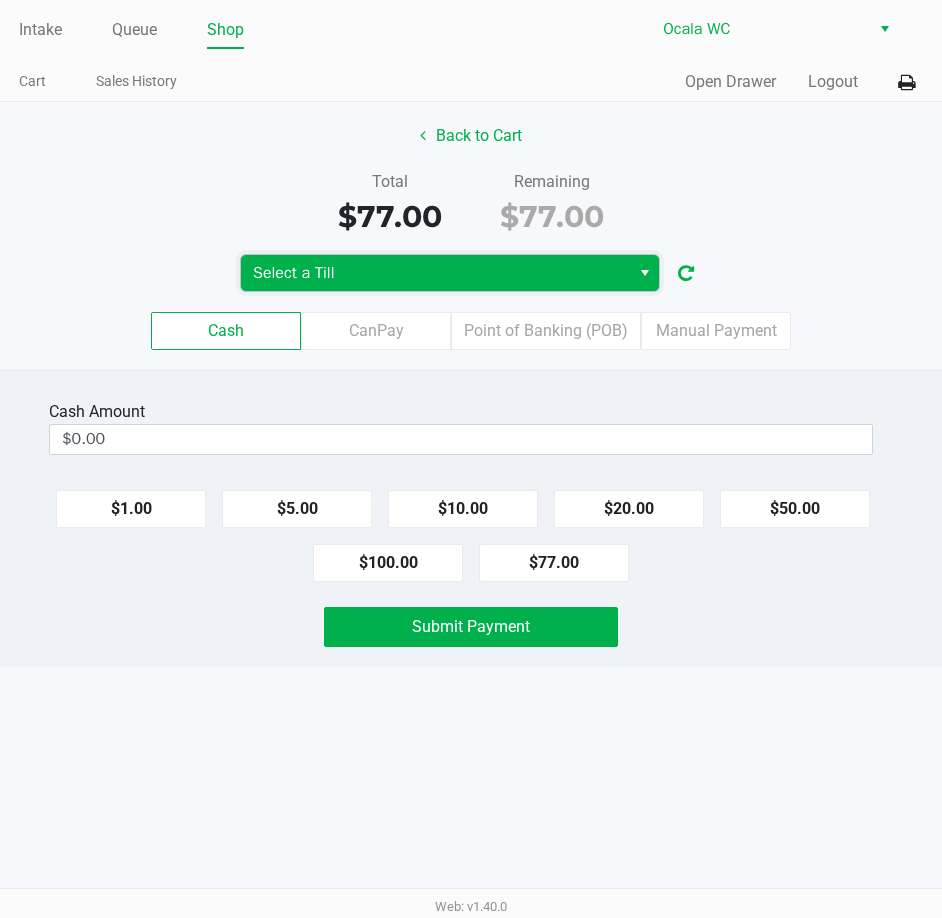 click on "Select a Till" at bounding box center (435, 273) 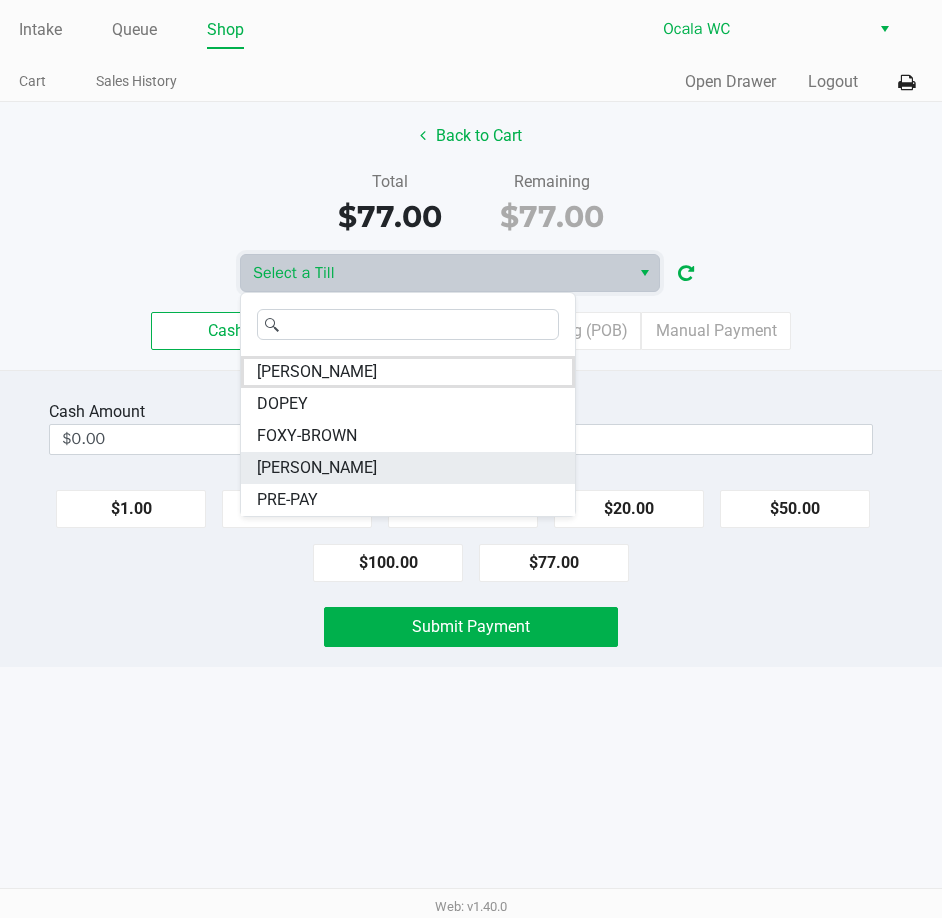 click on "[PERSON_NAME]" at bounding box center (408, 468) 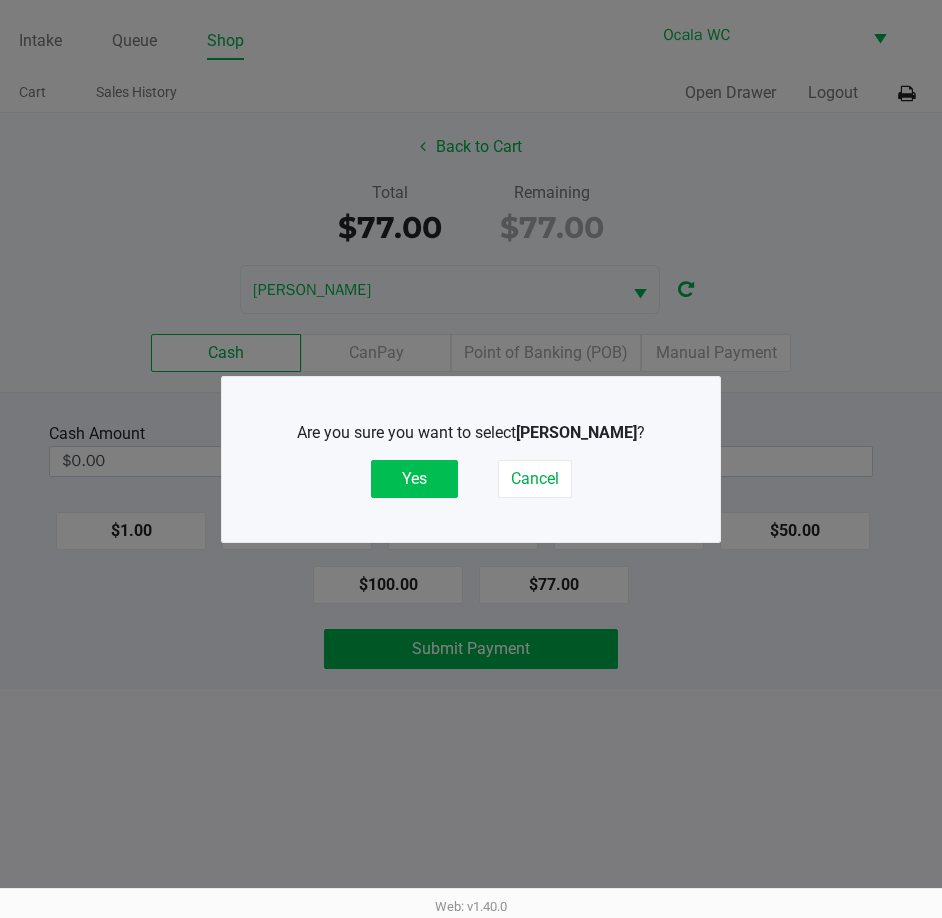 click on "Yes" 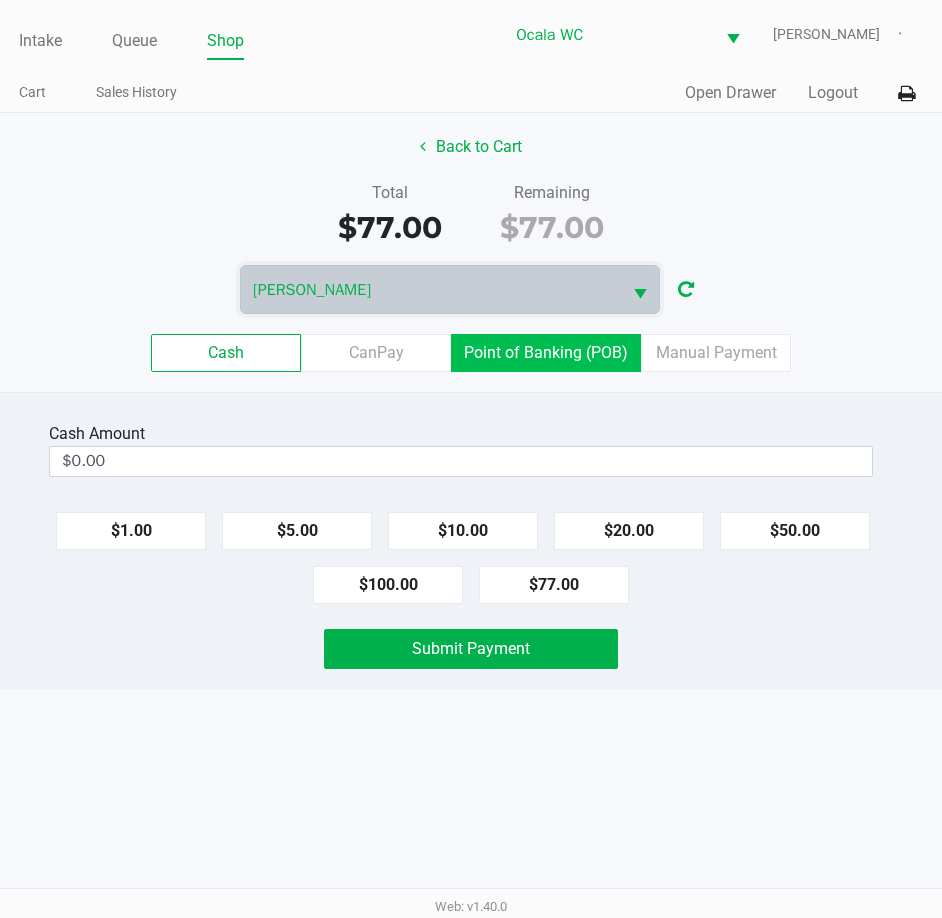click on "Point of Banking (POB)" 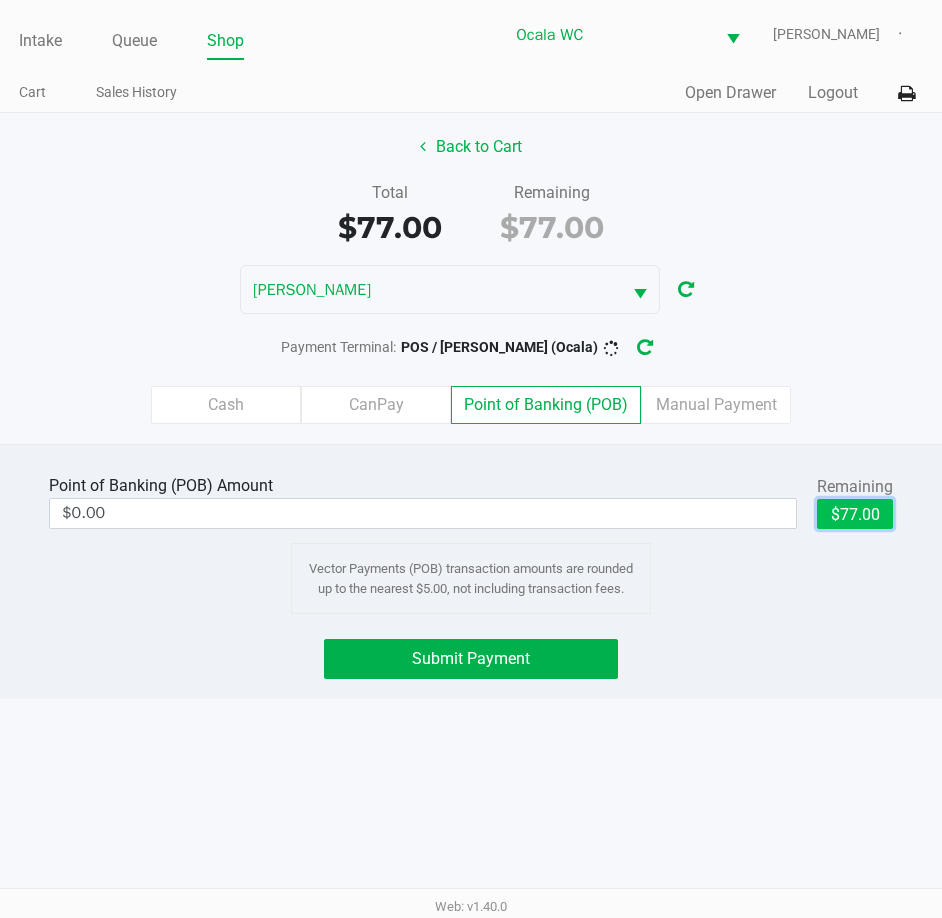 click on "$77.00" 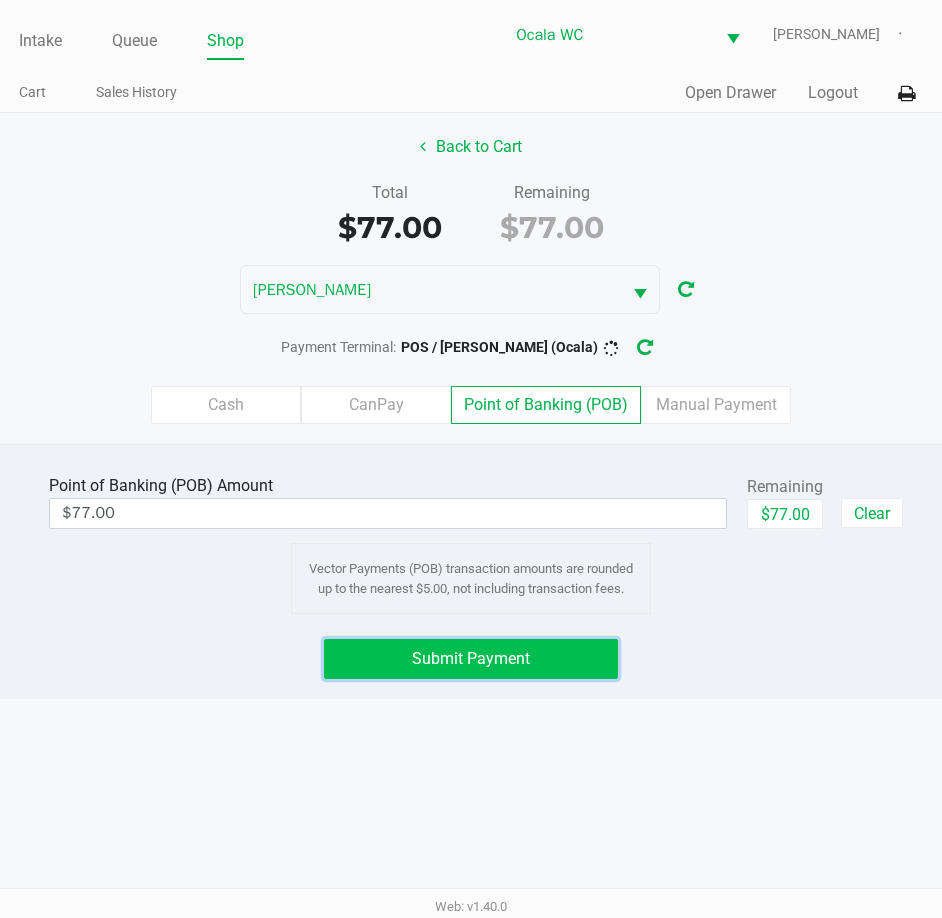 click on "Submit Payment" 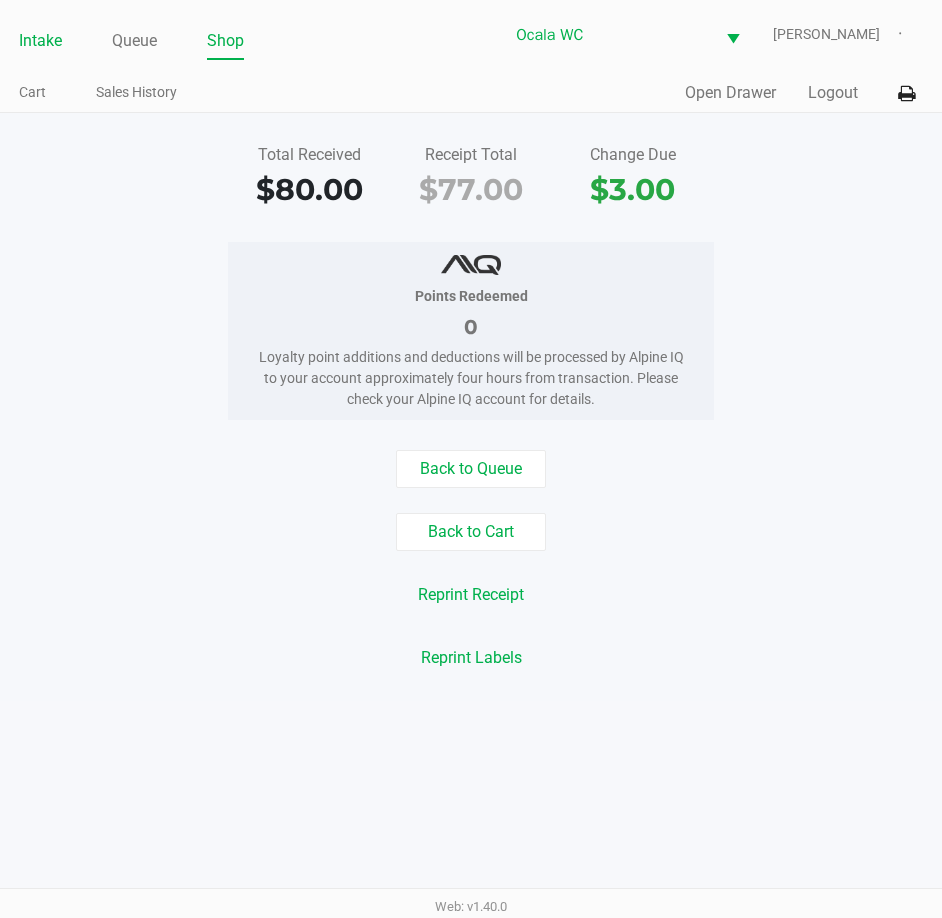 click on "Intake" 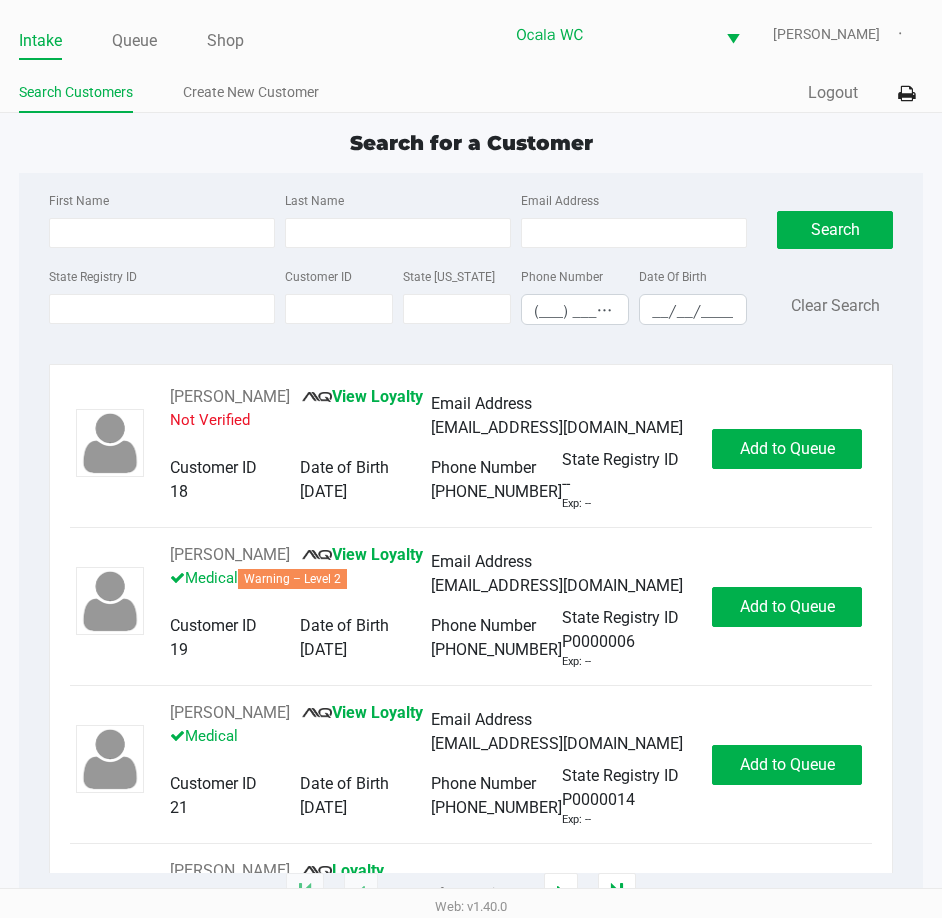 click on "Intake Queue Shop Ocala WC  [PERSON_NAME]" 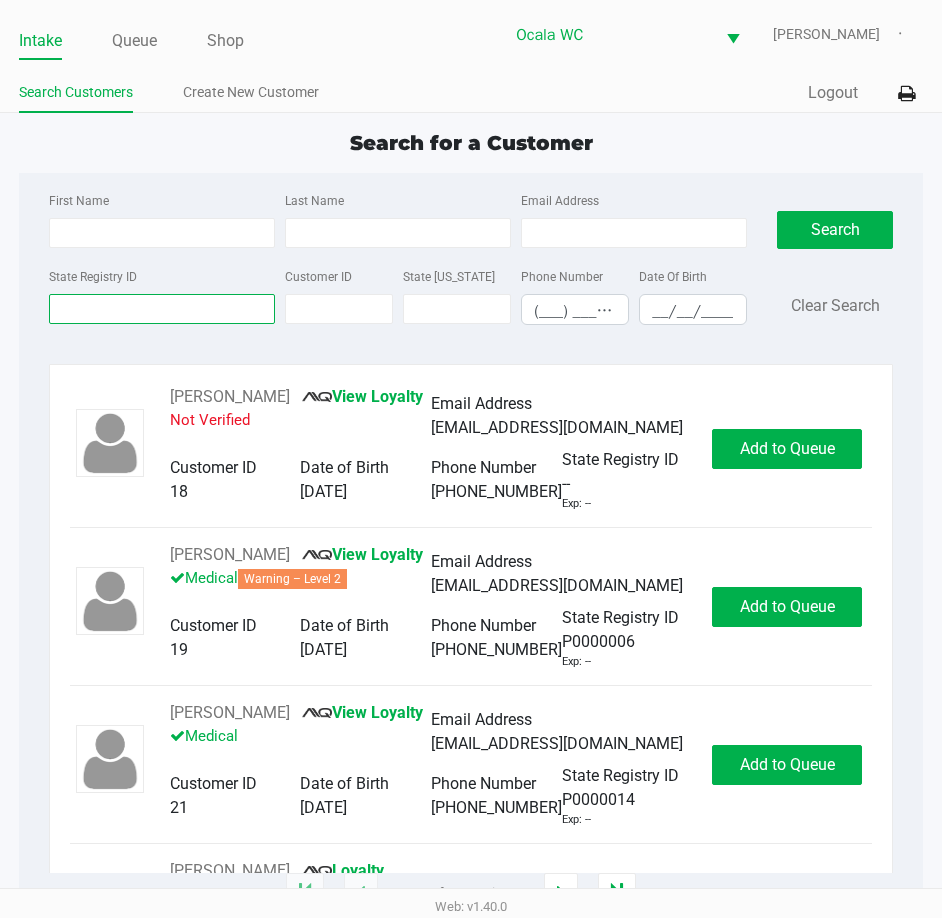 click on "State Registry ID" at bounding box center (162, 309) 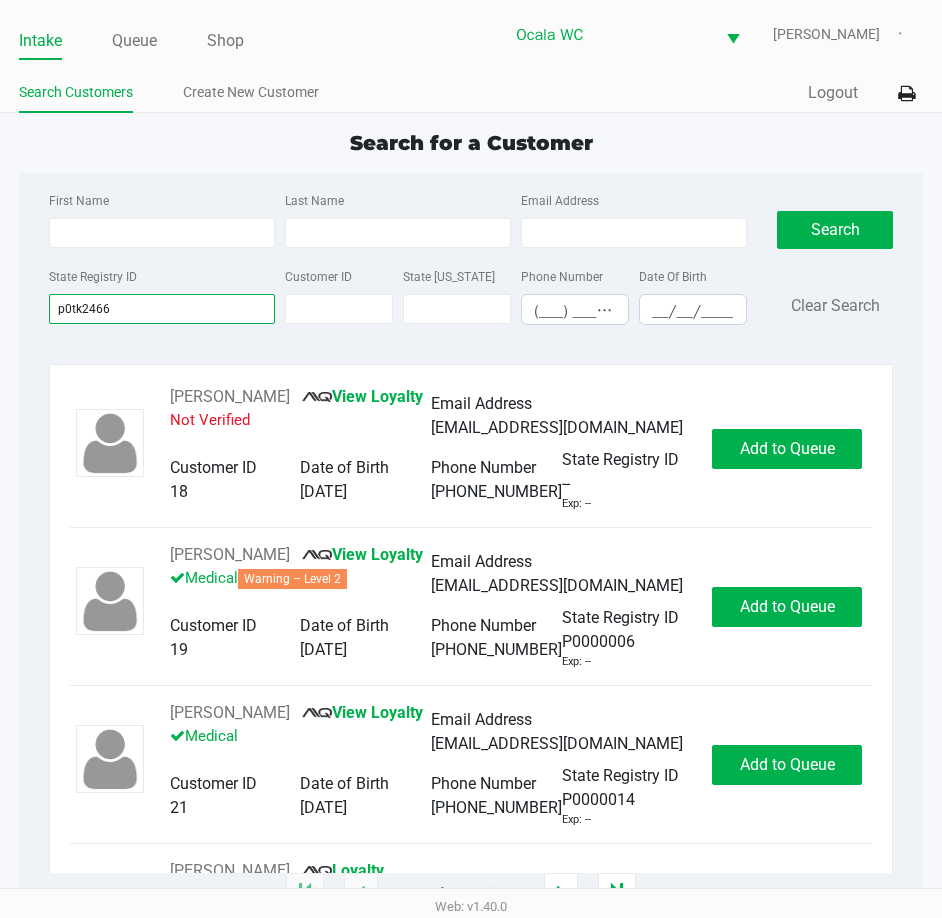 type on "p0tk2466" 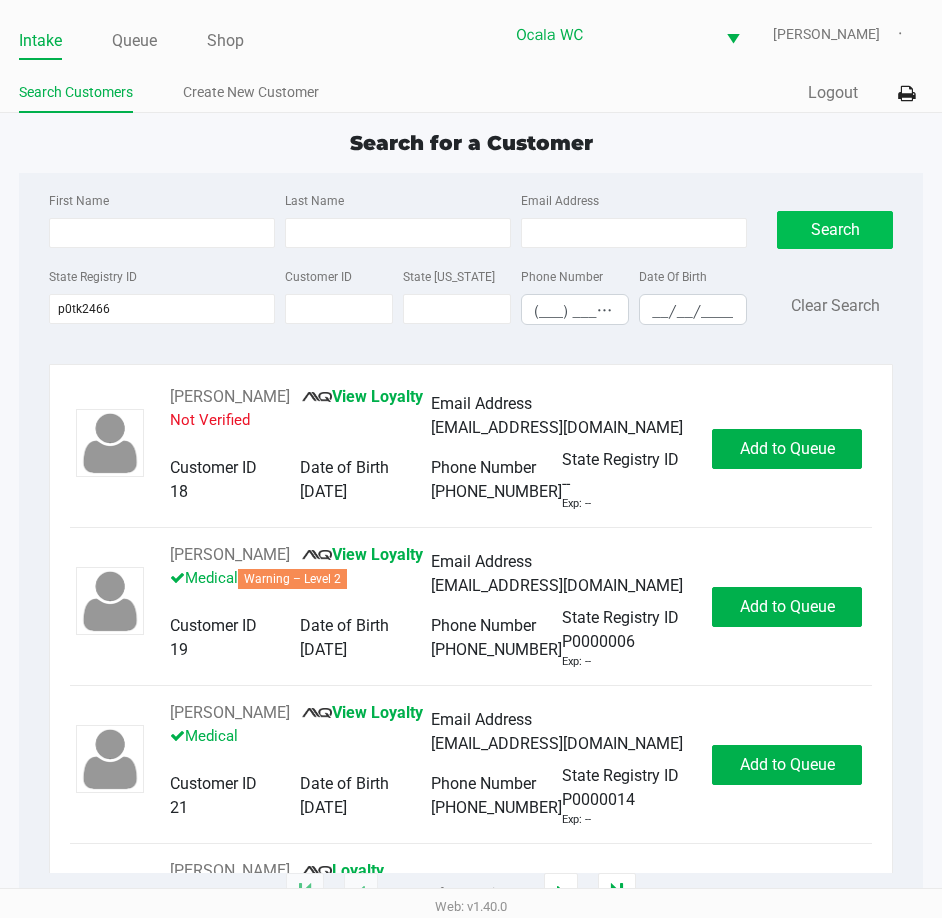 click on "Search" 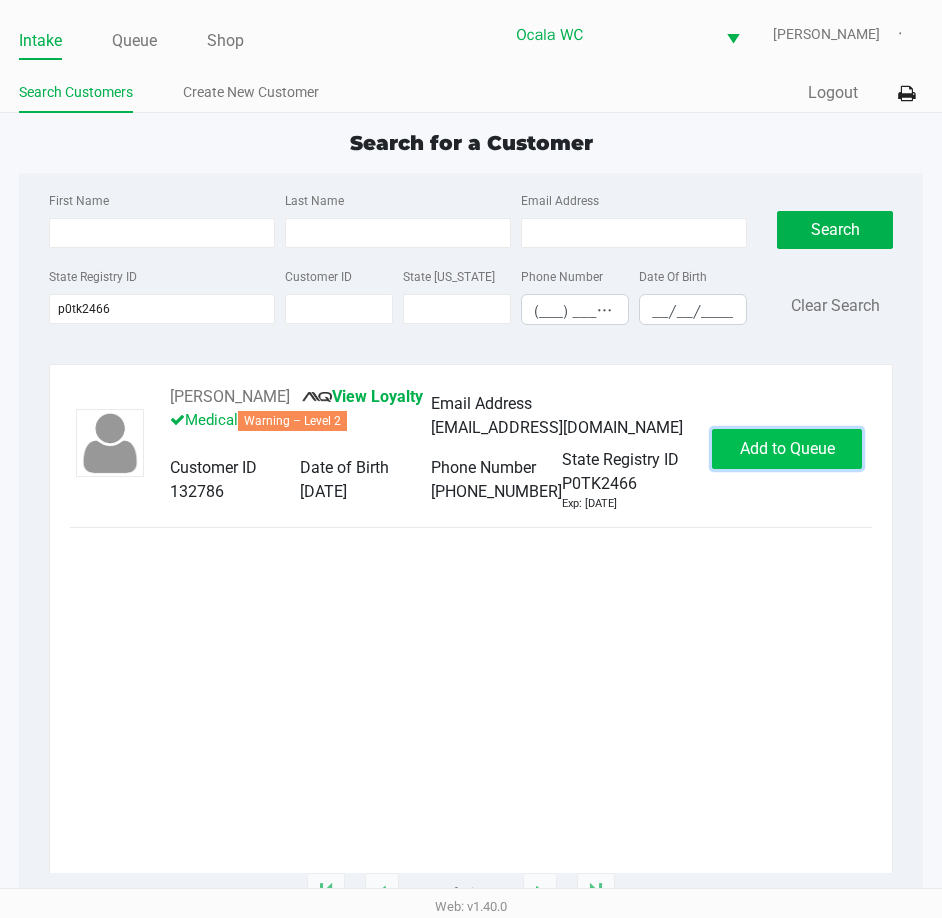 click on "Add to Queue" 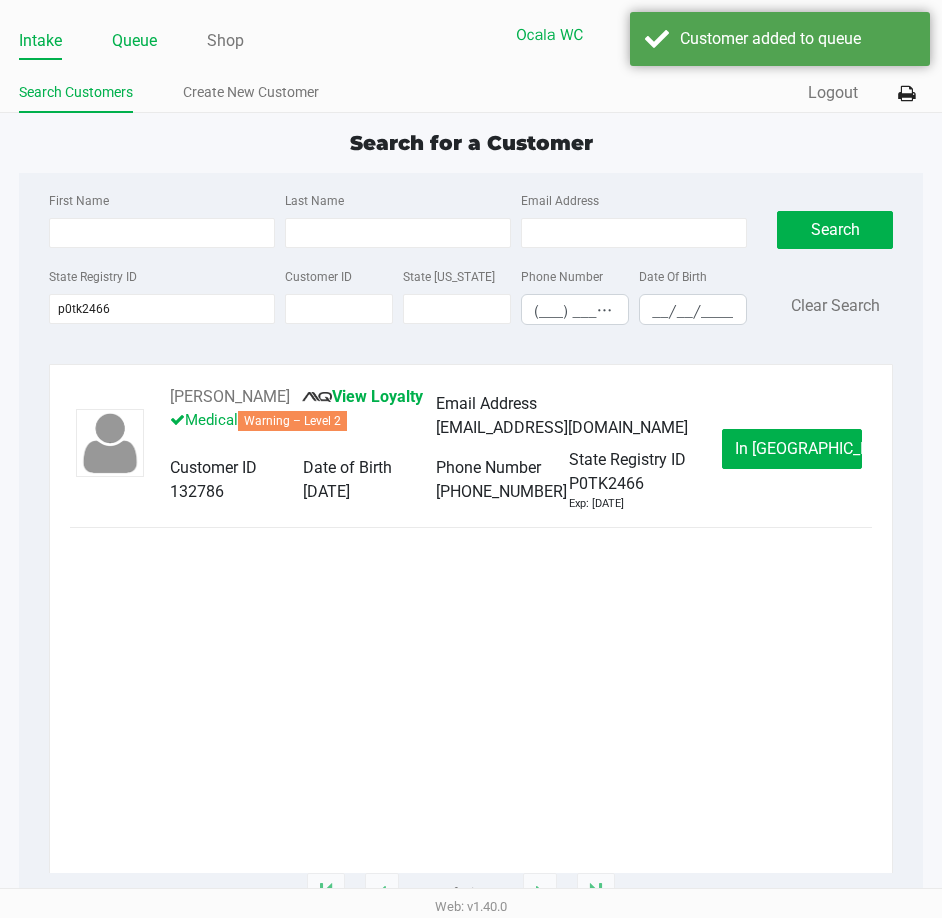 click on "Queue" 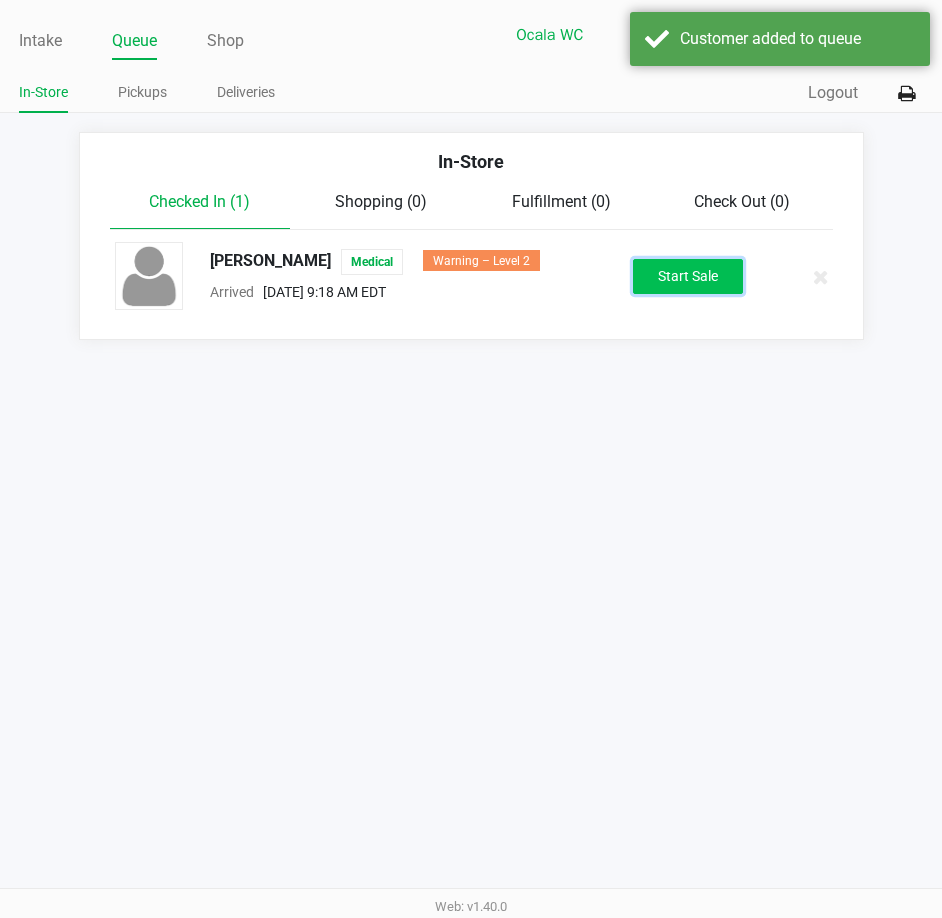 click on "Start Sale" 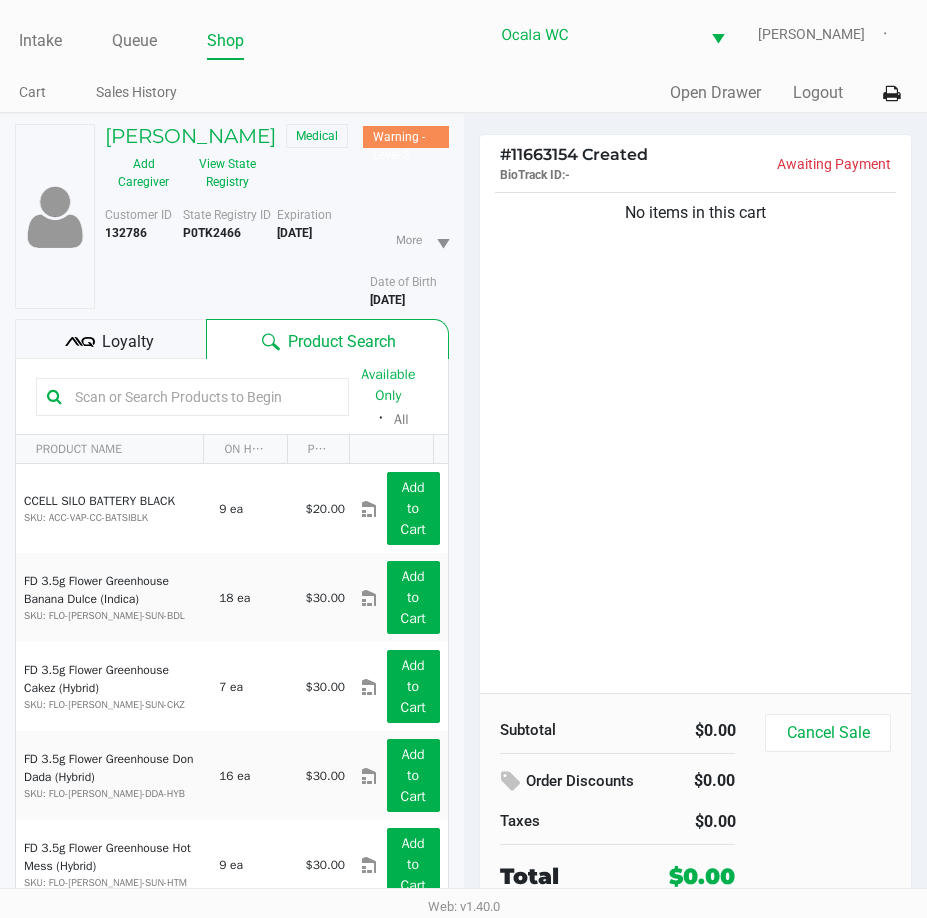 click on "Loyalty" 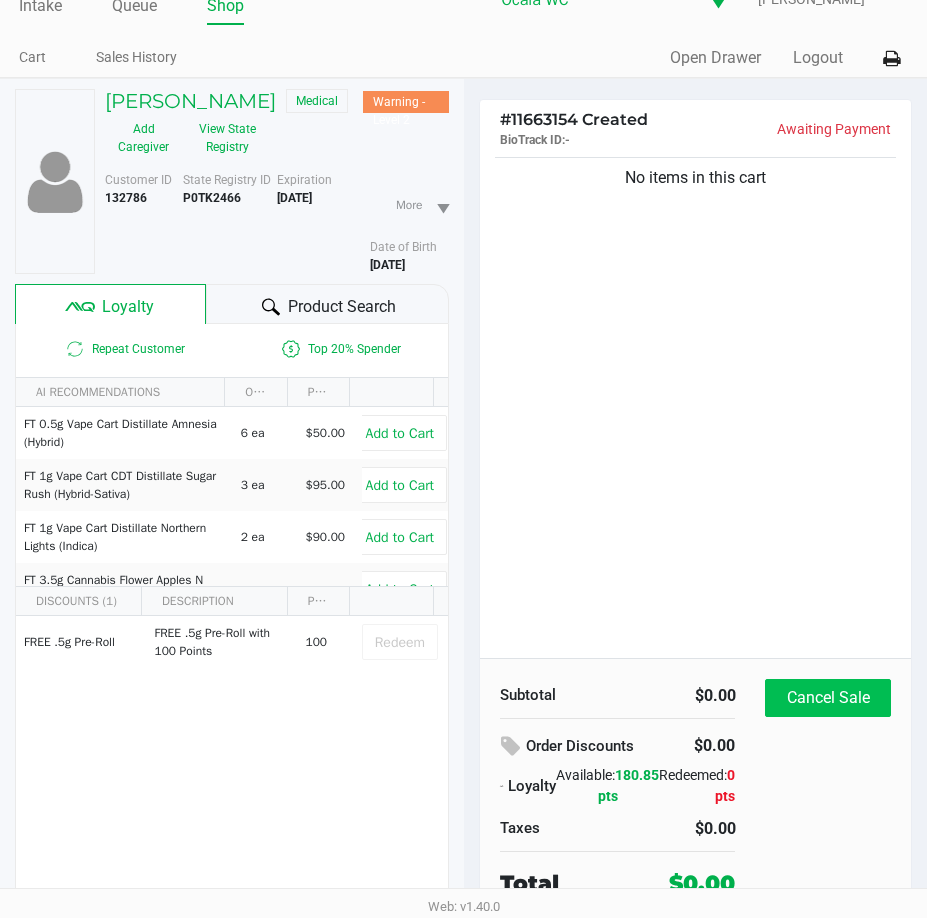 scroll, scrollTop: 0, scrollLeft: 0, axis: both 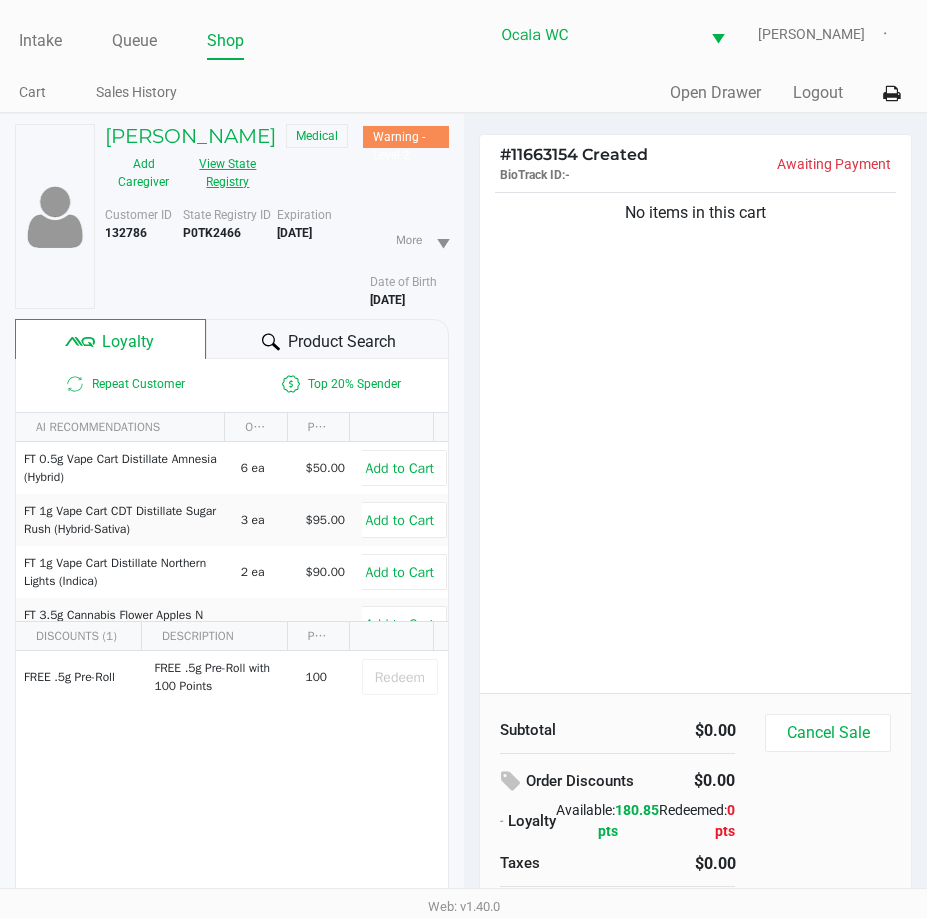click on "View State Registry" 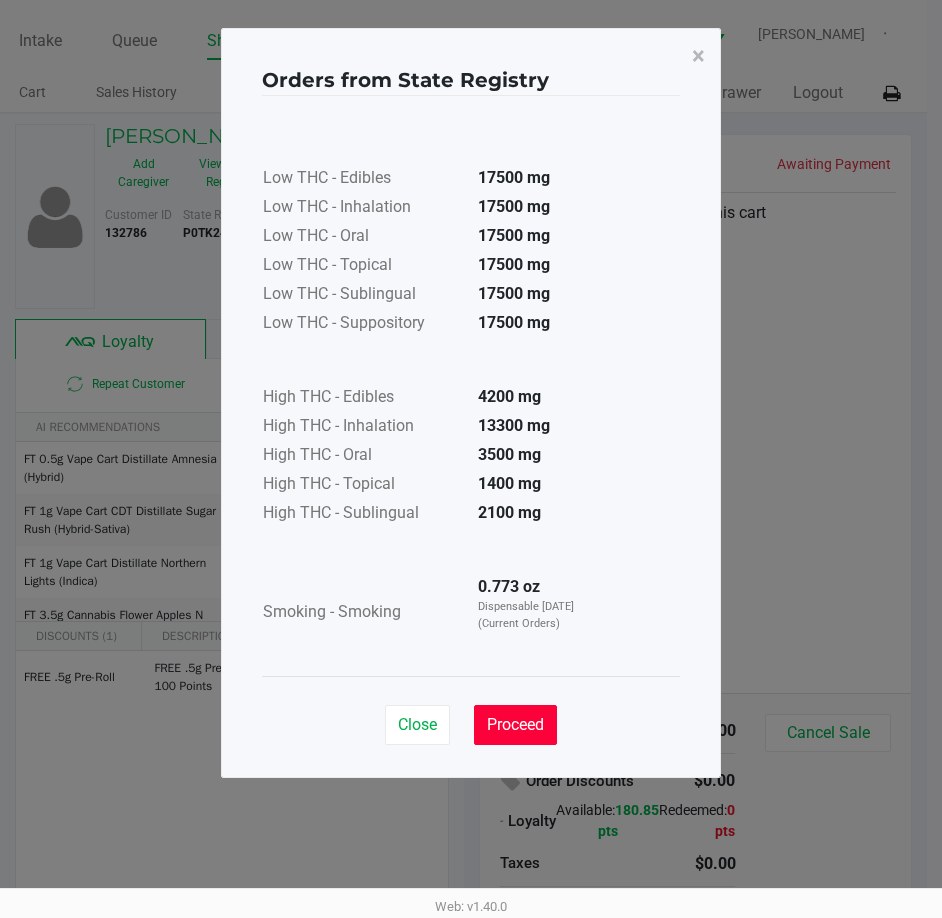 click on "Proceed" 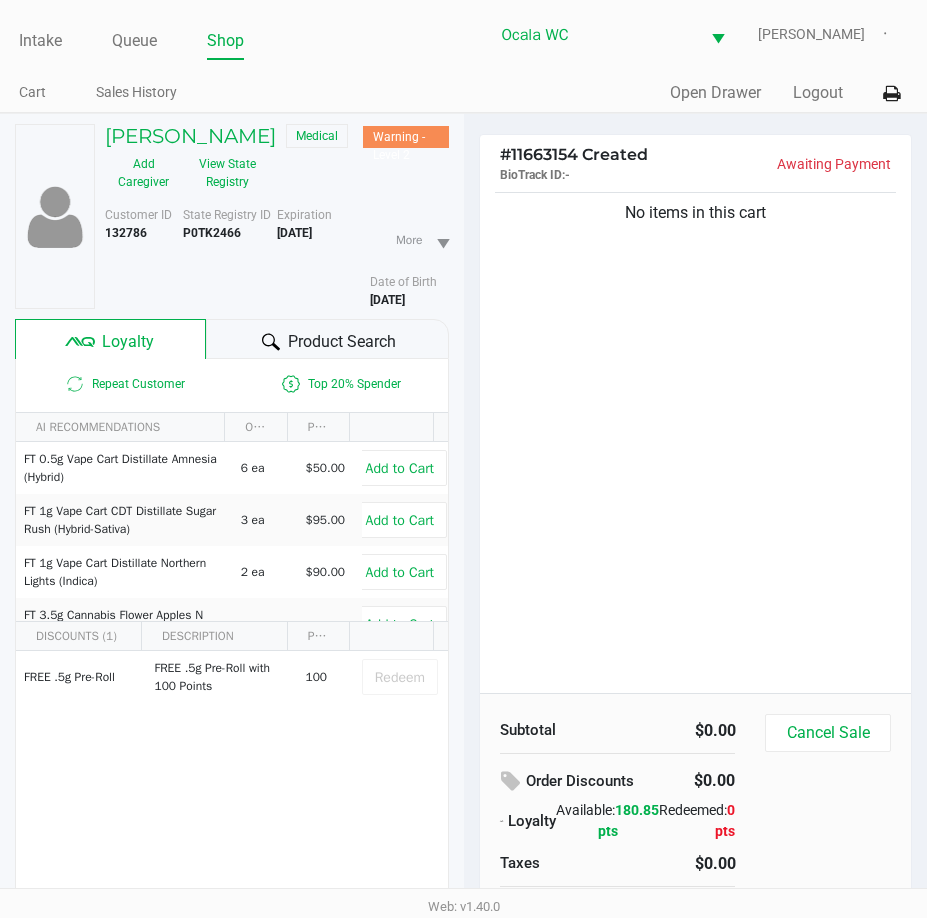 click on "Product Search" 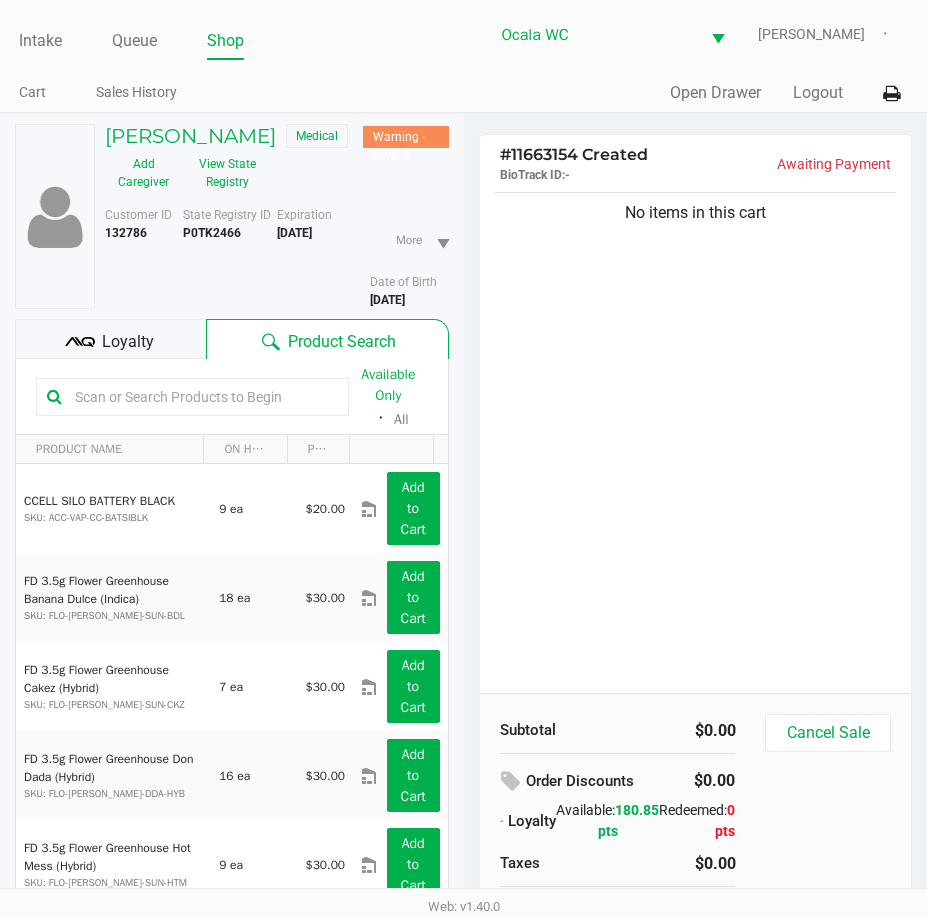 click 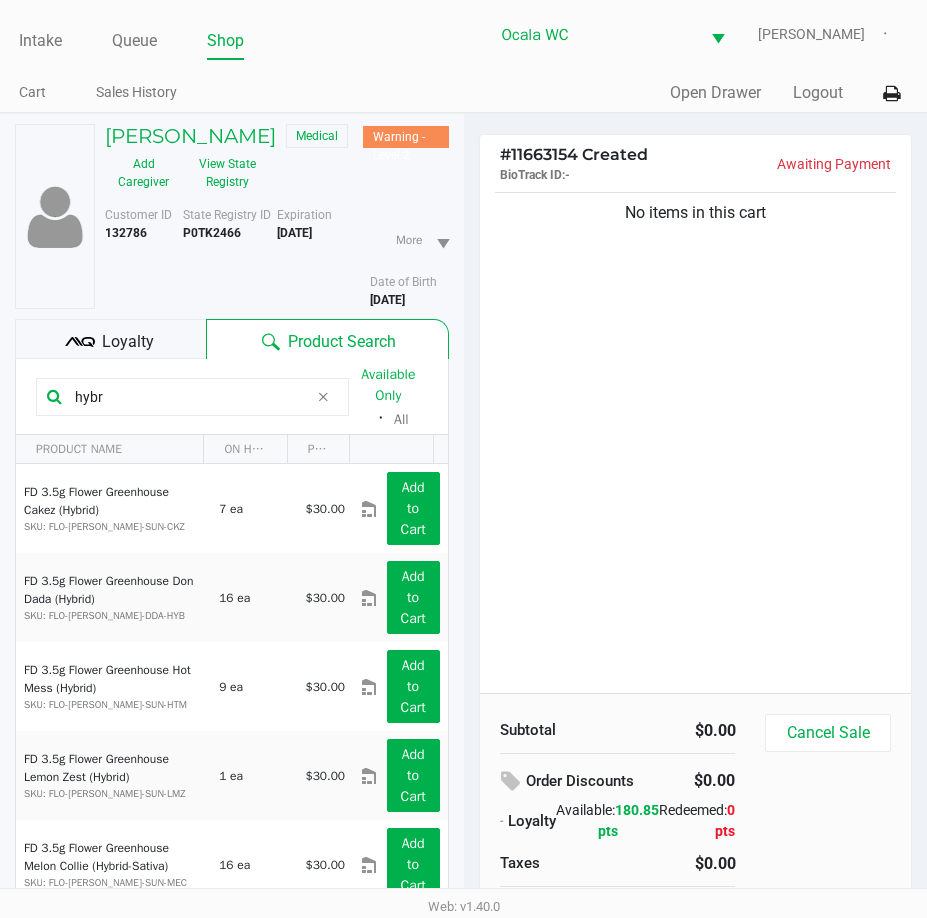 drag, startPoint x: -11, startPoint y: 361, endPoint x: -11, endPoint y: 241, distance: 120 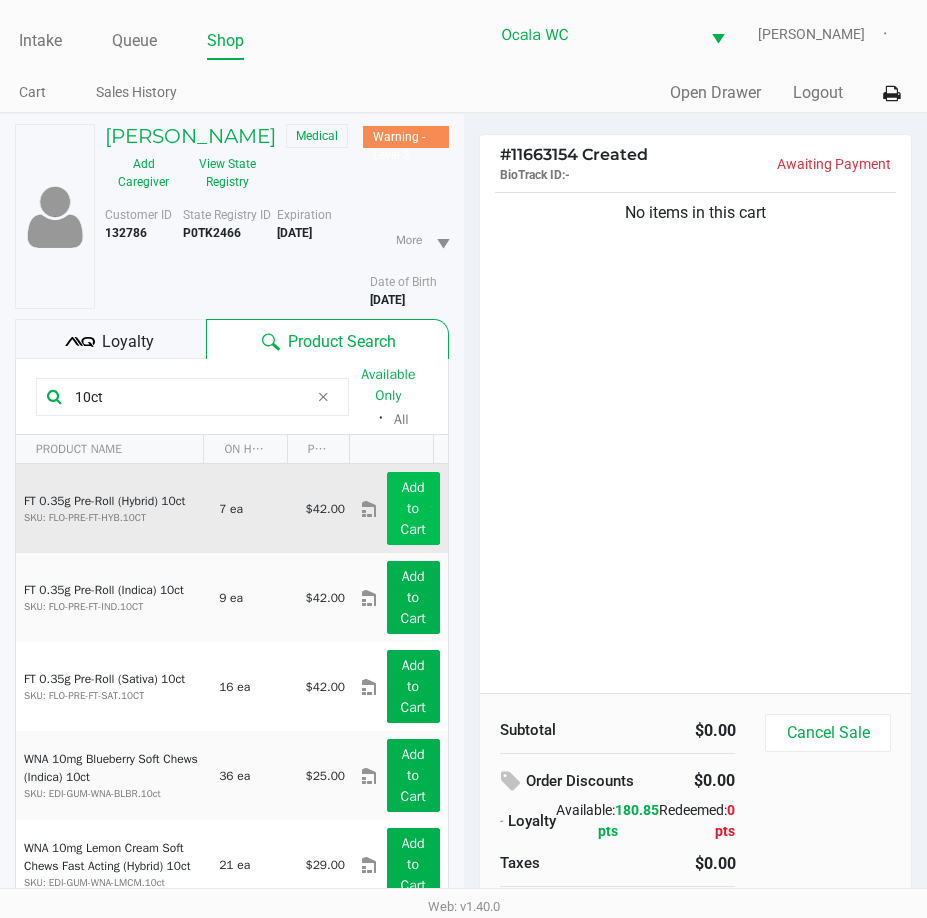 type on "10ct" 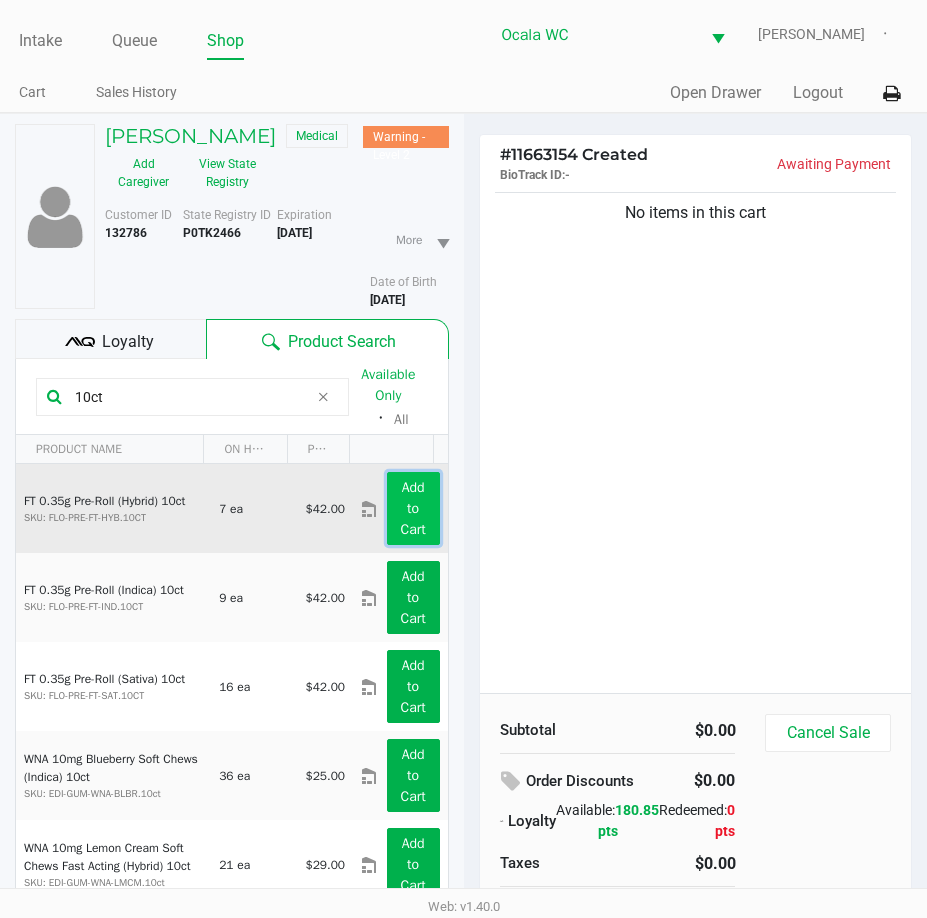 click on "Add to Cart" 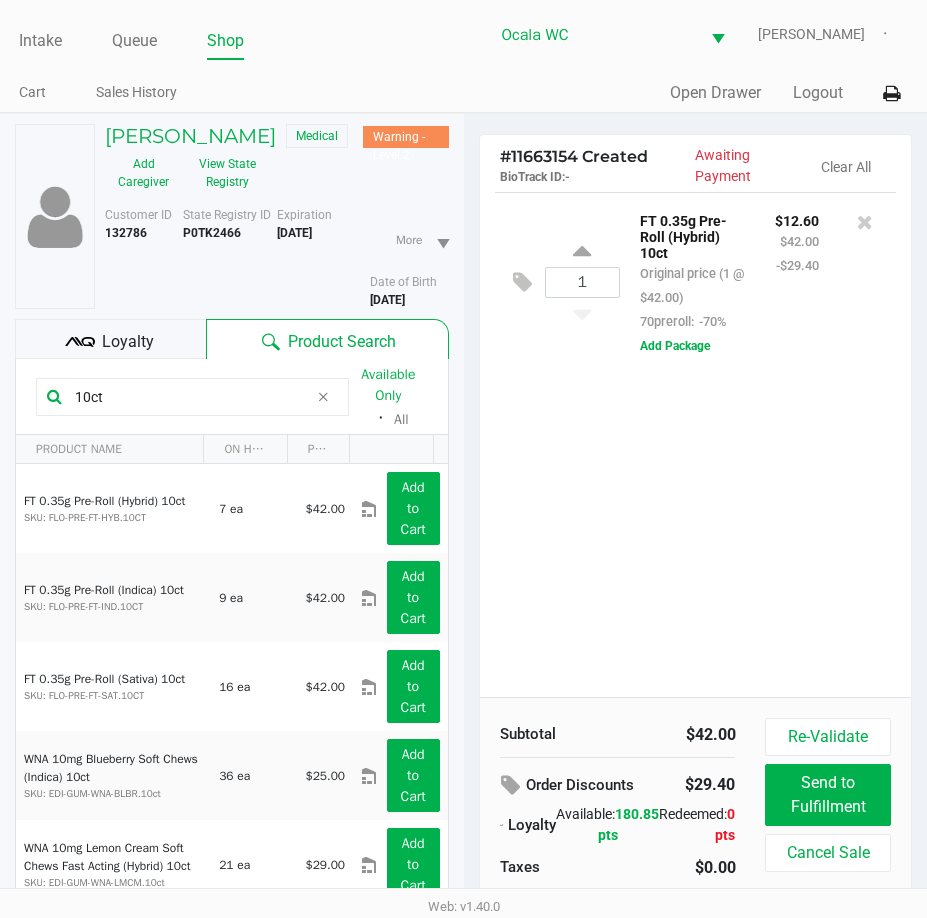 click on "Intake Queue Shop Ocala WC  [PERSON_NAME]      Cart Sales History  Quick Sale   Open Drawer   Logout   [PERSON_NAME] ROOF   Medical   Warning - Level 2   Add Caregiver   View State Registry   Customer ID   132786  State Registry ID  P0TK2466   Expiration   [DEMOGRAPHIC_DATA]  More  Date of Birth   [DEMOGRAPHIC_DATA]
Loyalty
Product Search  10ct  Available Only  ᛫  All   PRODUCT NAME  ON HAND PRICE  FT 0.35g Pre-Roll (Hybrid) 10ct  SKU: FLO-PRE-FT-HYB.10CT  7 ea   $42.00  Add to Cart  FT 0.35g Pre-Roll (Indica) 10ct  SKU: FLO-PRE-FT-IND.10CT  9 ea   $42.00  Add to Cart  FT 0.35g Pre-Roll (Sativa) 10ct  SKU: FLO-PRE-FT-SAT.10CT  16 ea   $42.00  Add to Cart  WNA 10mg Blueberry Soft Chews (Indica) 10ct  SKU: EDI-GUM-WNA-BLBR.10ct  36 ea   $25.00  Add to Cart  WNA 10mg Lemon Cream Soft Chews Fast Acting (Hybrid) 10ct  SKU: EDI-GUM-WNA-LMCM.10ct  21 ea   $29.00  Add to Cart SKU: EDI-GUM-WNA-MNGO.10ct  10 ea  #" at bounding box center [463, 459] 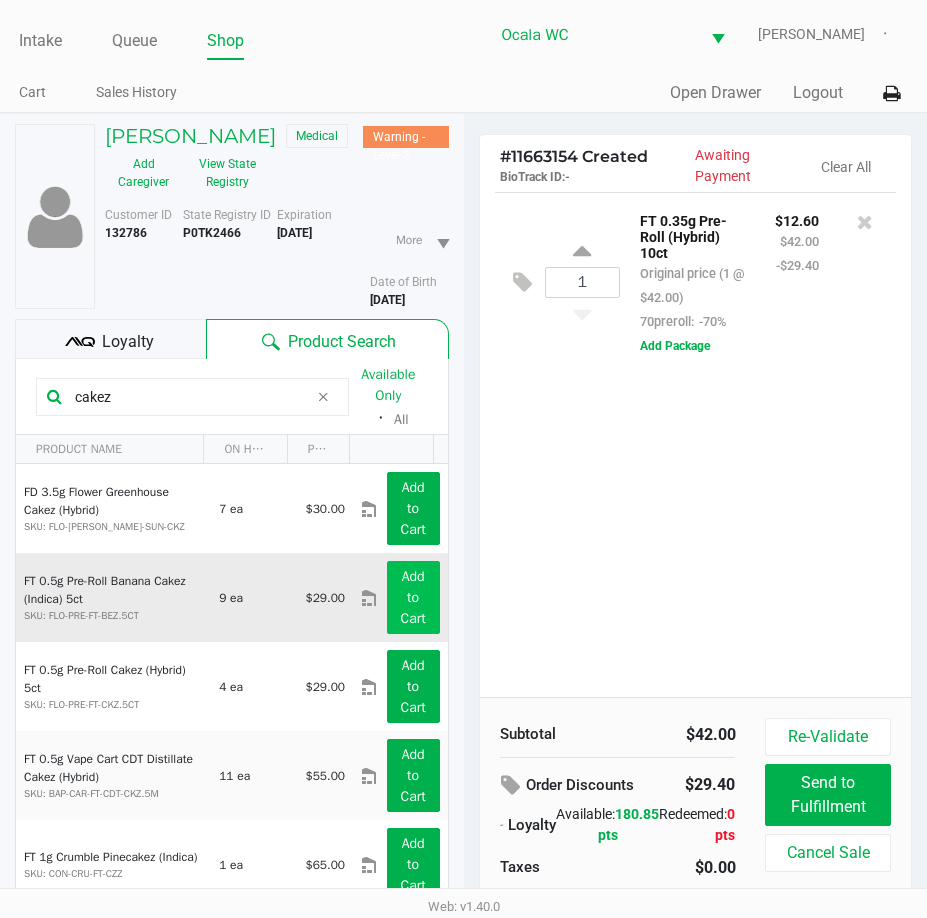 type on "cakez" 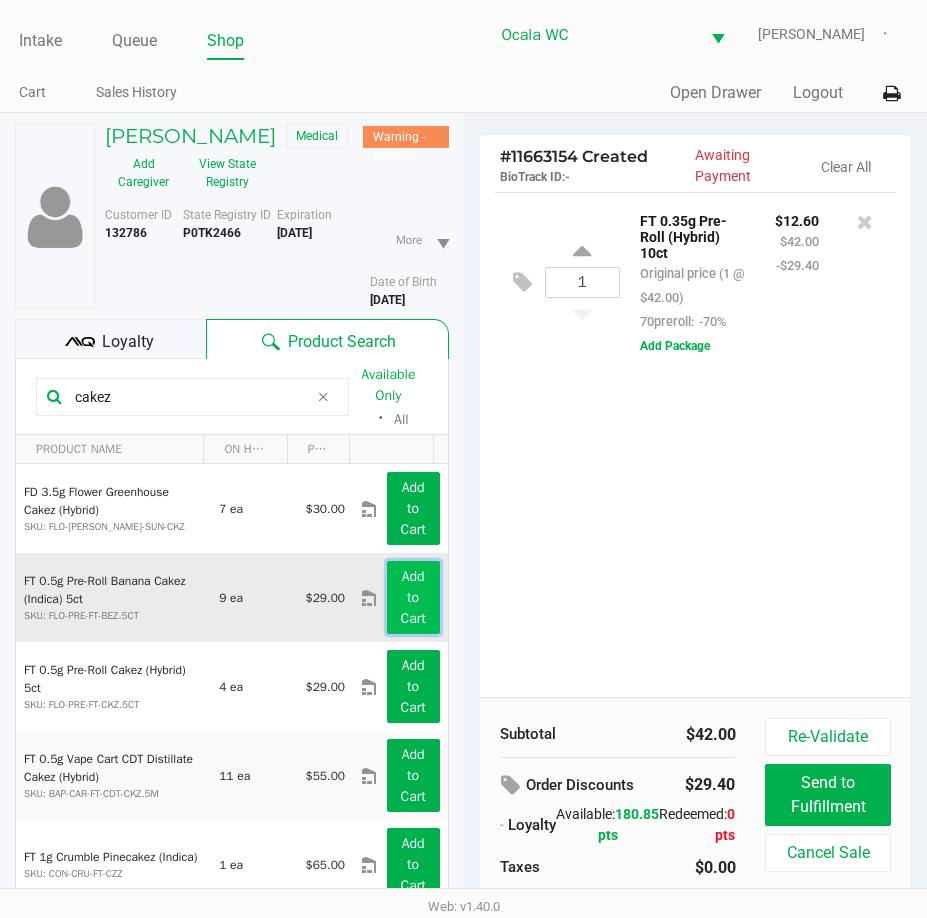 click on "Add to Cart" 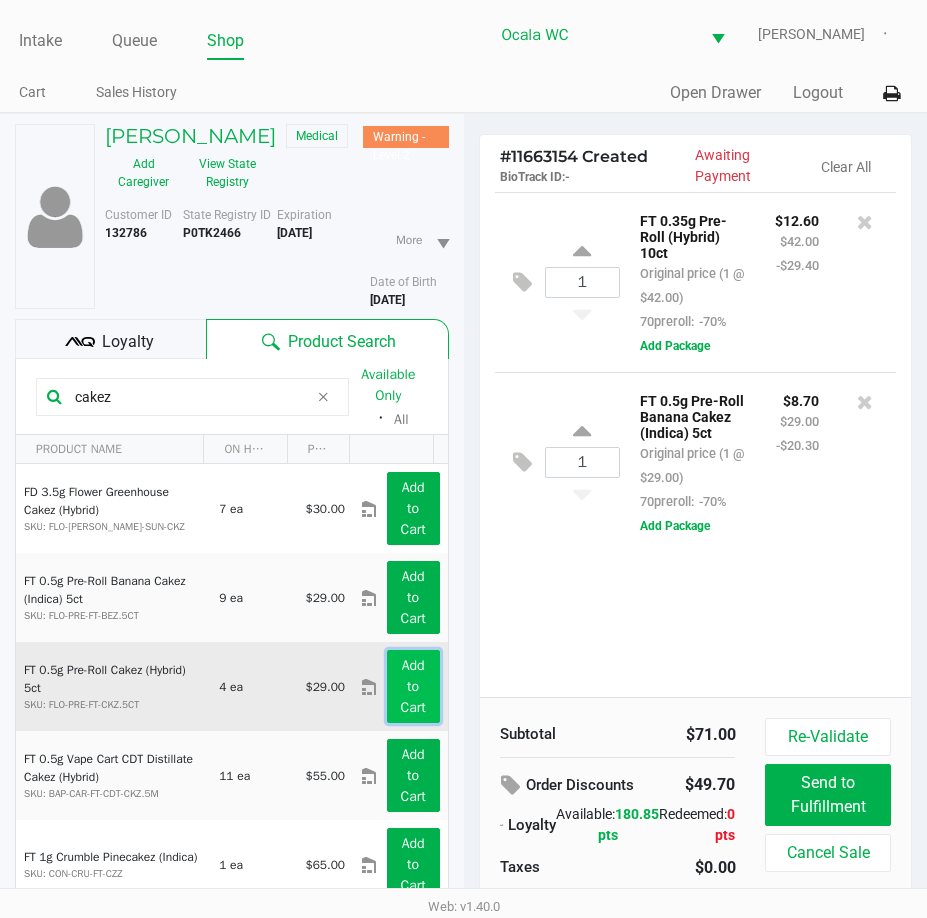 click on "Add to Cart" 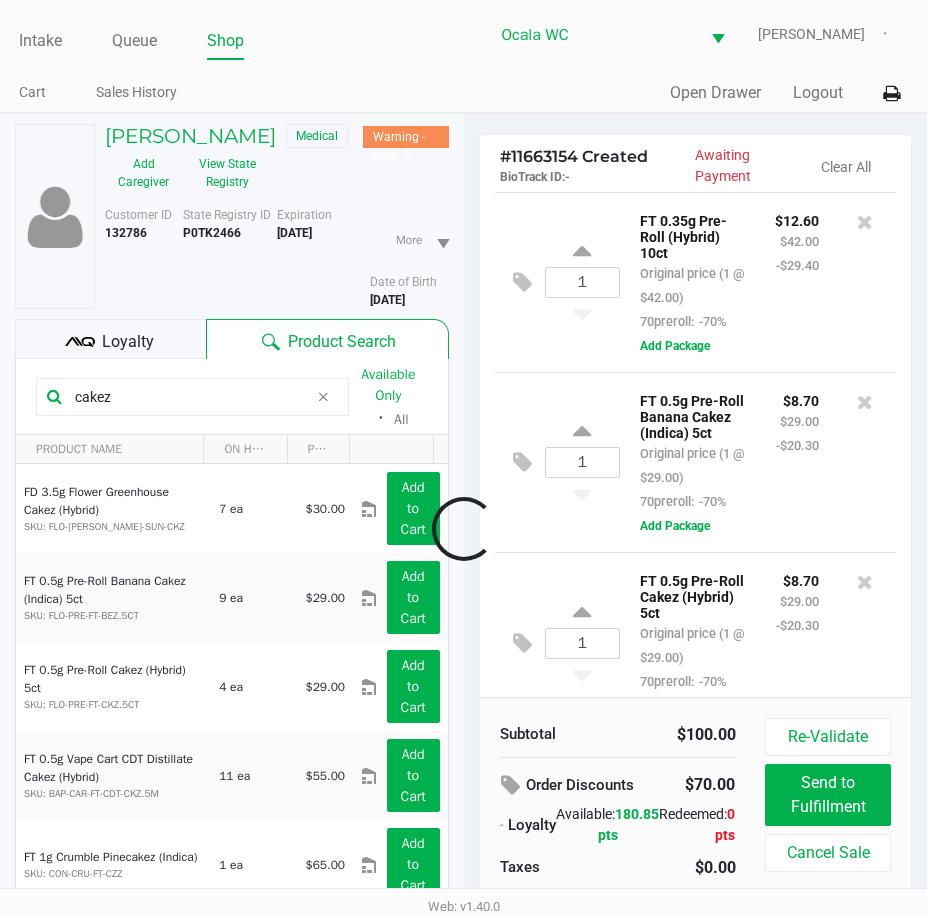 scroll, scrollTop: 133, scrollLeft: 0, axis: vertical 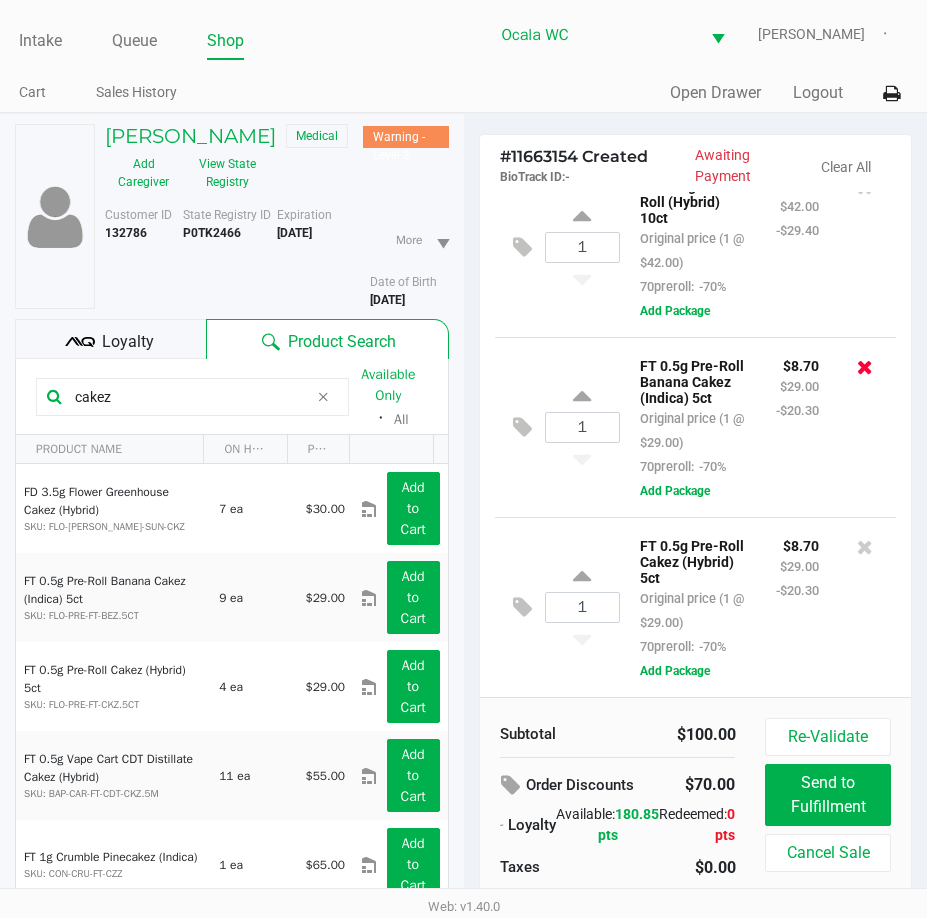 click 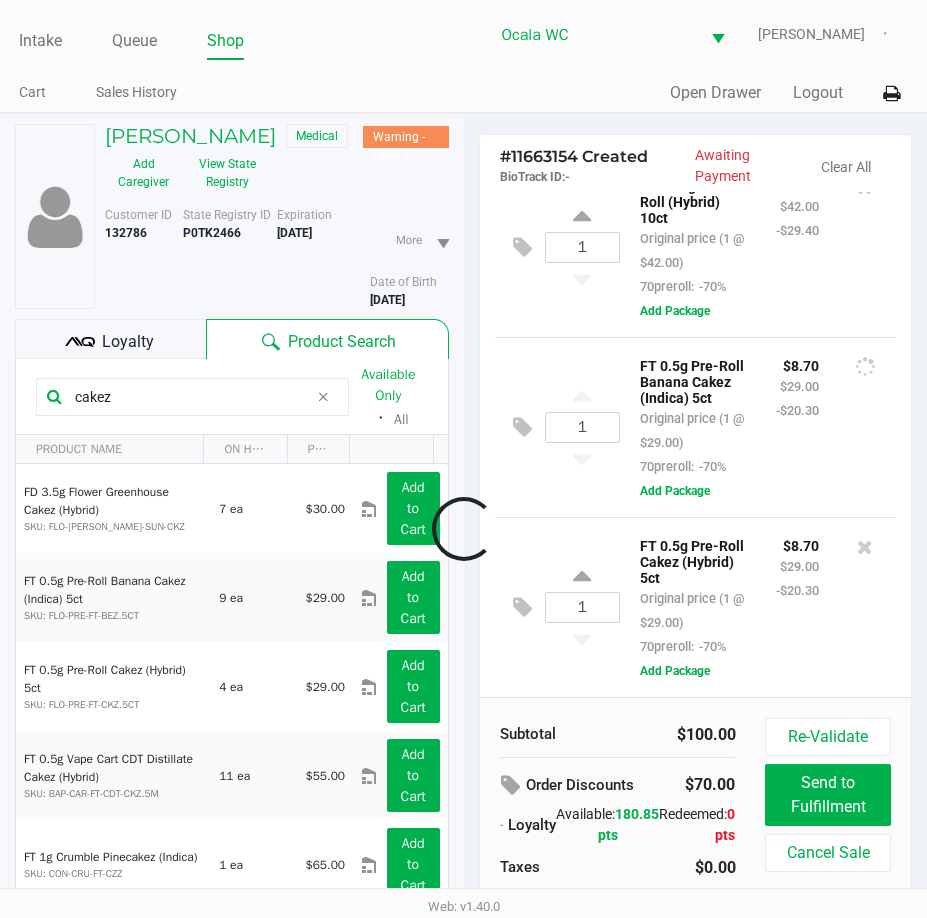 scroll, scrollTop: 0, scrollLeft: 0, axis: both 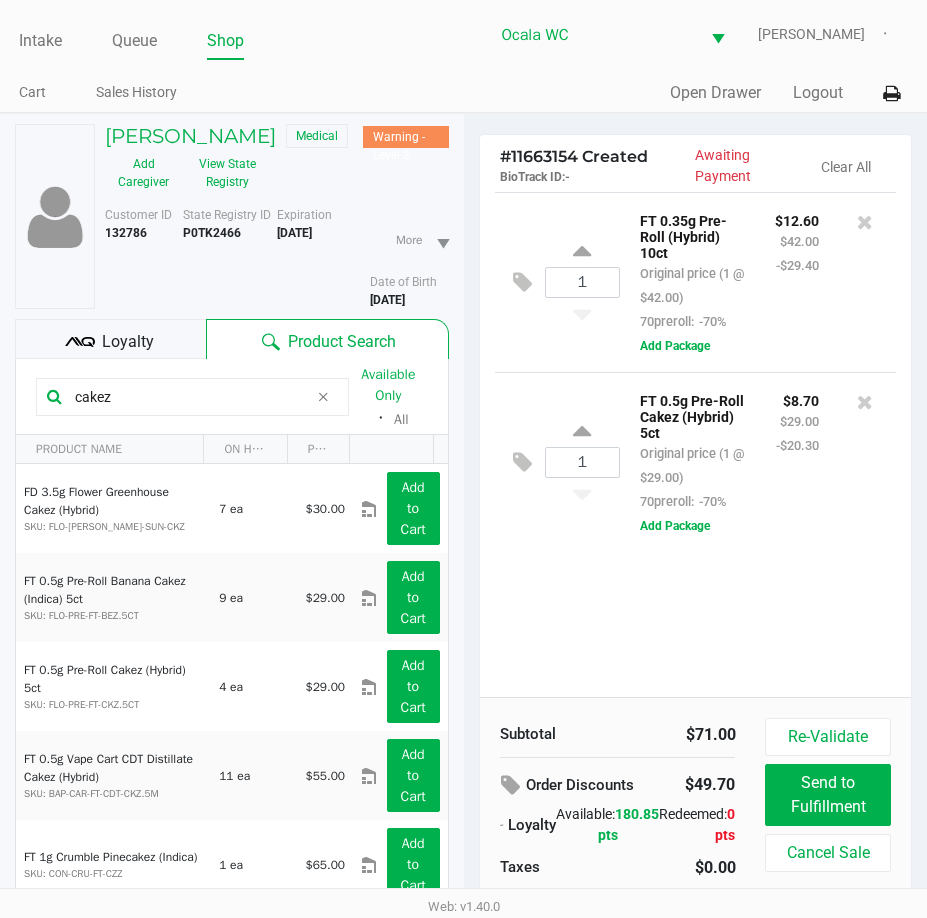 drag, startPoint x: 137, startPoint y: 394, endPoint x: -11, endPoint y: 245, distance: 210.0119 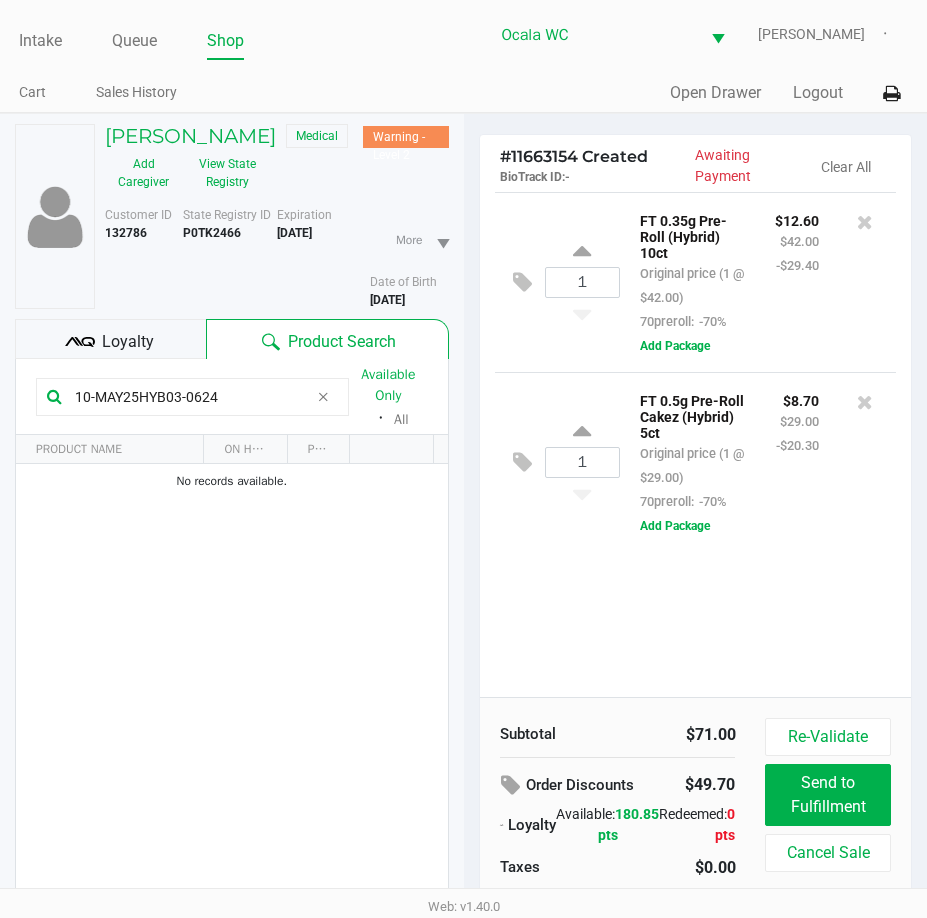 click on "1  FT 0.35g Pre-Roll (Hybrid) 10ct   Original price (1 @ $42.00)  70preroll:  -70% $12.60 $42.00 -$29.40  Add Package  1  FT 0.5g Pre-Roll Cakez (Hybrid) 5ct   Original price (1 @ $29.00)  70preroll:  -70% $8.70 $29.00 -$20.30  Add Package" 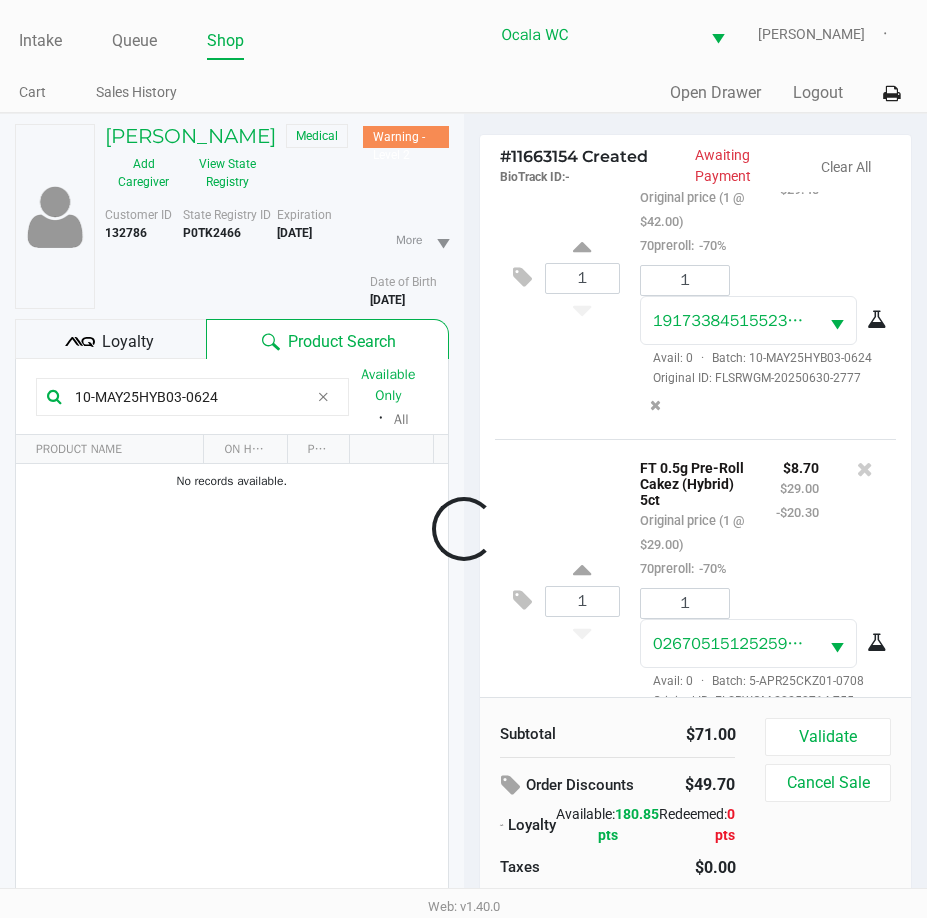 scroll, scrollTop: 219, scrollLeft: 0, axis: vertical 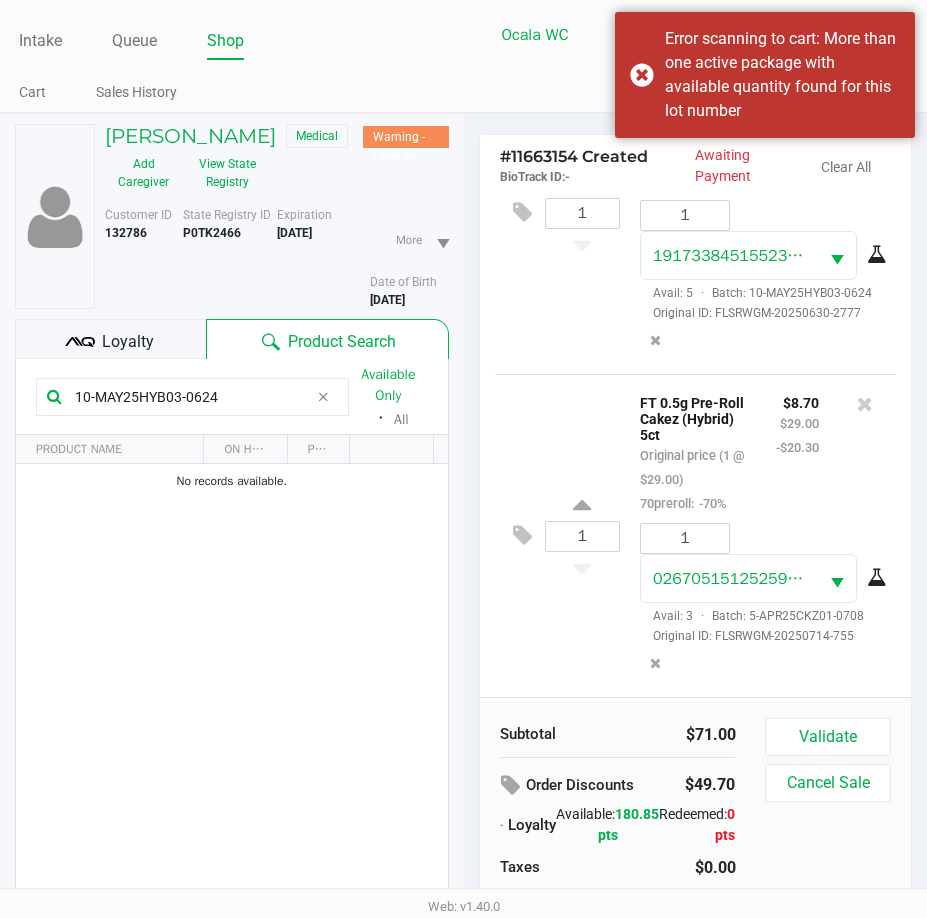 click on "1  FT 0.5g Pre-Roll Cakez (Hybrid) 5ct   Original price (1 @ $29.00)  70preroll:  -70% $8.70 $29.00 -$20.30 1 0267051512525929  Avail: 3  ·  Batch: 5-APR25CKZ01-0708   Original ID: FLSRWGM-20250714-755" 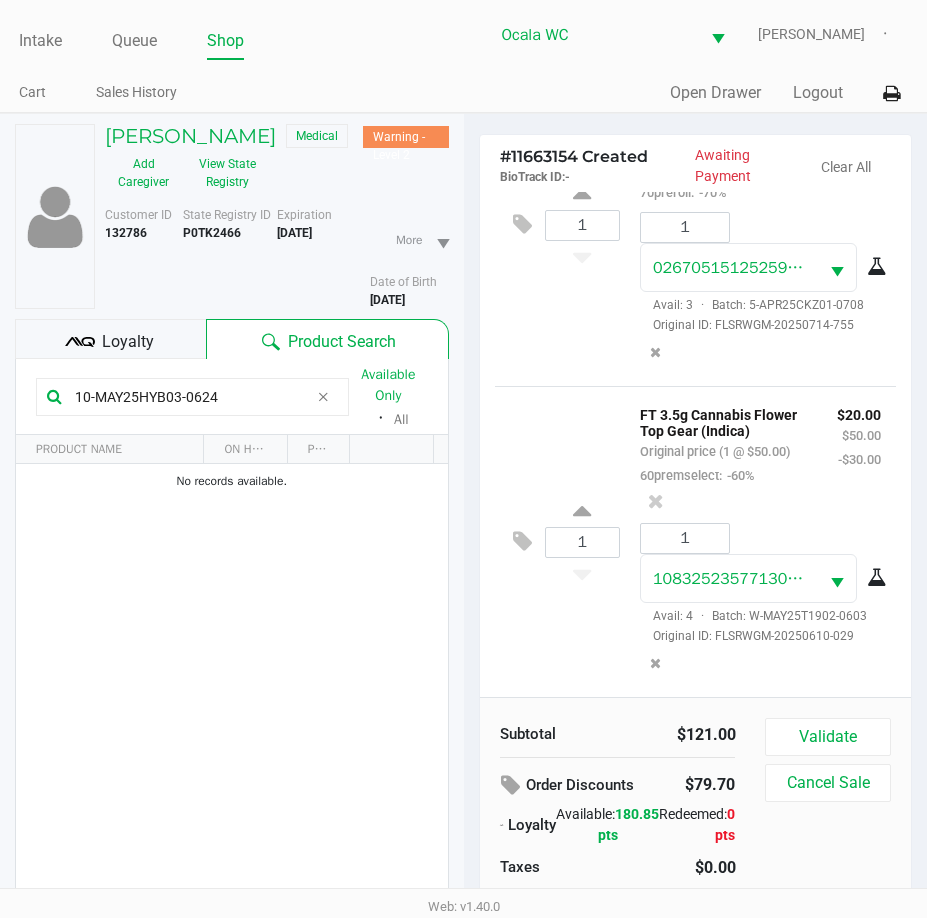 scroll, scrollTop: 510, scrollLeft: 0, axis: vertical 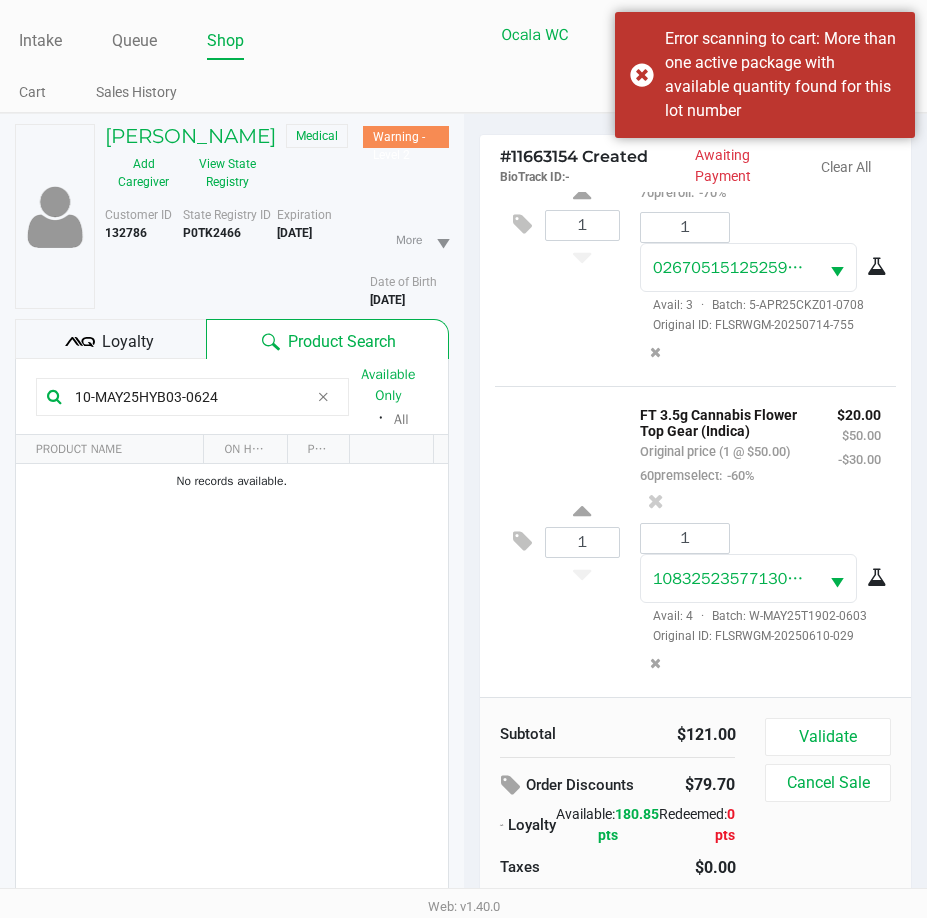 click on "10-MAY25HYB03-0624" 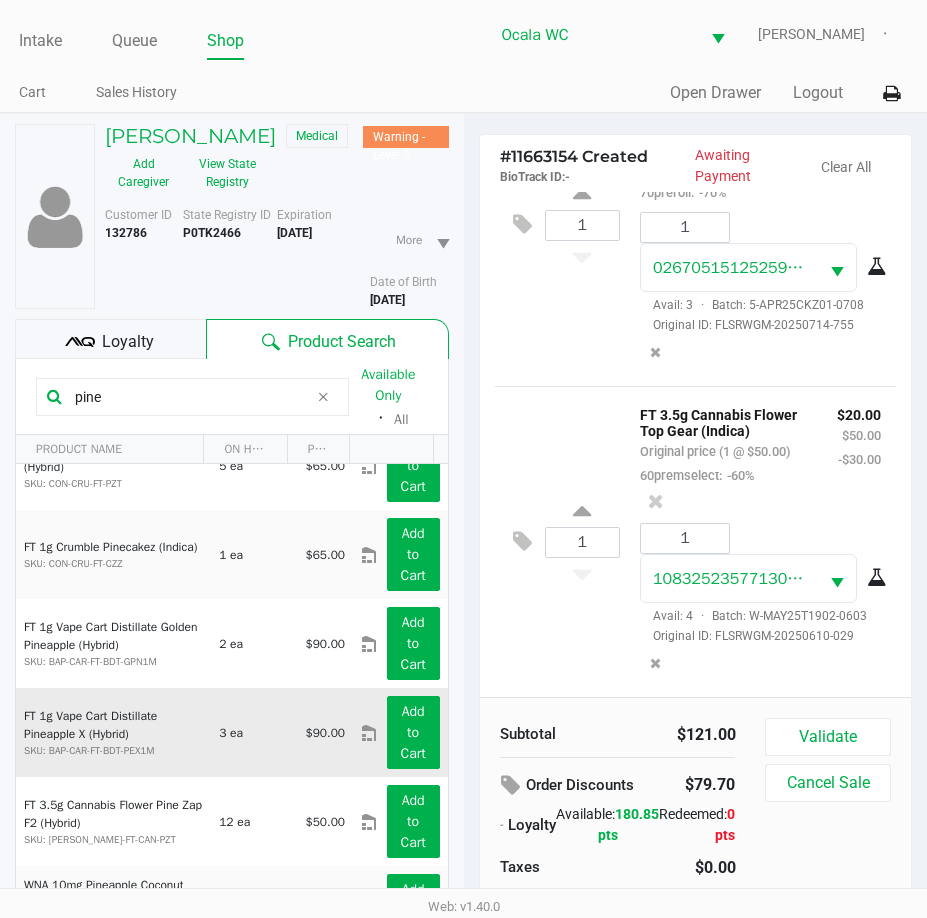 scroll, scrollTop: 227, scrollLeft: 0, axis: vertical 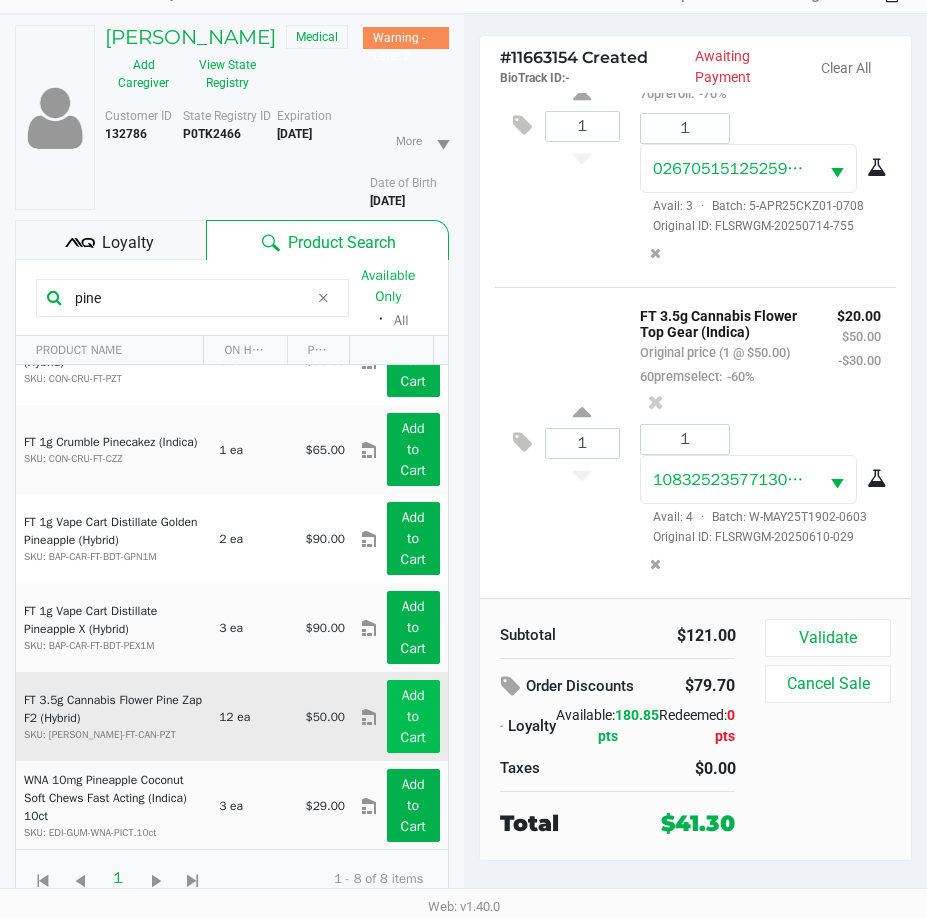 type on "pine" 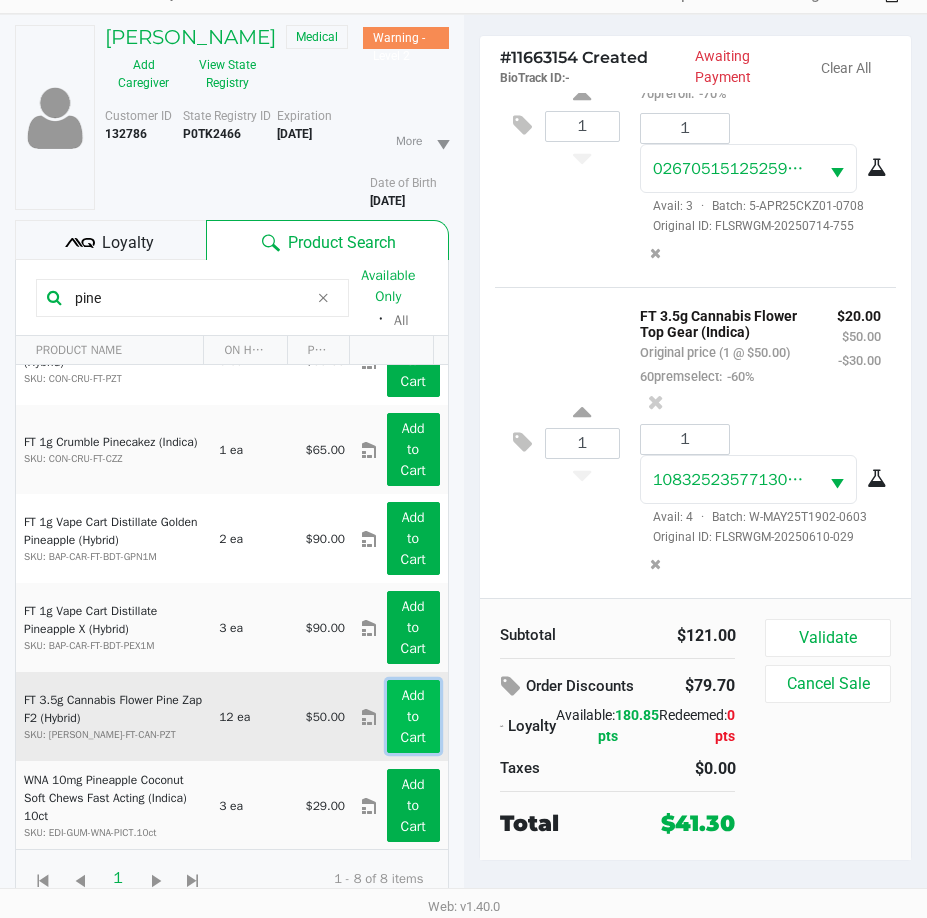 click on "Add to Cart" 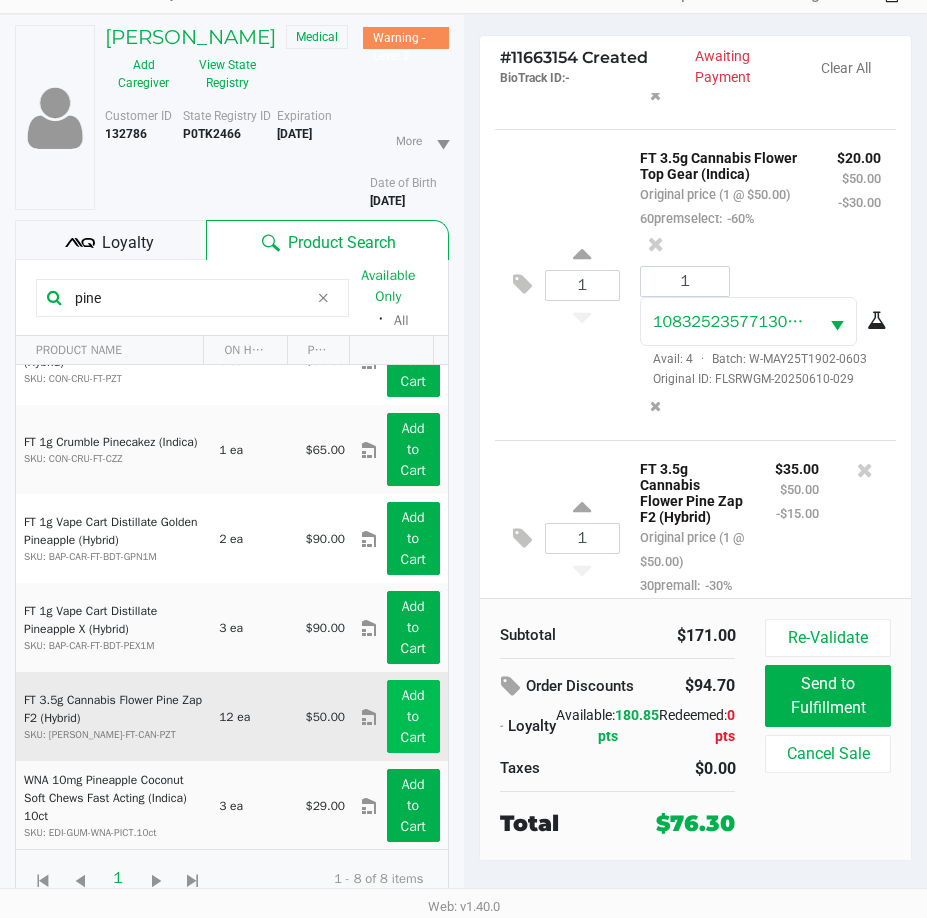 scroll, scrollTop: 851, scrollLeft: 0, axis: vertical 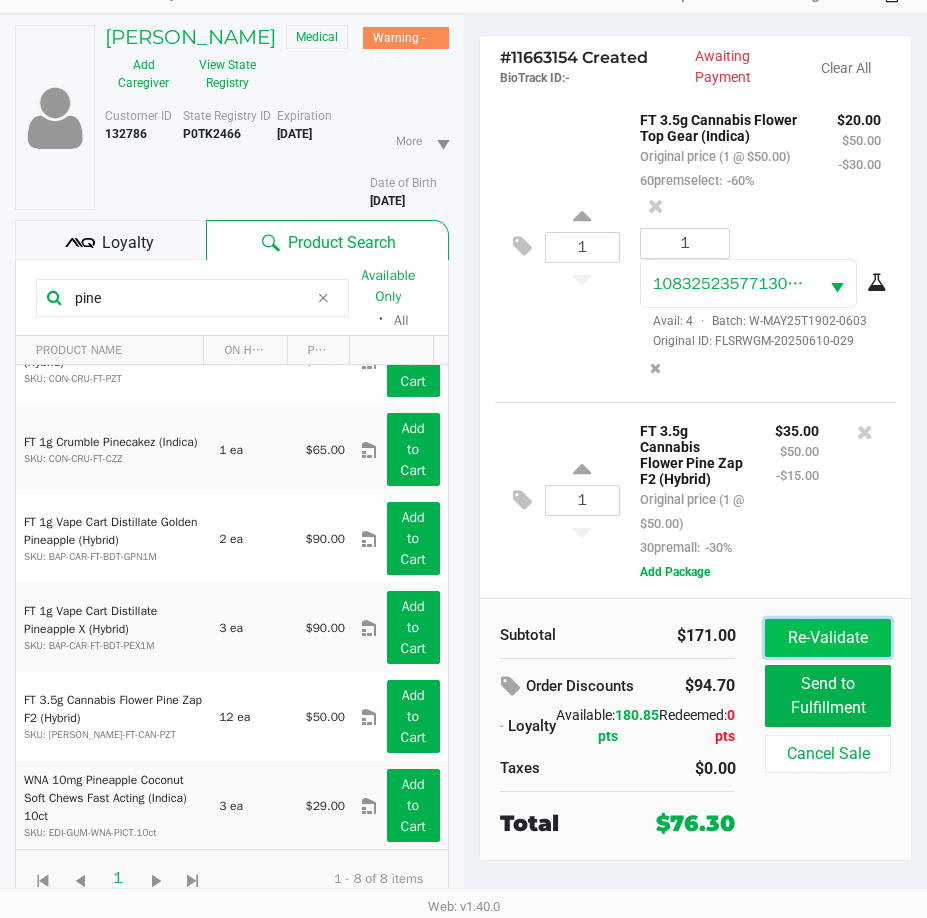 click on "Re-Validate" 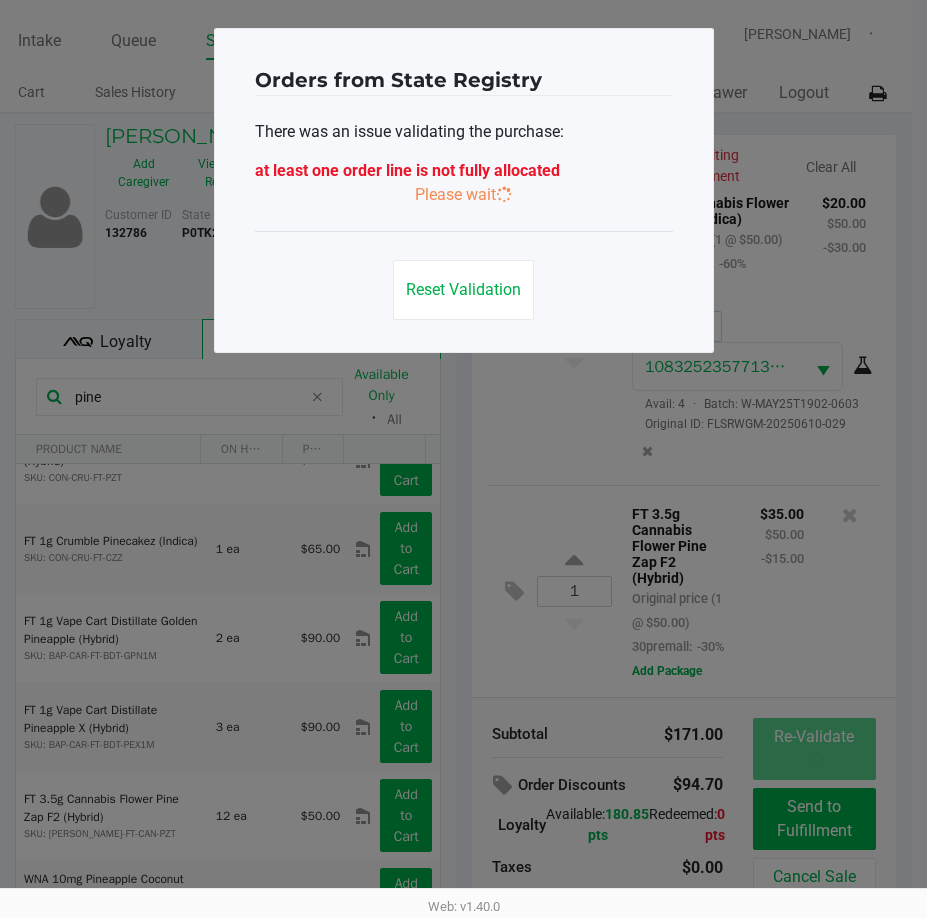 scroll, scrollTop: 0, scrollLeft: 0, axis: both 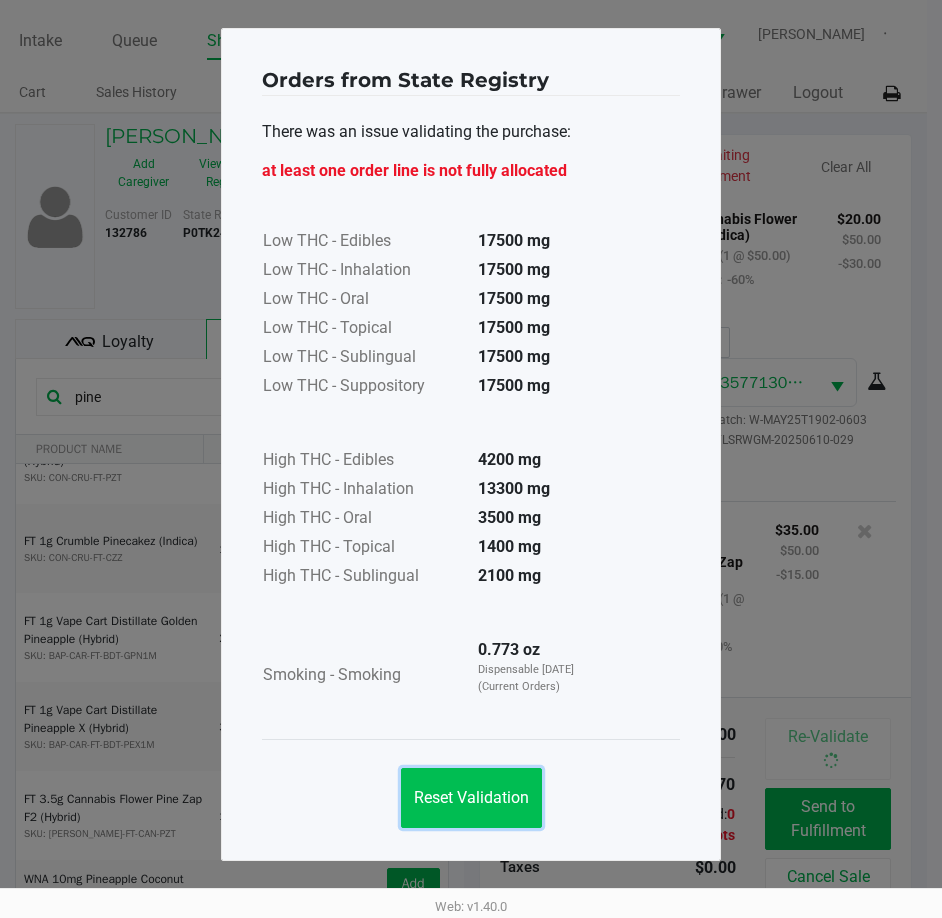click on "Reset Validation" 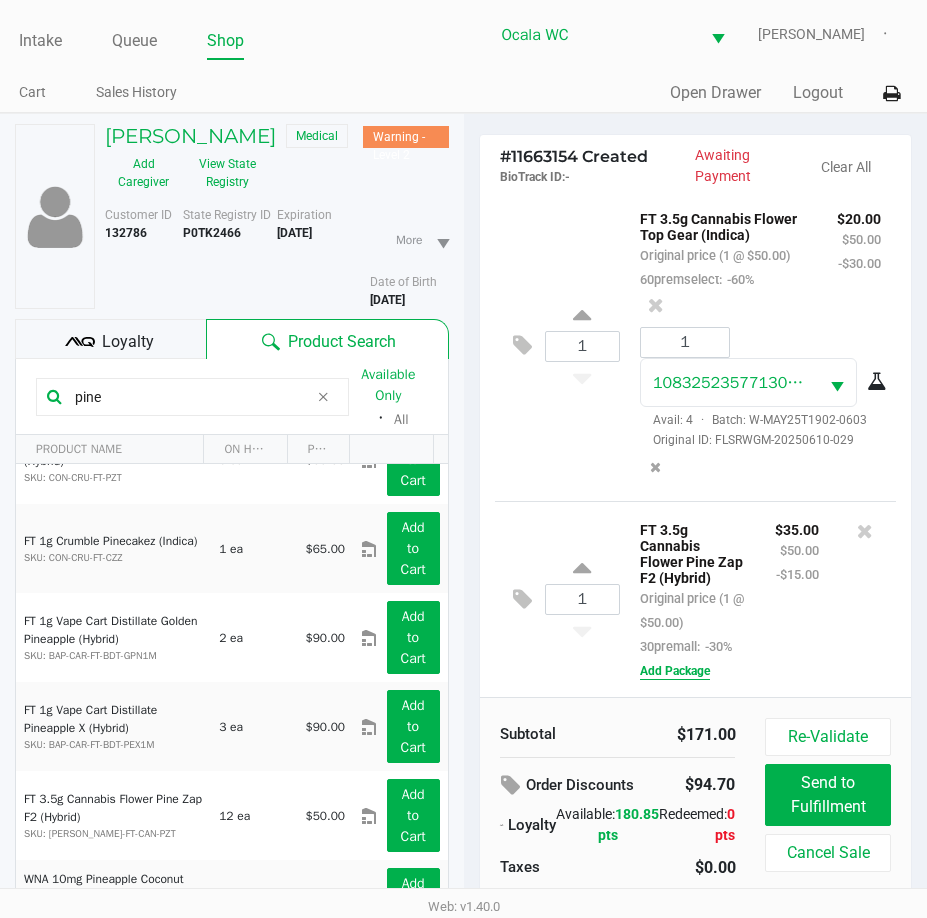 click on "Add Package" 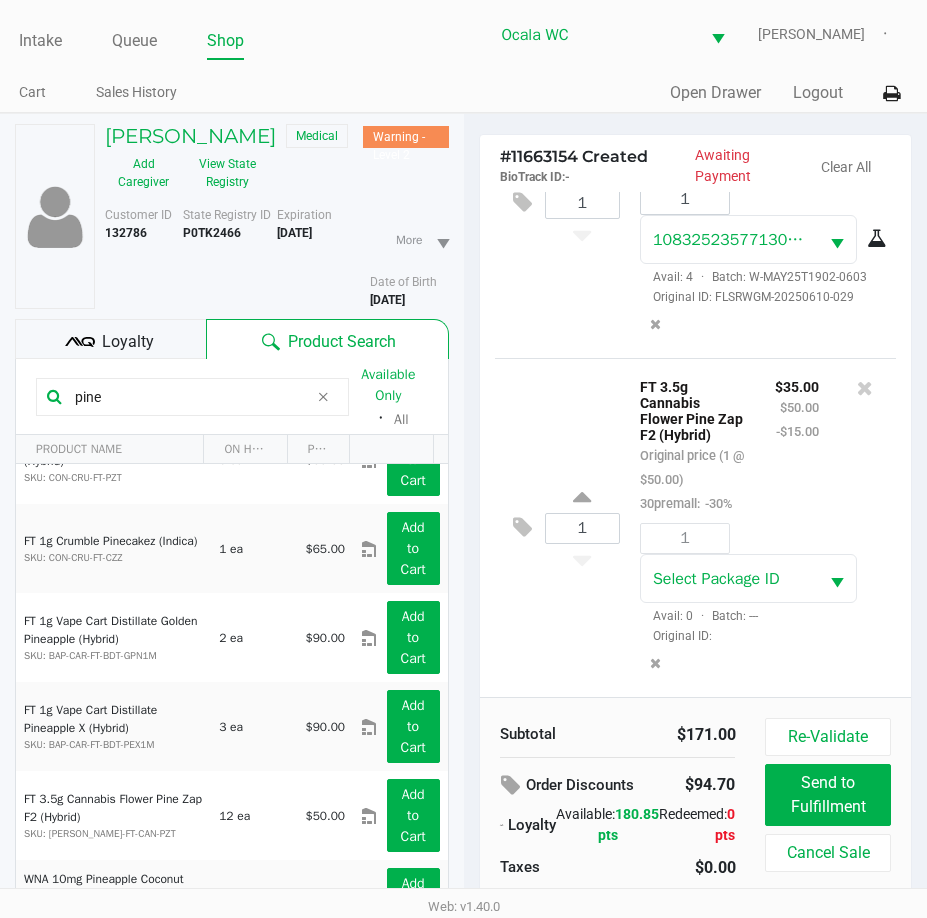 scroll, scrollTop: 994, scrollLeft: 0, axis: vertical 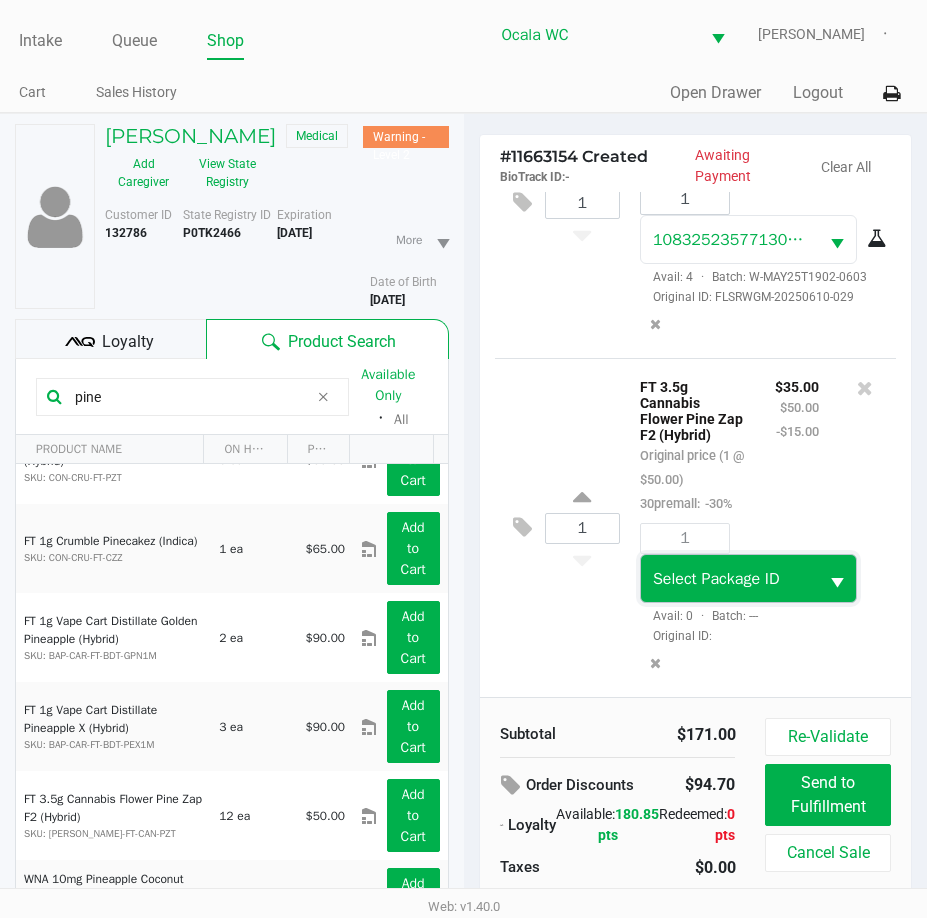 click on "Select Package ID" at bounding box center [716, 579] 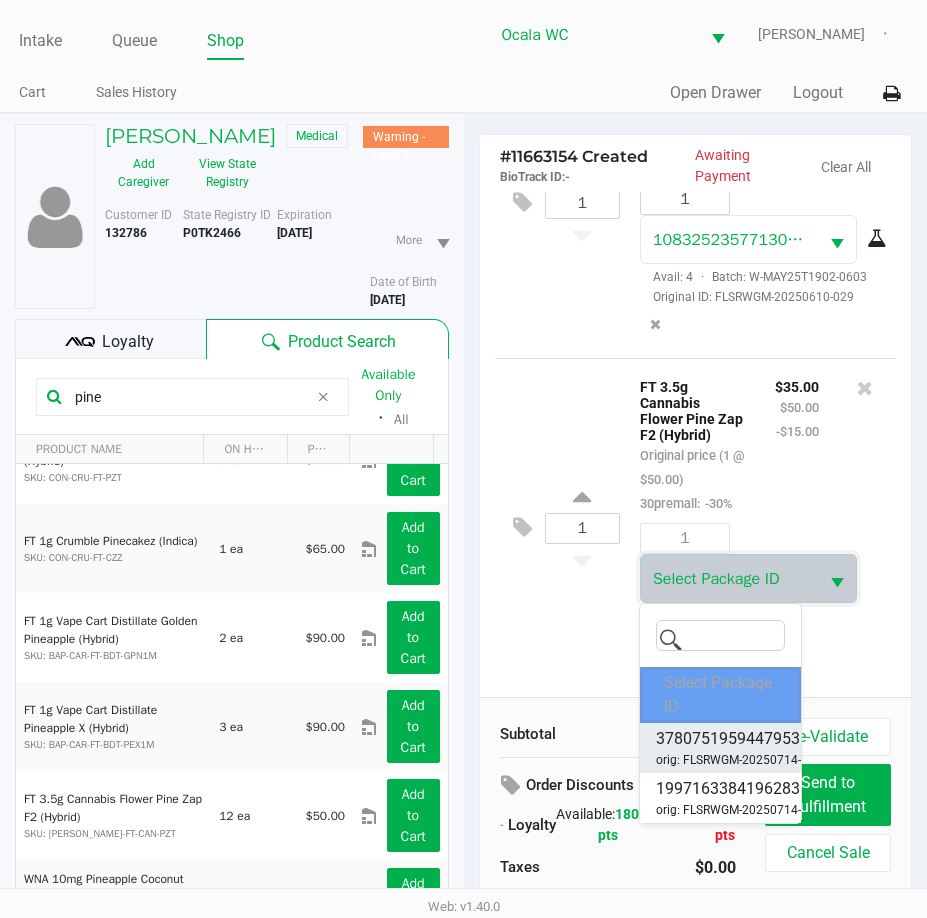 click on "orig: FLSRWGM-20250714-272" at bounding box center (739, 760) 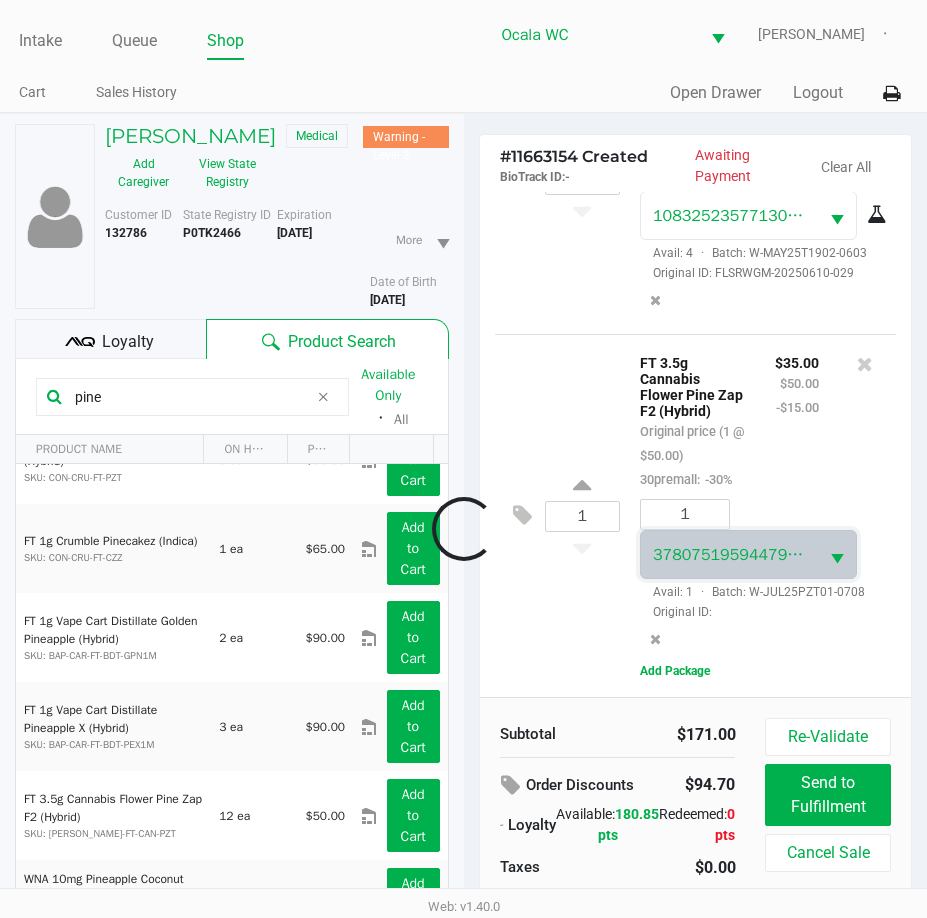 scroll, scrollTop: 994, scrollLeft: 0, axis: vertical 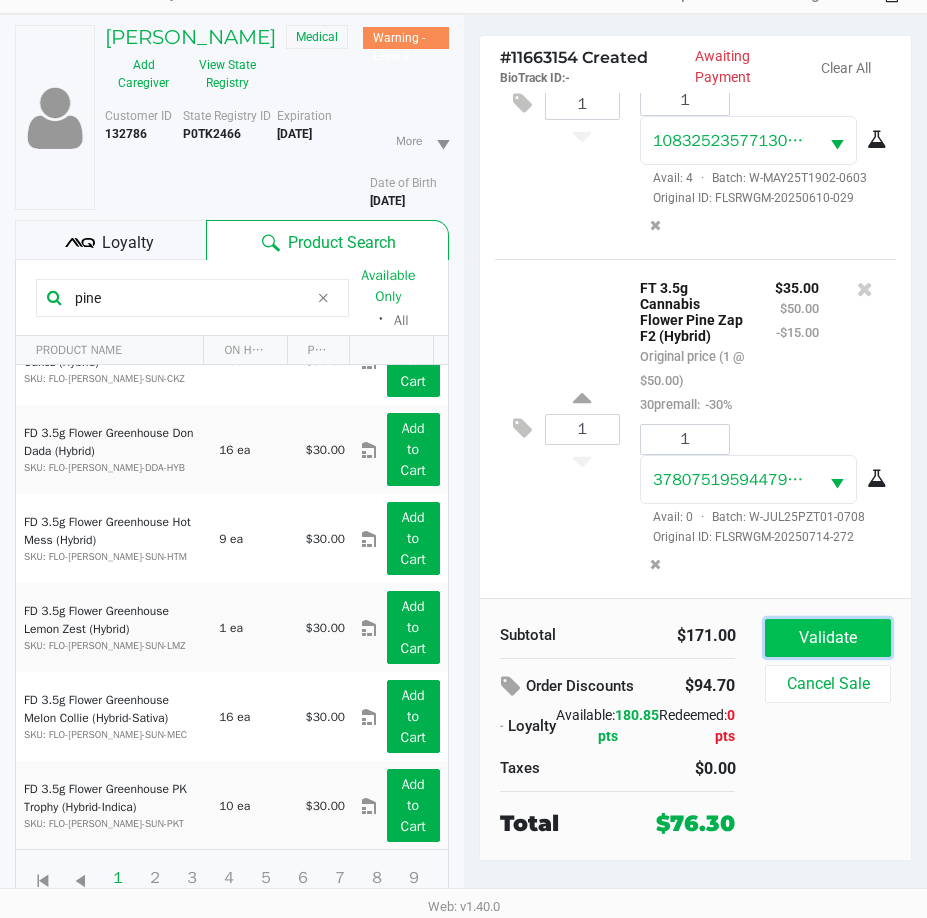 click on "Validate" 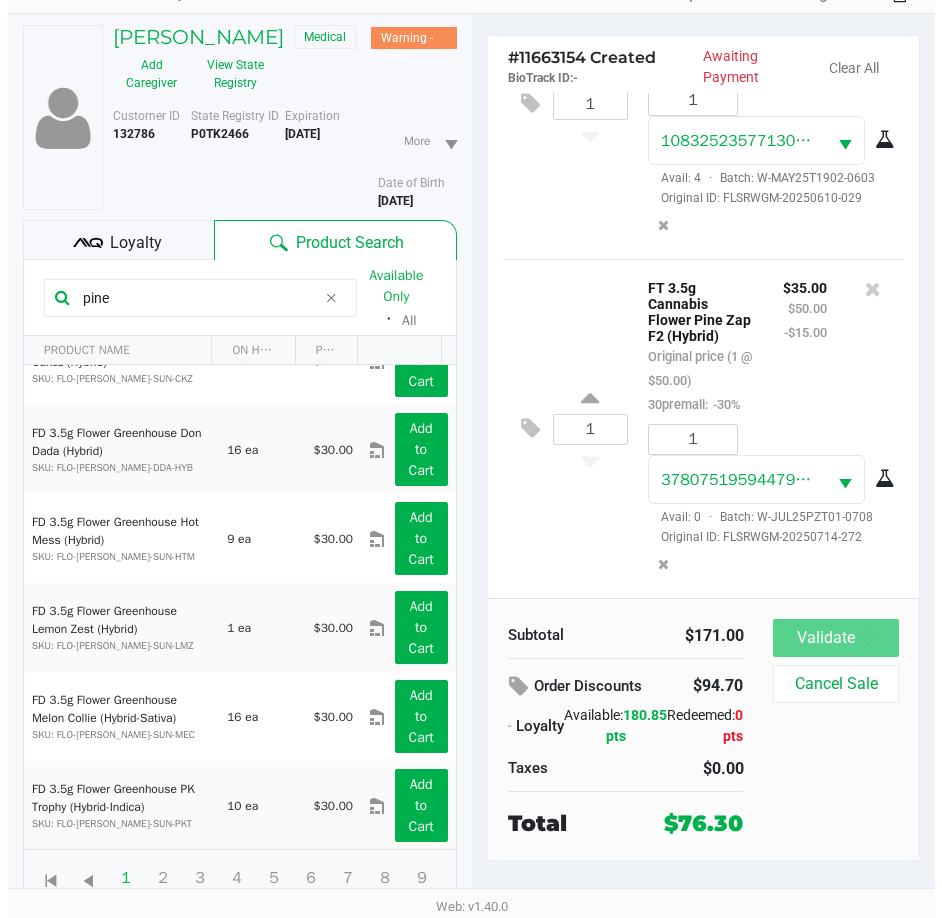 scroll, scrollTop: 0, scrollLeft: 0, axis: both 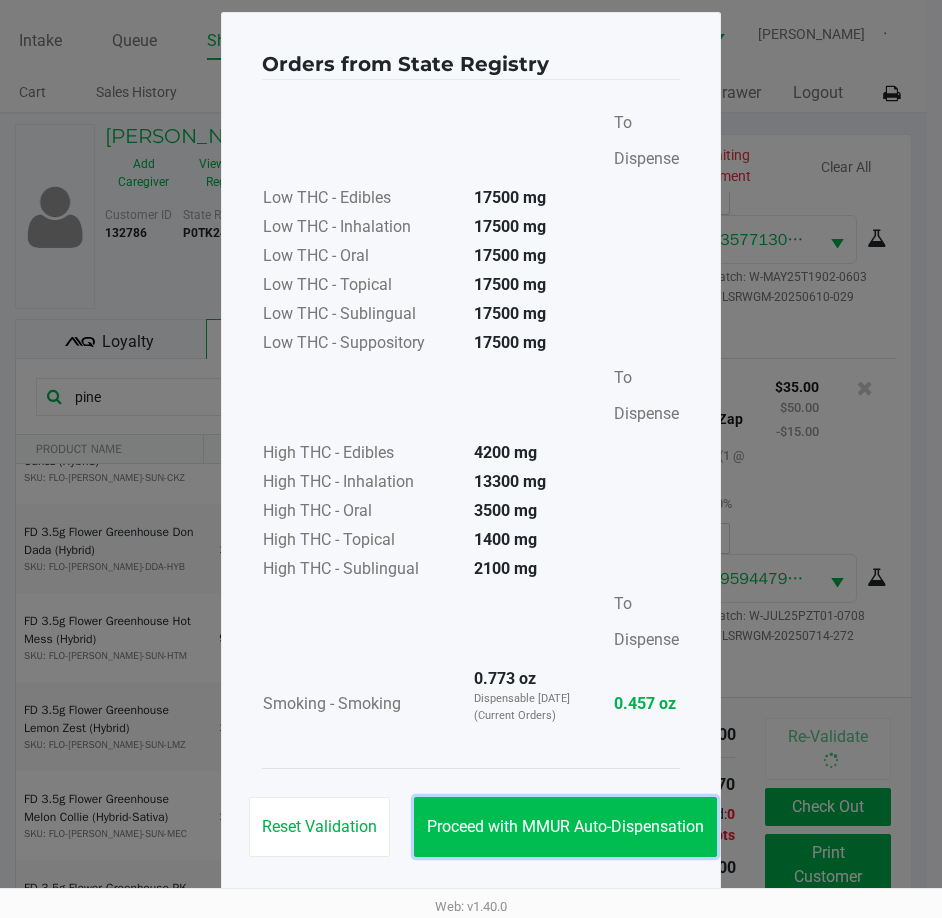 click on "Proceed with MMUR Auto-Dispensation" 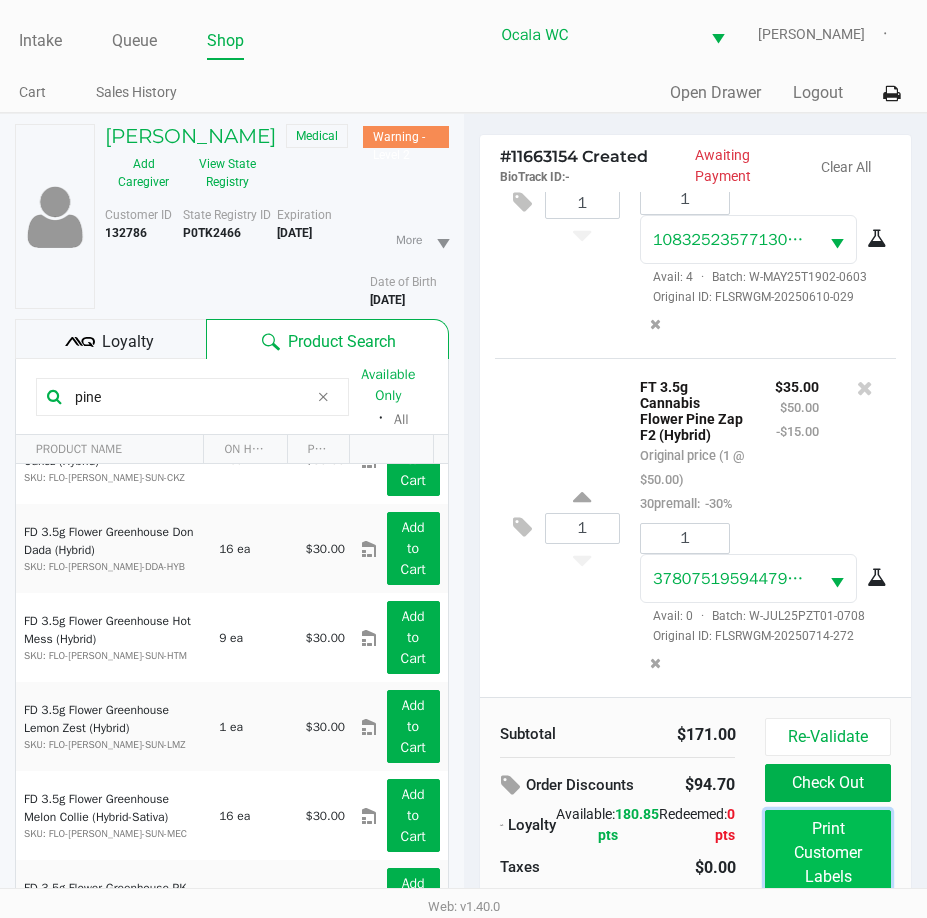 click on "Print Customer Labels" 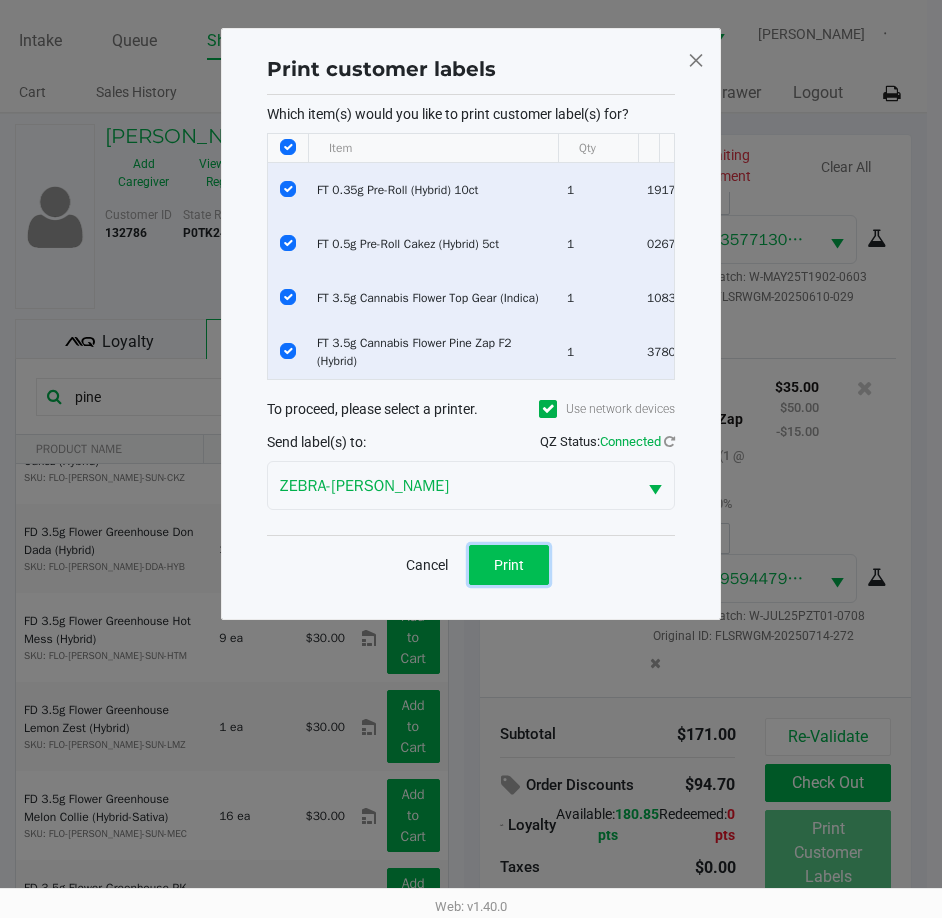 click on "Print" 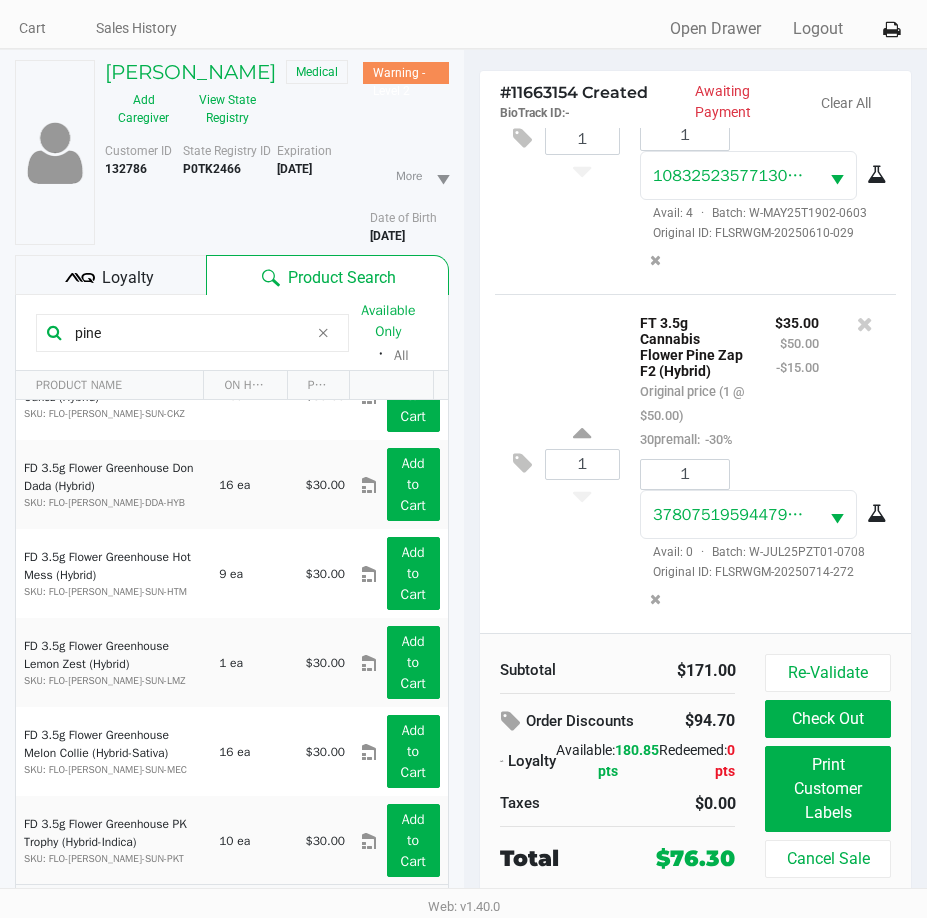 scroll, scrollTop: 99, scrollLeft: 0, axis: vertical 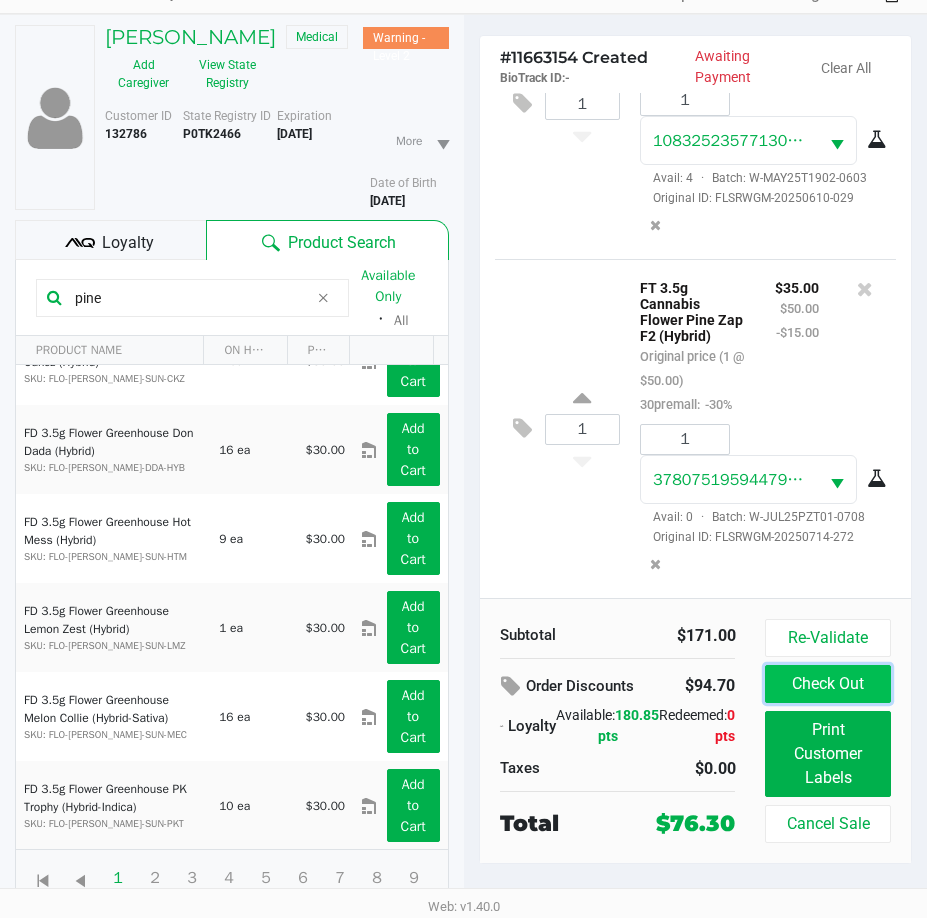 click on "Check Out" 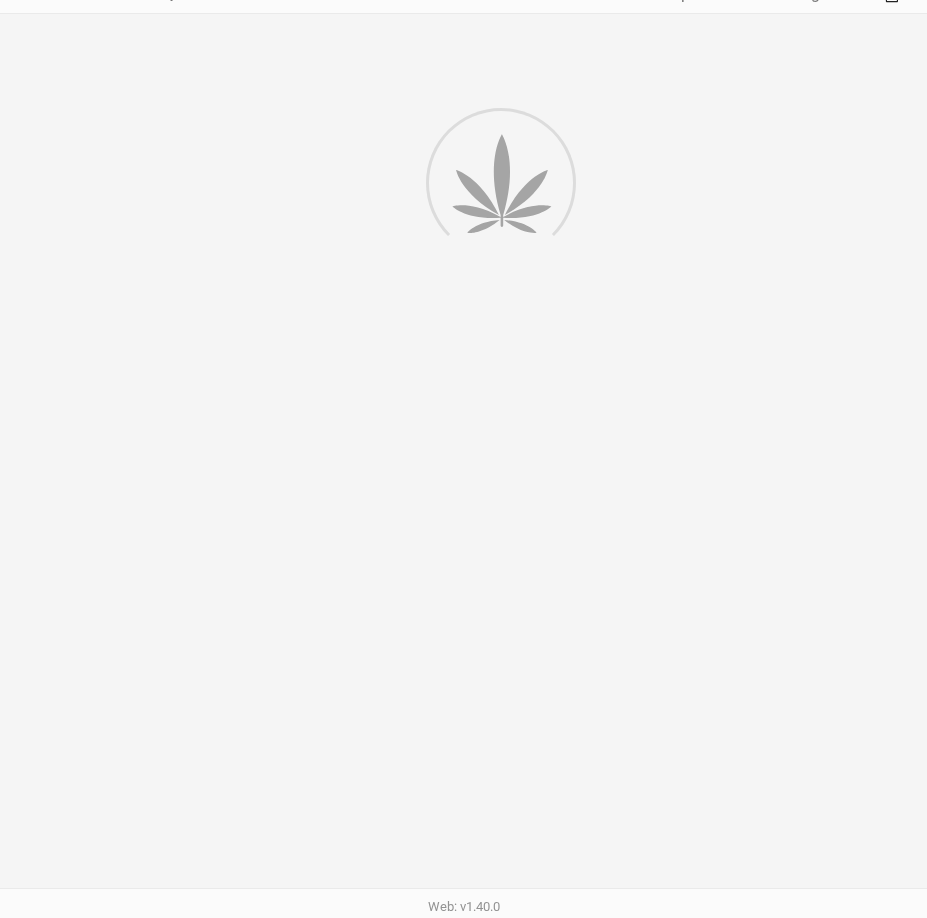 scroll, scrollTop: 0, scrollLeft: 0, axis: both 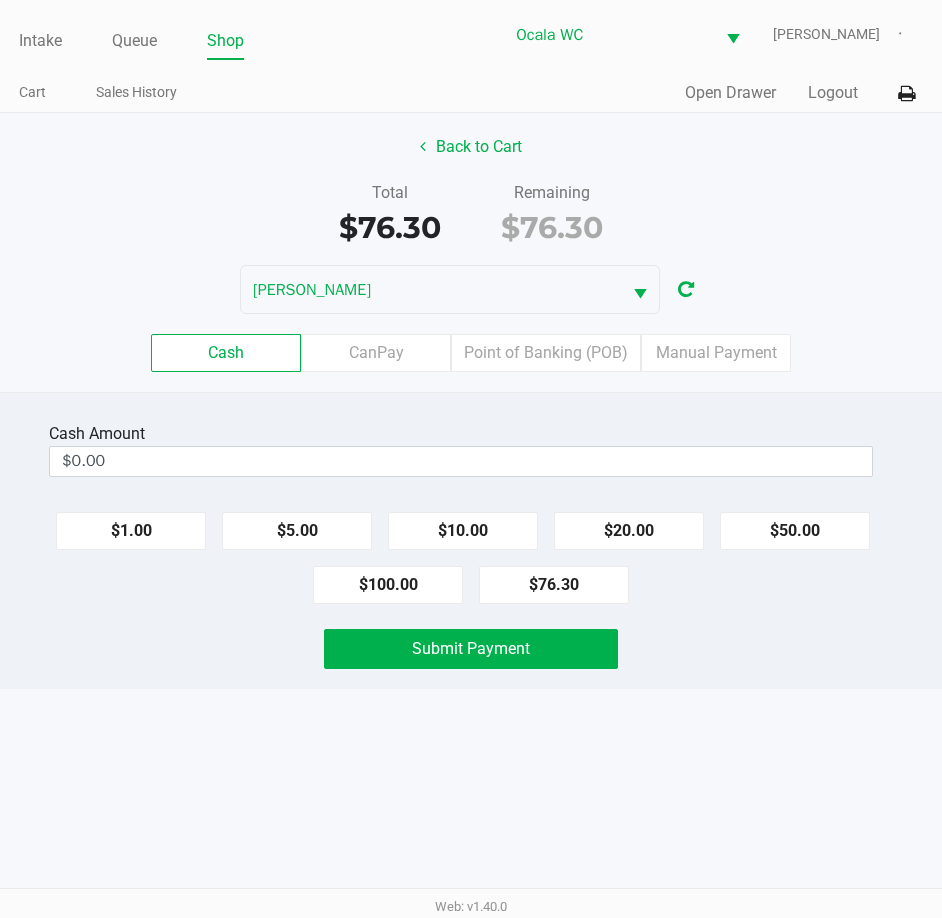 click on "Cash  Amount  $0.00  $1.00   $5.00   $10.00   $20.00   $50.00   $100.00   $76.30   Submit Payment" 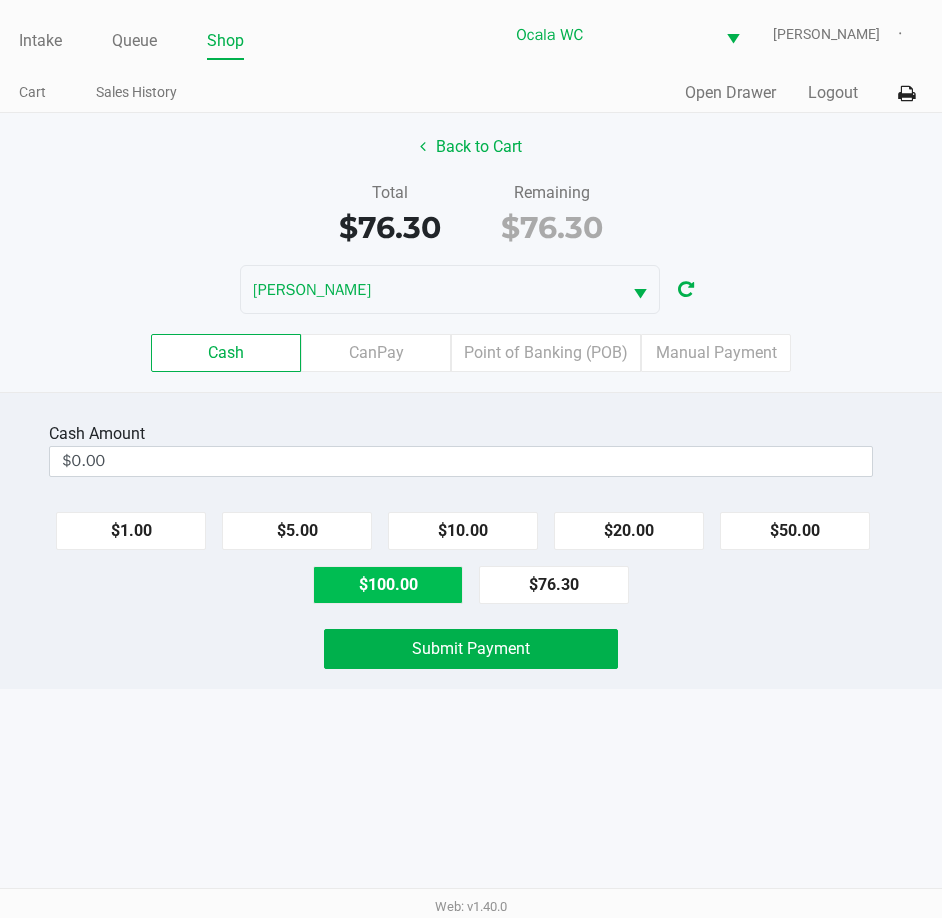 click on "$100.00" 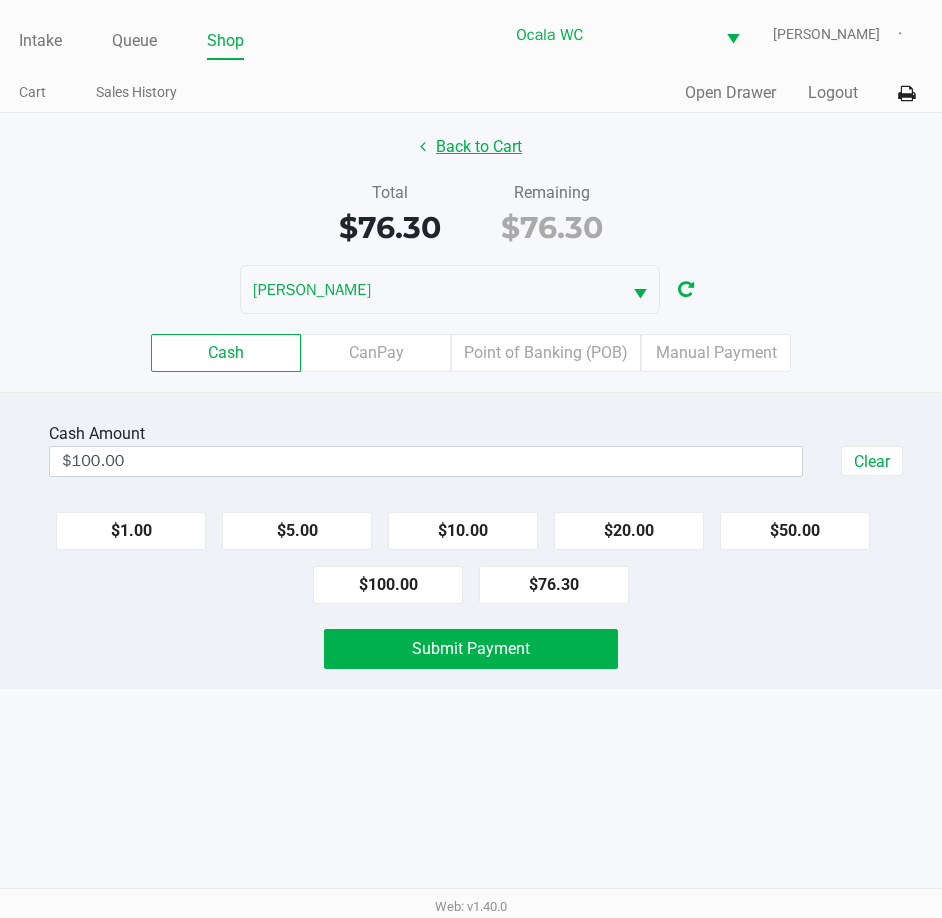 click on "Back to Cart" 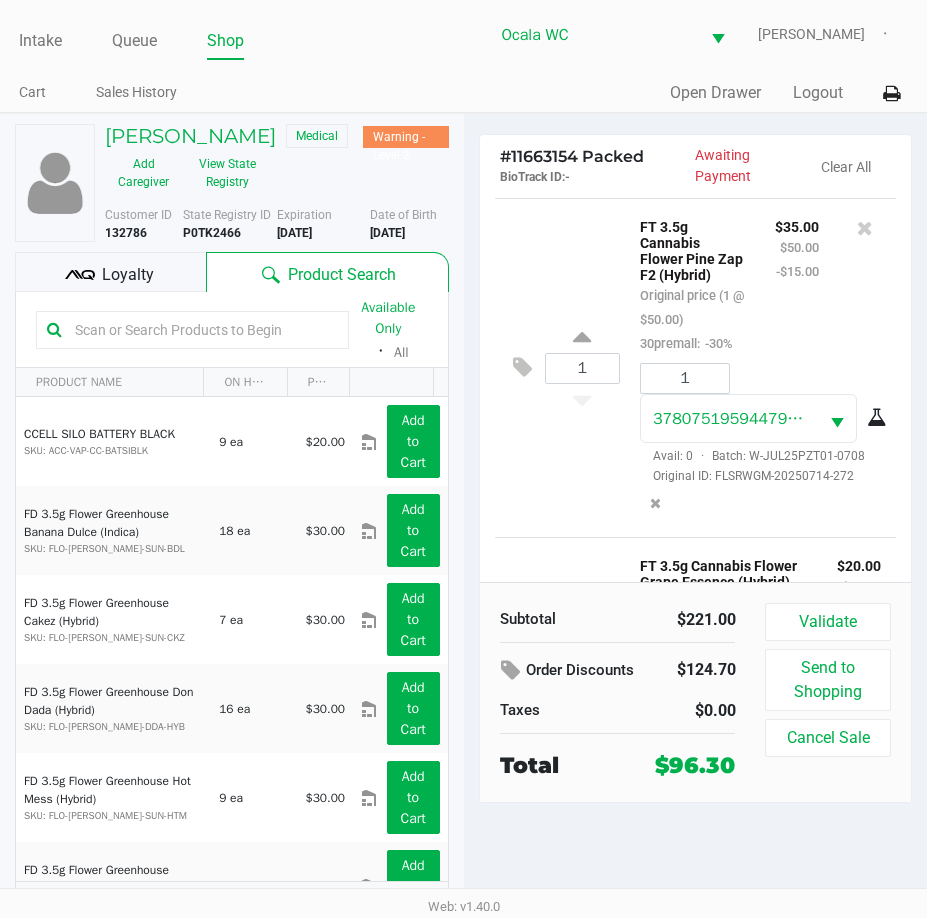 scroll, scrollTop: 987, scrollLeft: 0, axis: vertical 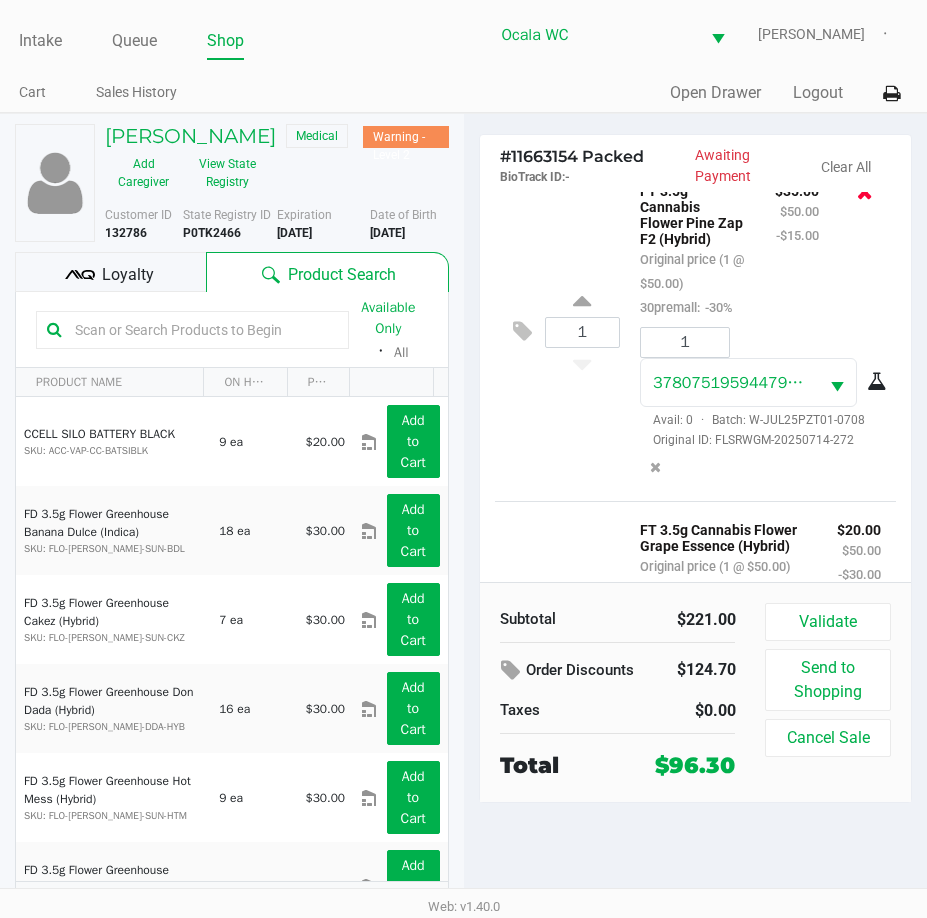 click 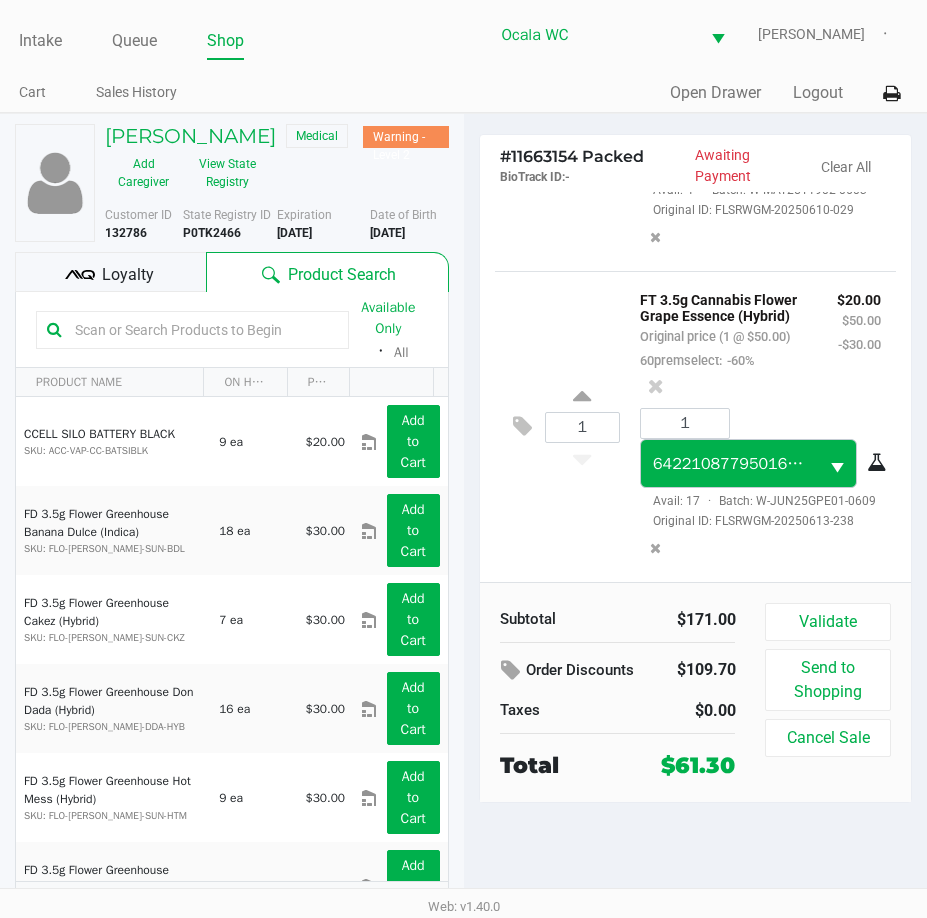 scroll, scrollTop: 1133, scrollLeft: 0, axis: vertical 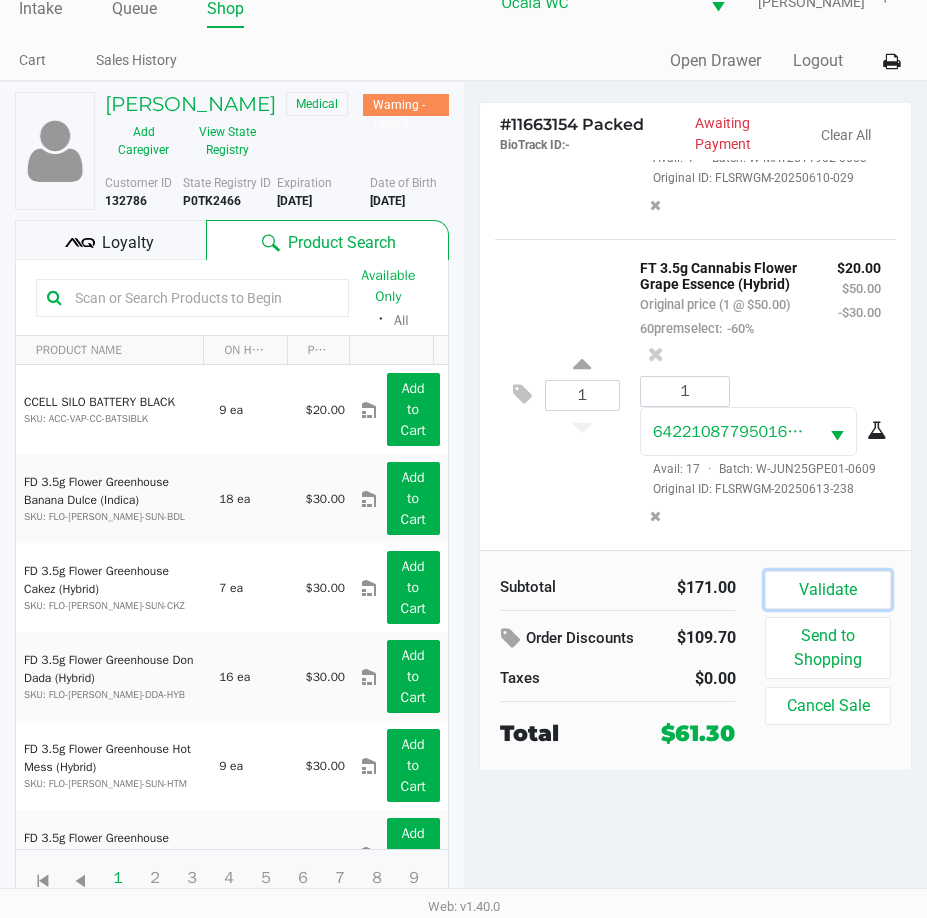click on "Validate" 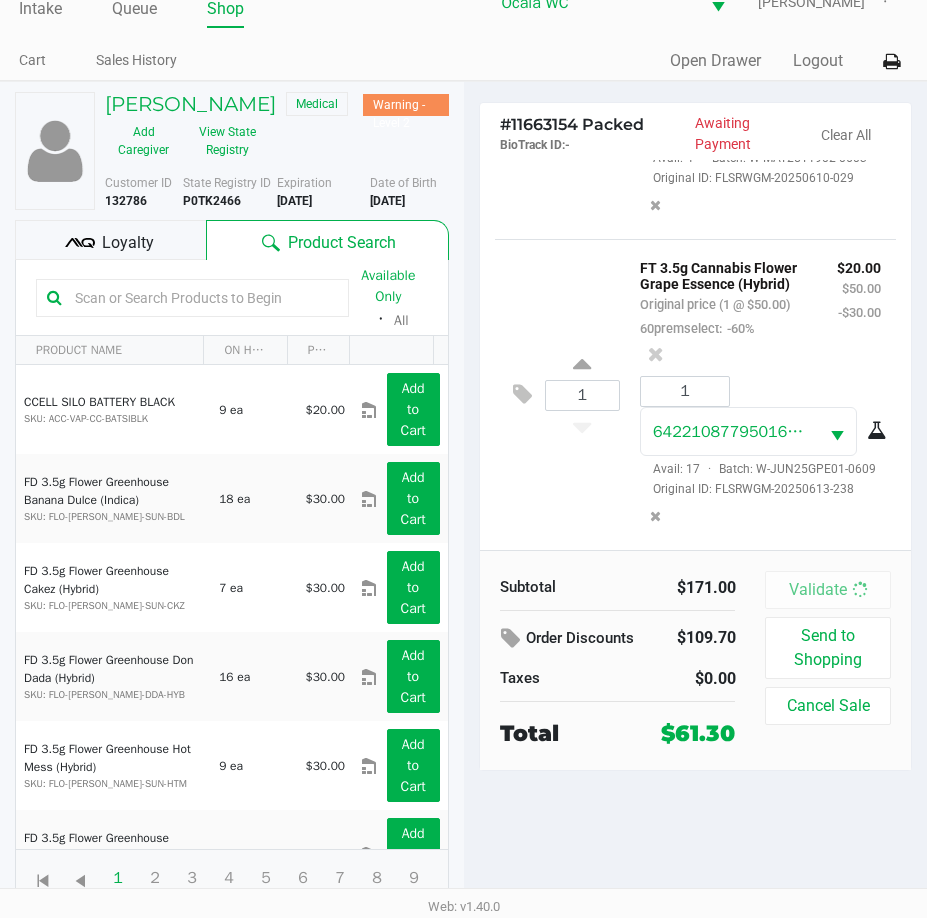 scroll, scrollTop: 0, scrollLeft: 0, axis: both 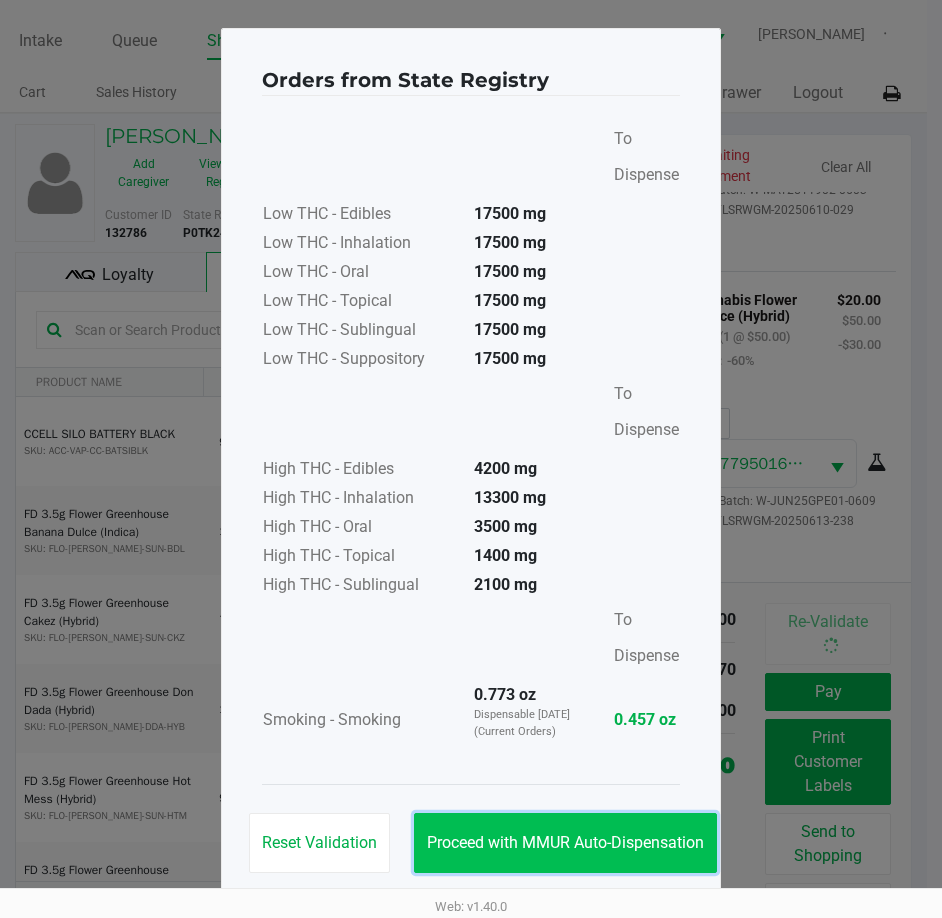 click on "Proceed with MMUR Auto-Dispensation" 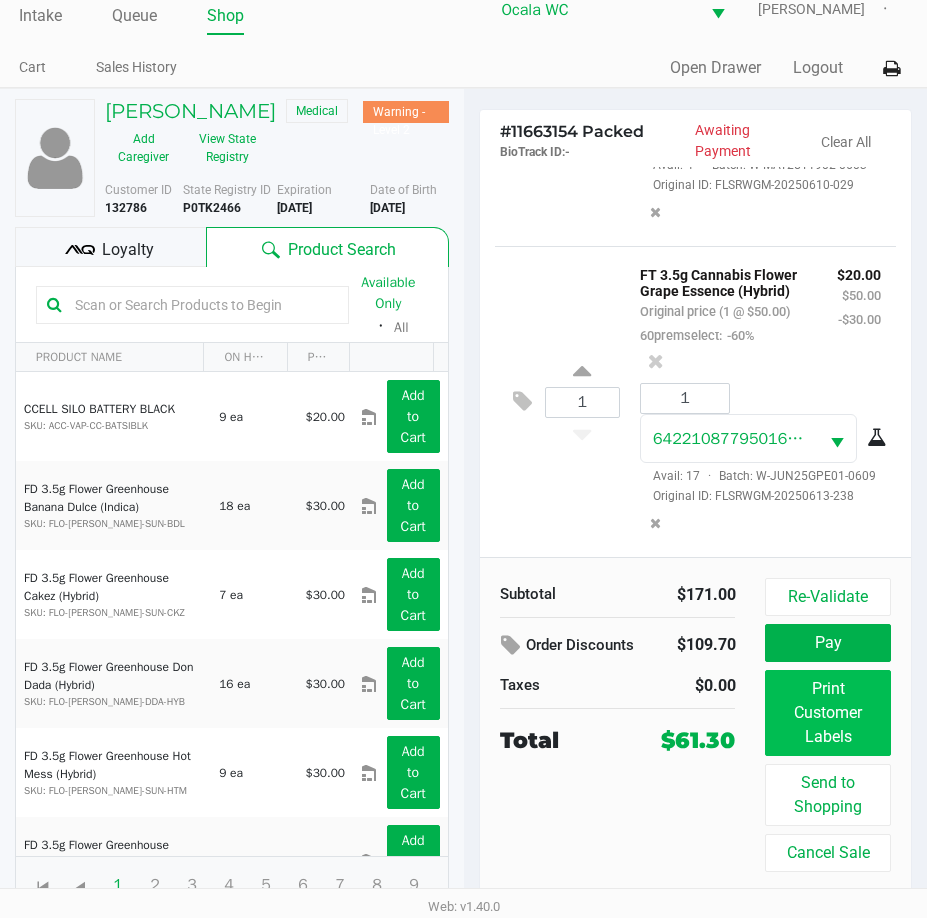 scroll, scrollTop: 32, scrollLeft: 0, axis: vertical 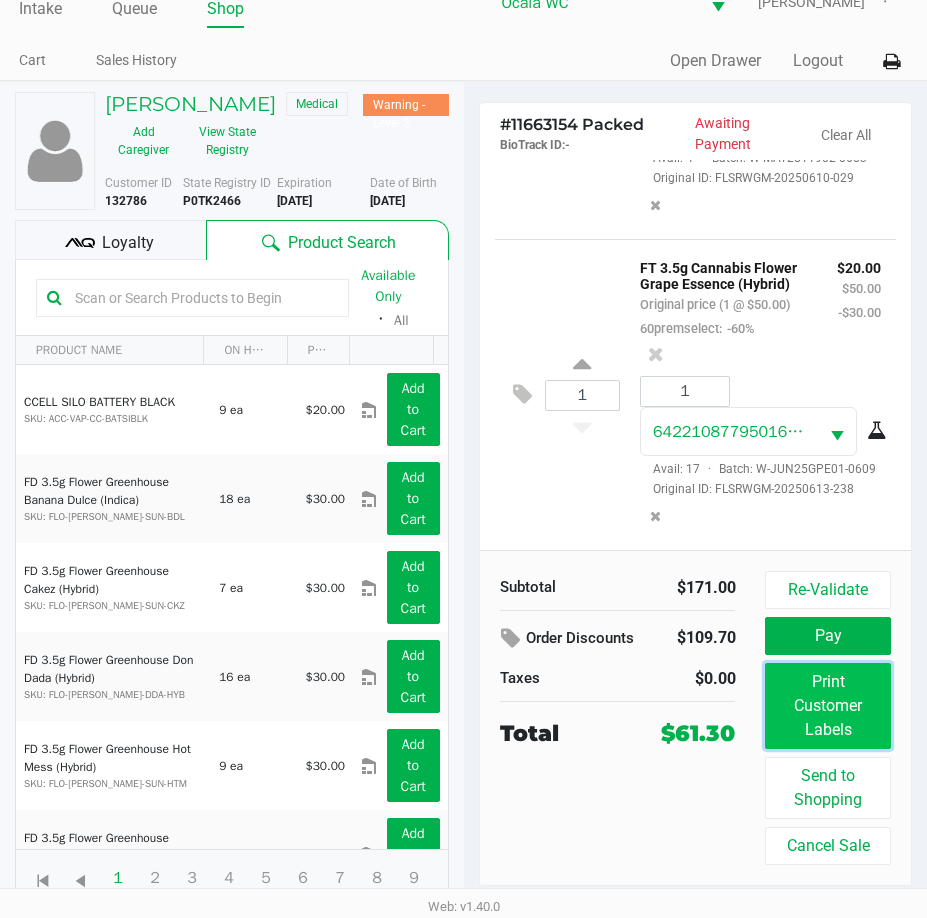 click on "Print Customer Labels" 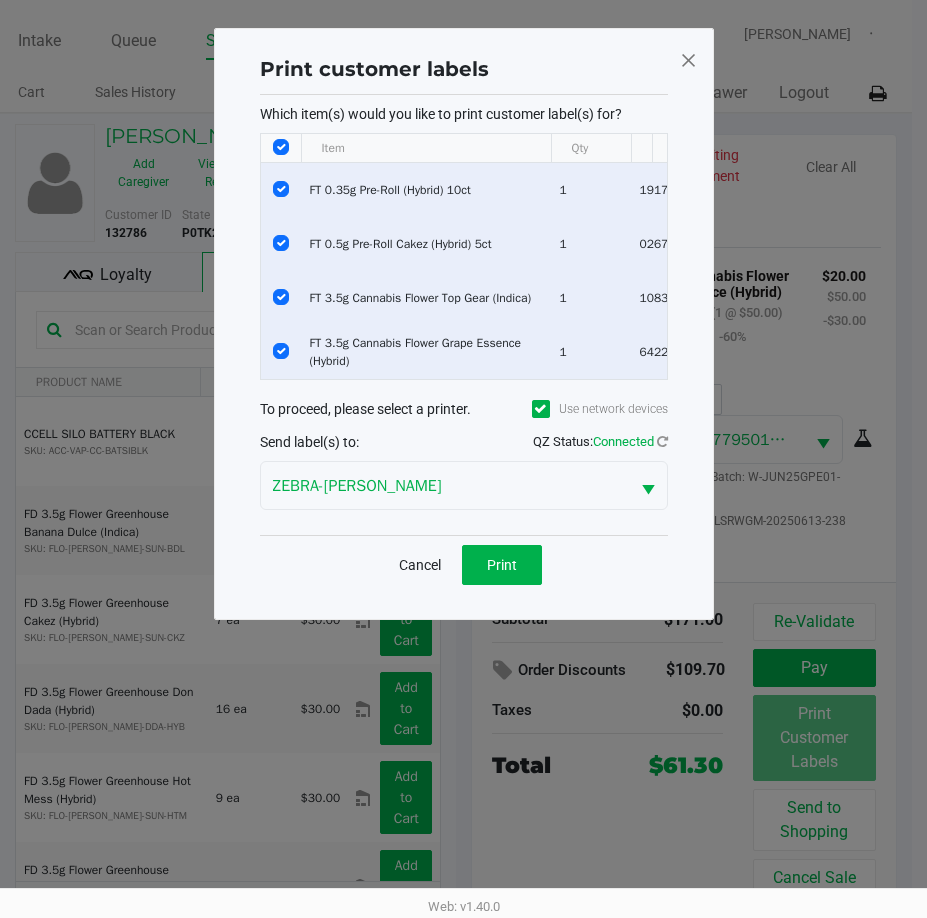 scroll, scrollTop: 0, scrollLeft: 0, axis: both 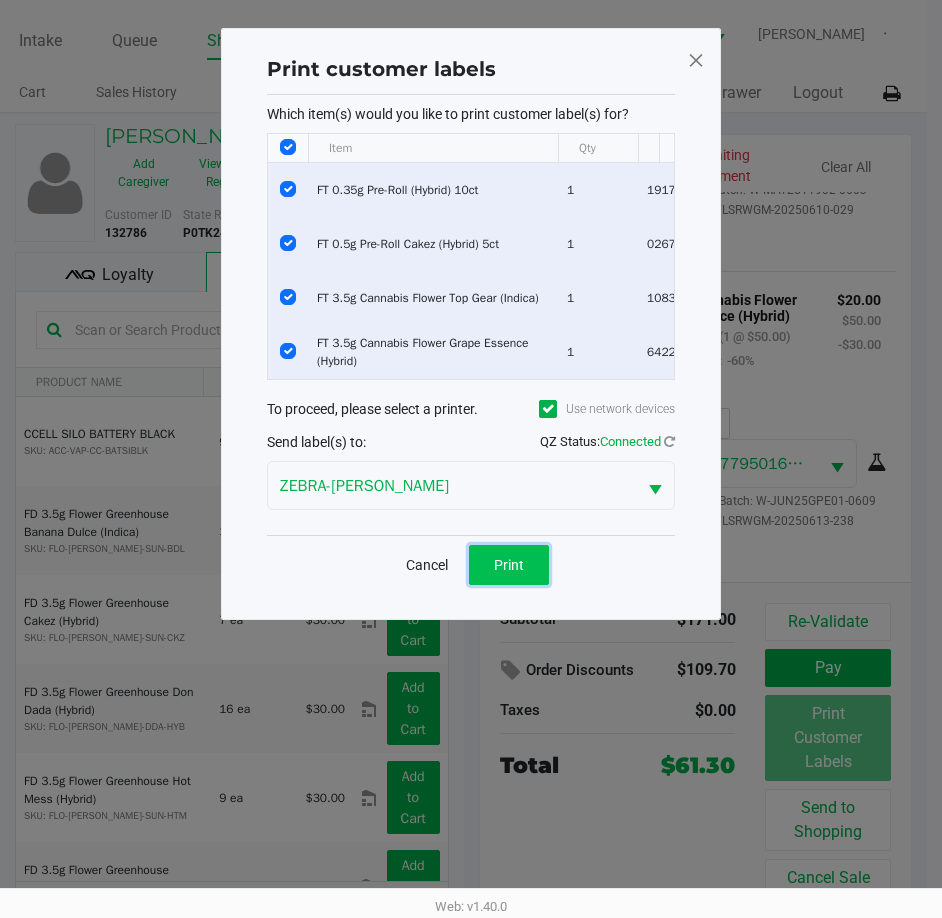 click on "Print" 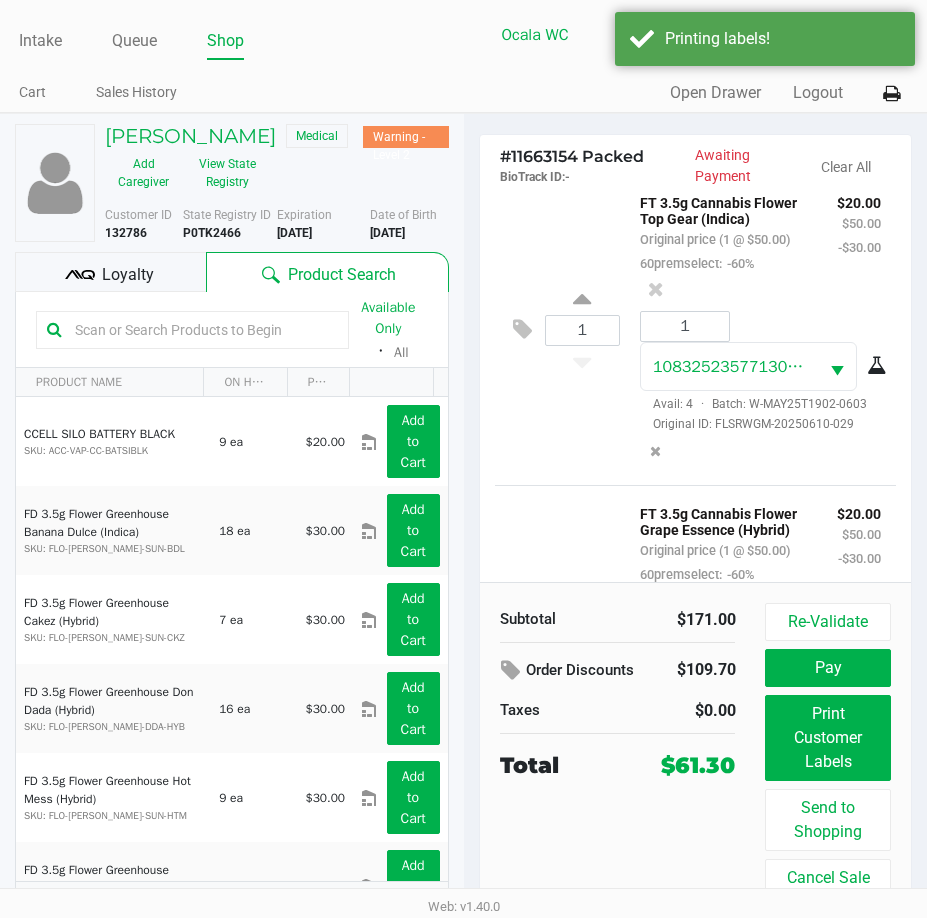 scroll, scrollTop: 633, scrollLeft: 0, axis: vertical 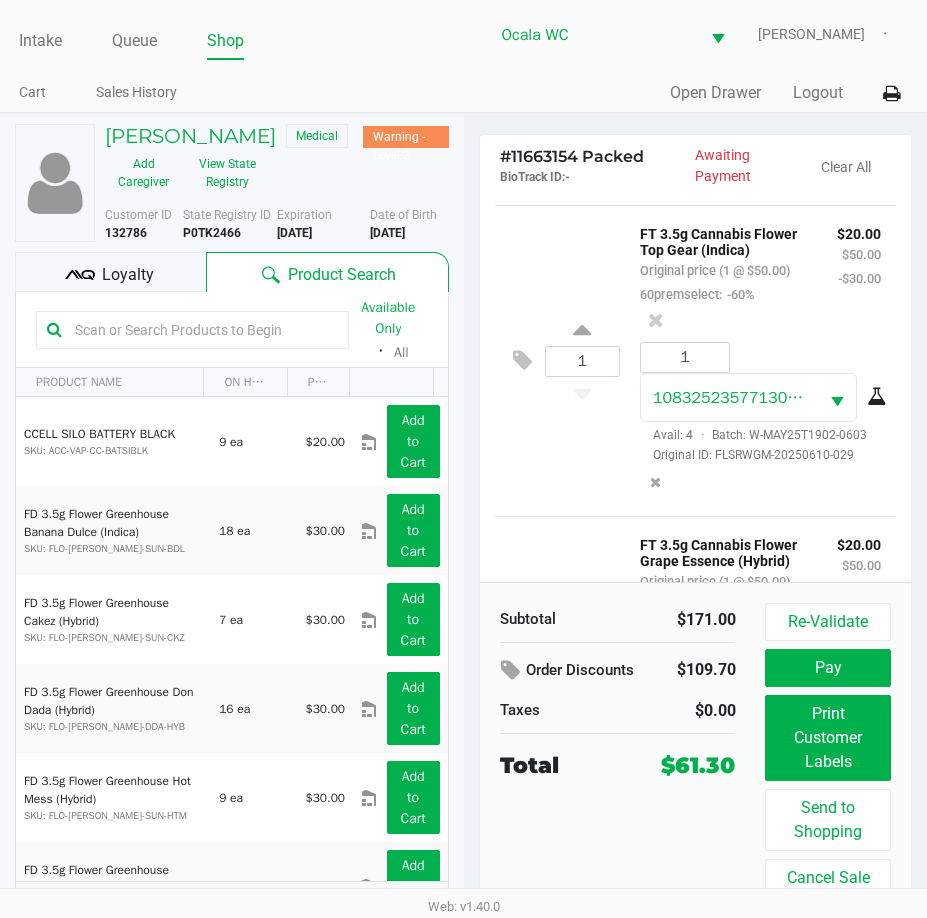 click on "Pay" 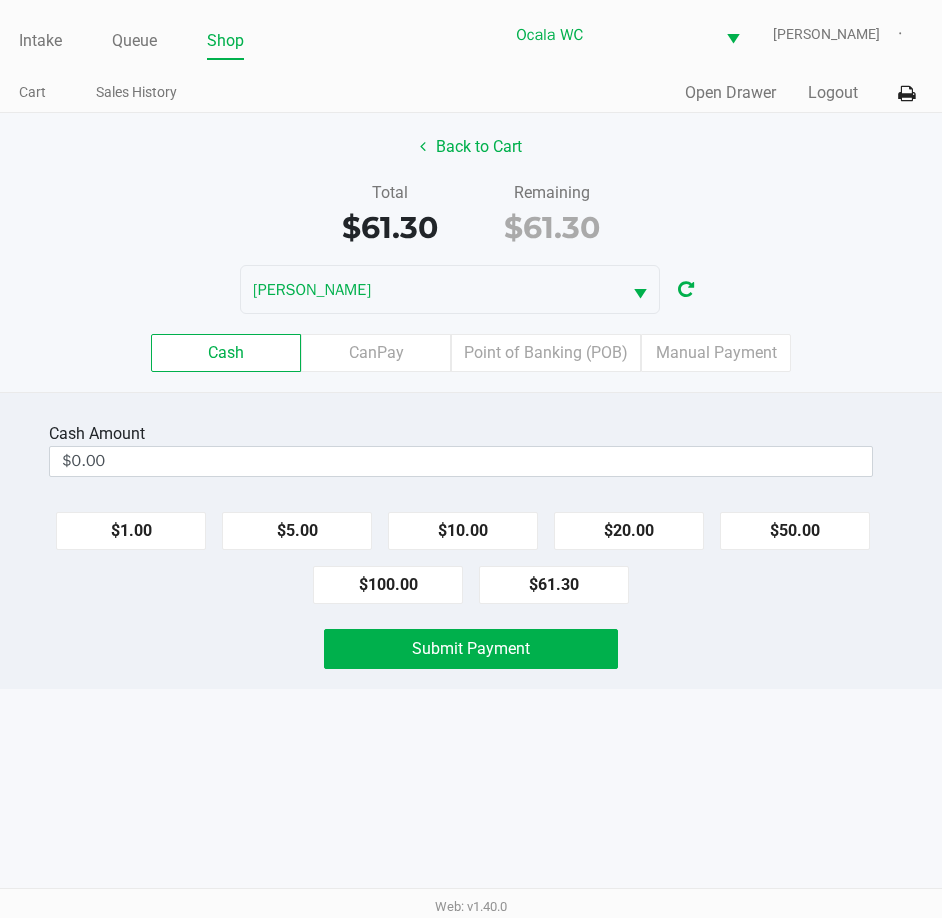 click on "$100.00" 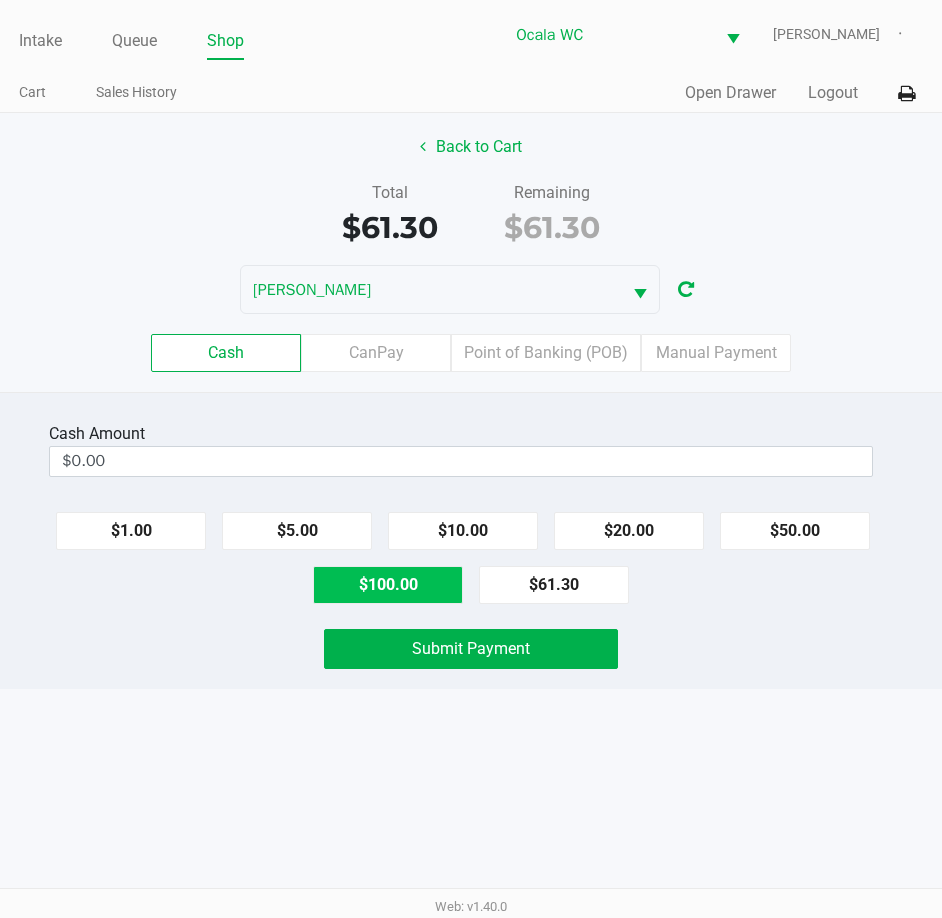 type on "$100.00" 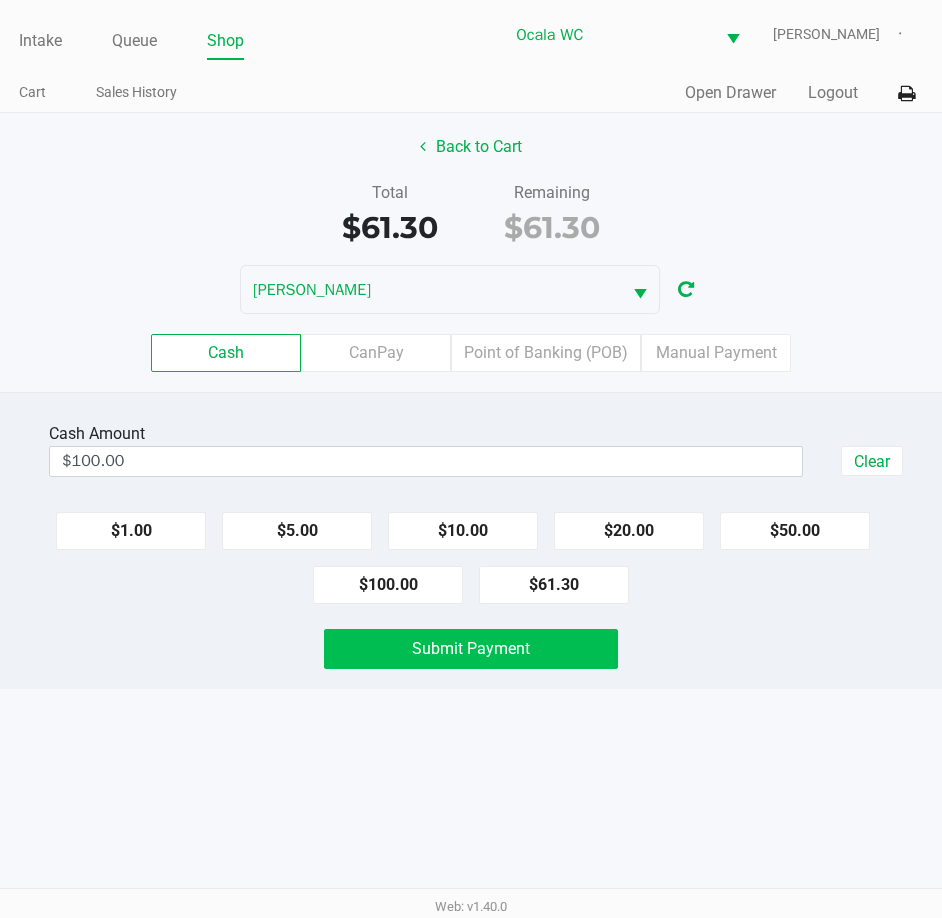 click on "Submit Payment" 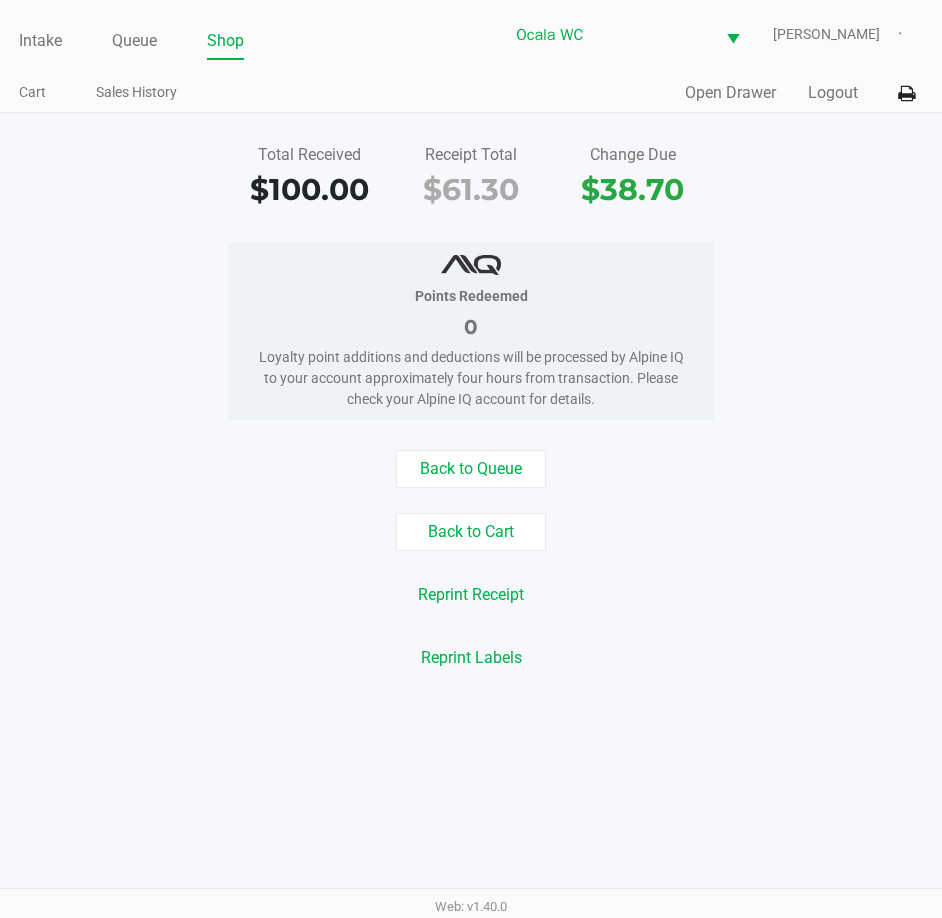click on "Intake" 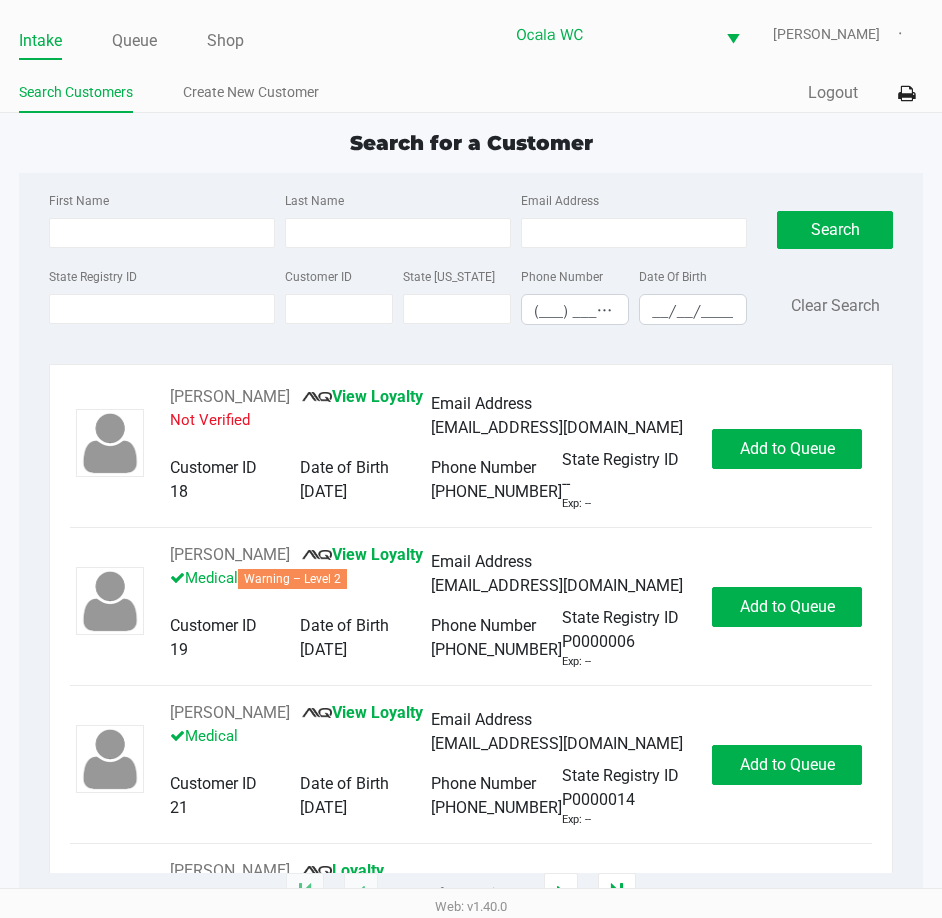 click on "Intake Queue Shop Ocala WC  [PERSON_NAME]      Search Customers Create New Customer  Quick Sale   Logout  Search for a Customer First Name Last Name Email Address State Registry ID Customer ID State [US_STATE] Phone Number (___) ___-____ Date Of Birth __/__/____  Search   Clear Search   [PERSON_NAME]       View Loyalty   Not Verified   Email Address   [EMAIL_ADDRESS][DOMAIN_NAME]   Customer ID   18   Date of Birth   [DEMOGRAPHIC_DATA]   Phone Number   [PHONE_NUMBER]   State Registry ID   --   Exp: --   Add to Queue   [PERSON_NAME]       View Loyalty   Medical   Warning – Level 2   Email Address   [EMAIL_ADDRESS][DOMAIN_NAME]   Customer ID   19   Date of Birth   [DEMOGRAPHIC_DATA]   Phone Number   [PHONE_NUMBER]   State Registry ID   P0000006   Exp: --   Add to Queue   [PERSON_NAME]       View Loyalty   Medical   Email Address   [EMAIL_ADDRESS][DOMAIN_NAME]   Customer ID   21   Date of Birth   [DEMOGRAPHIC_DATA]   Phone Number   [PHONE_NUMBER]   State Registry ID   P0000014   Exp: --   Add to Queue   [PERSON_NAME]       Loyalty Signup   Medical" 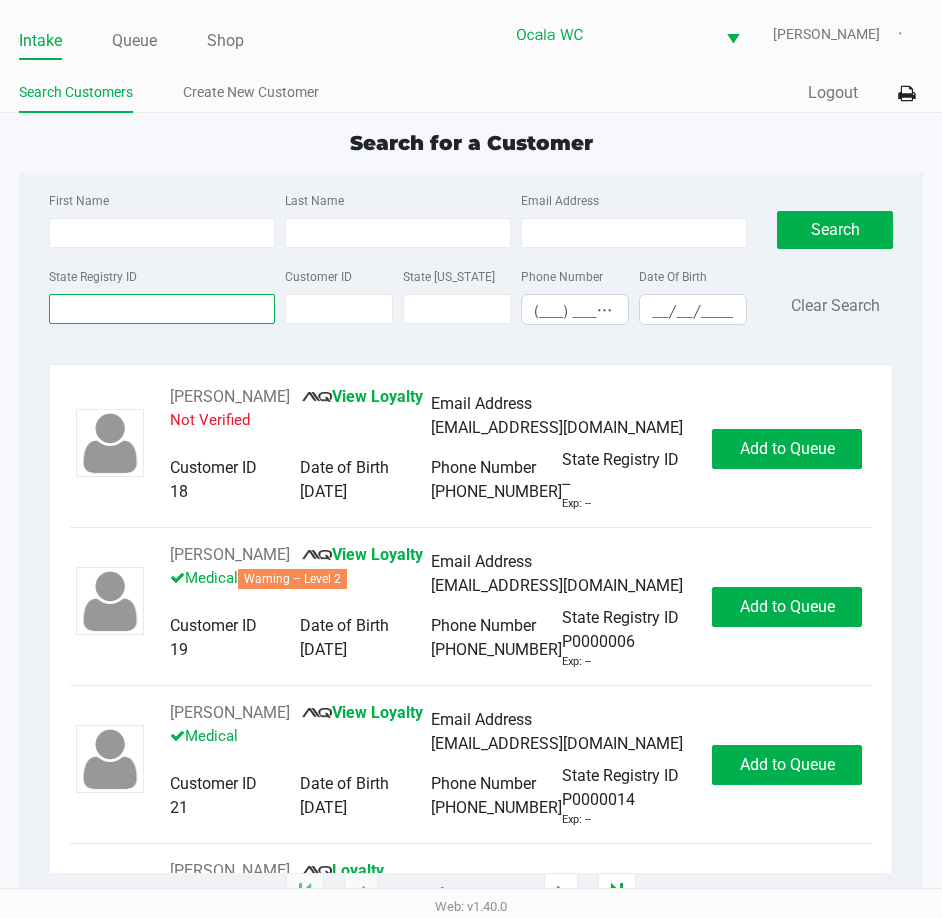 click on "State Registry ID" at bounding box center [162, 309] 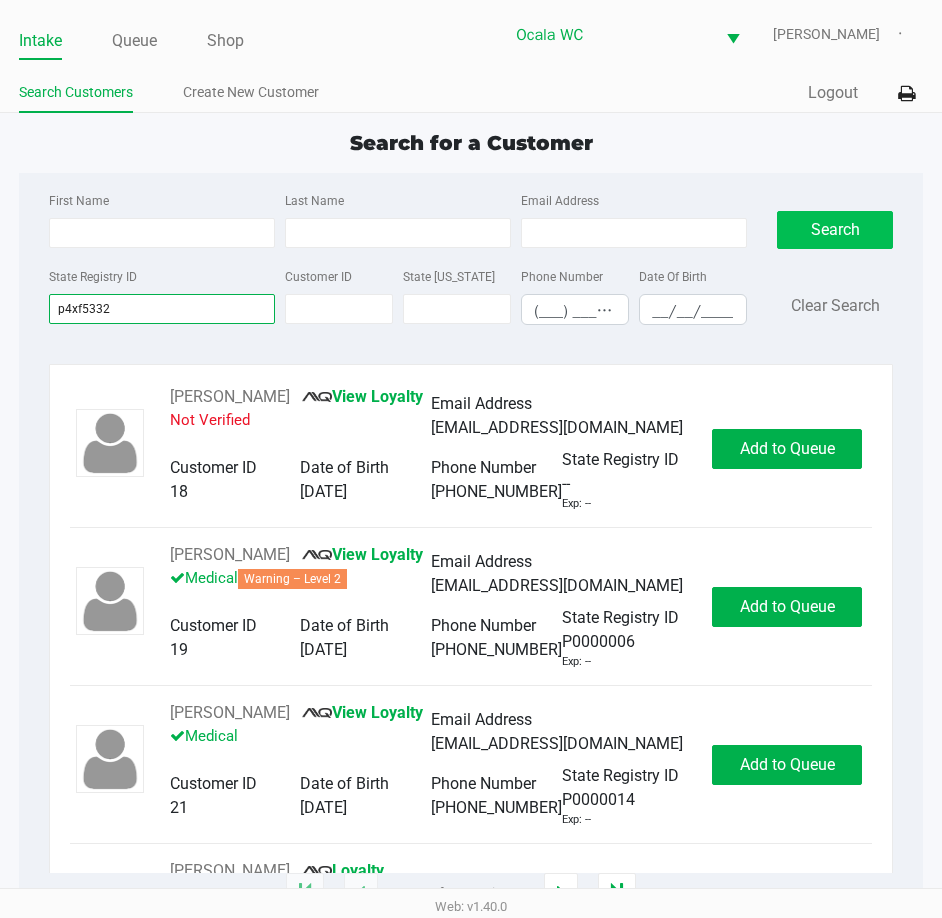 type on "p4xf5332" 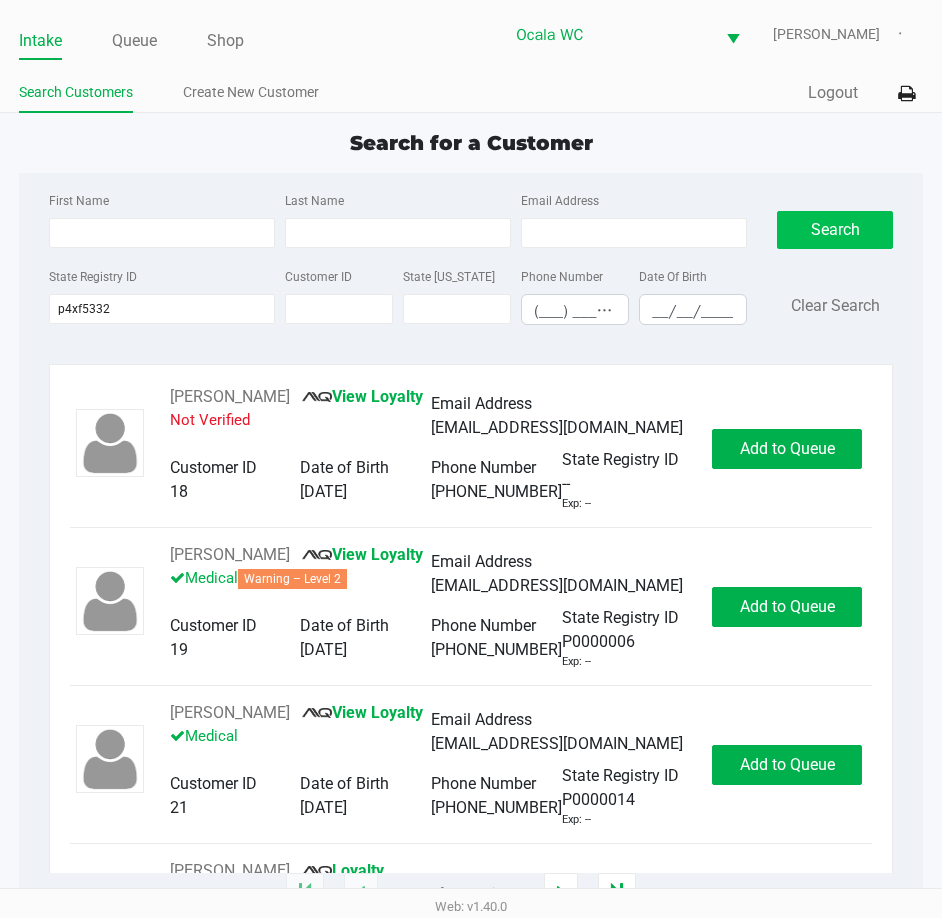 click on "Search" 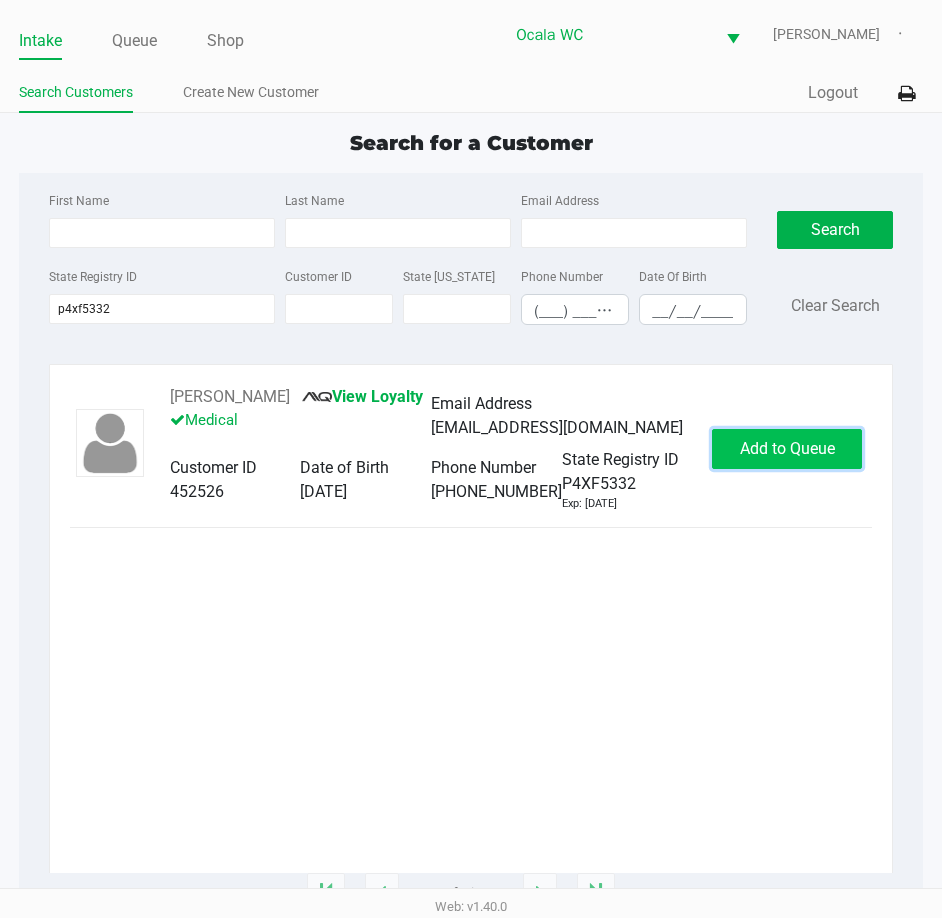 click on "Add to Queue" 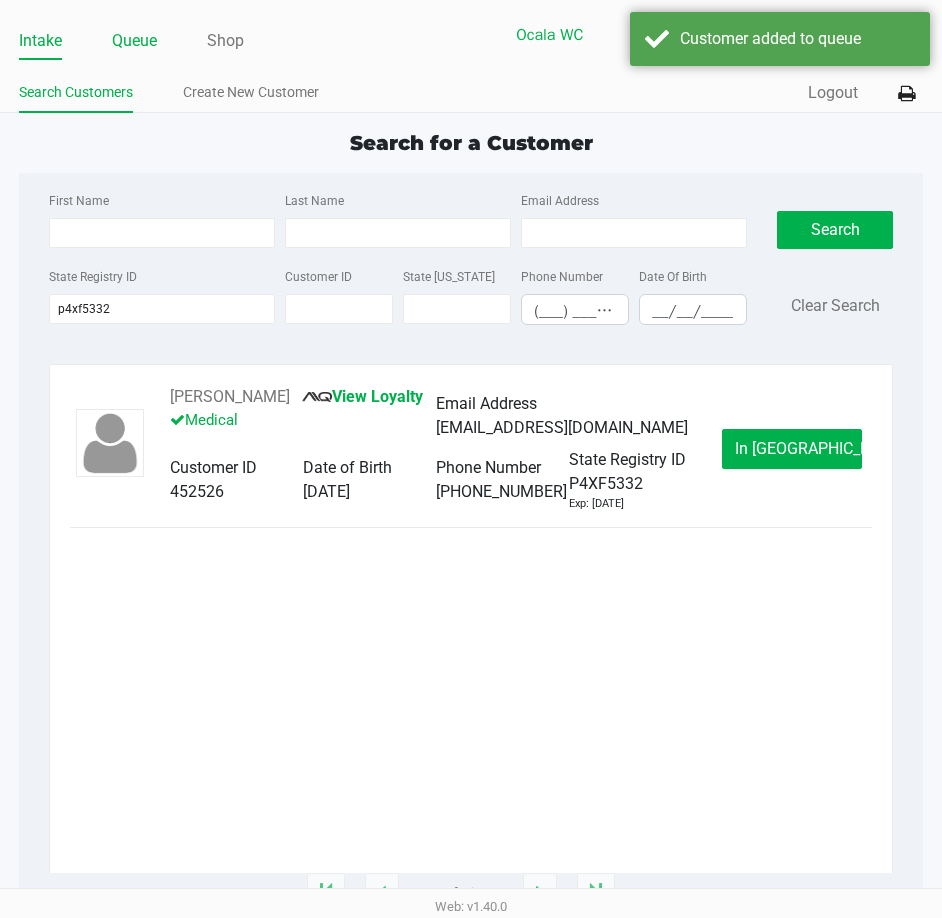 click on "Queue" 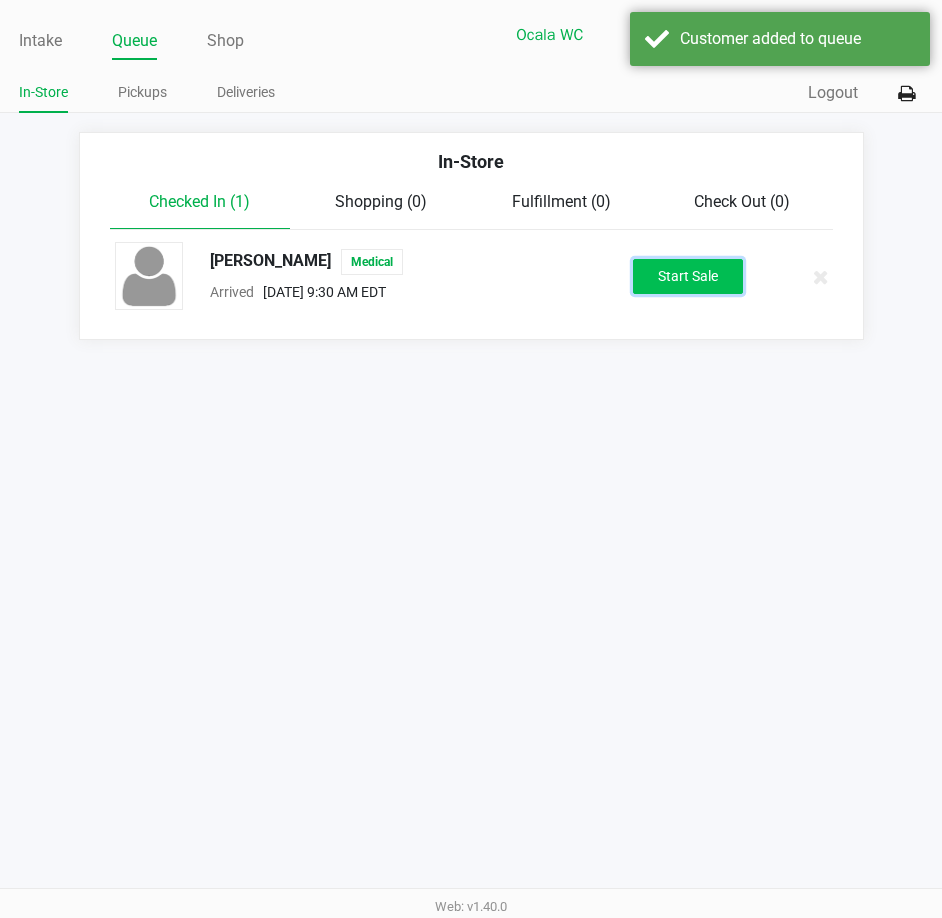 click on "Start Sale" 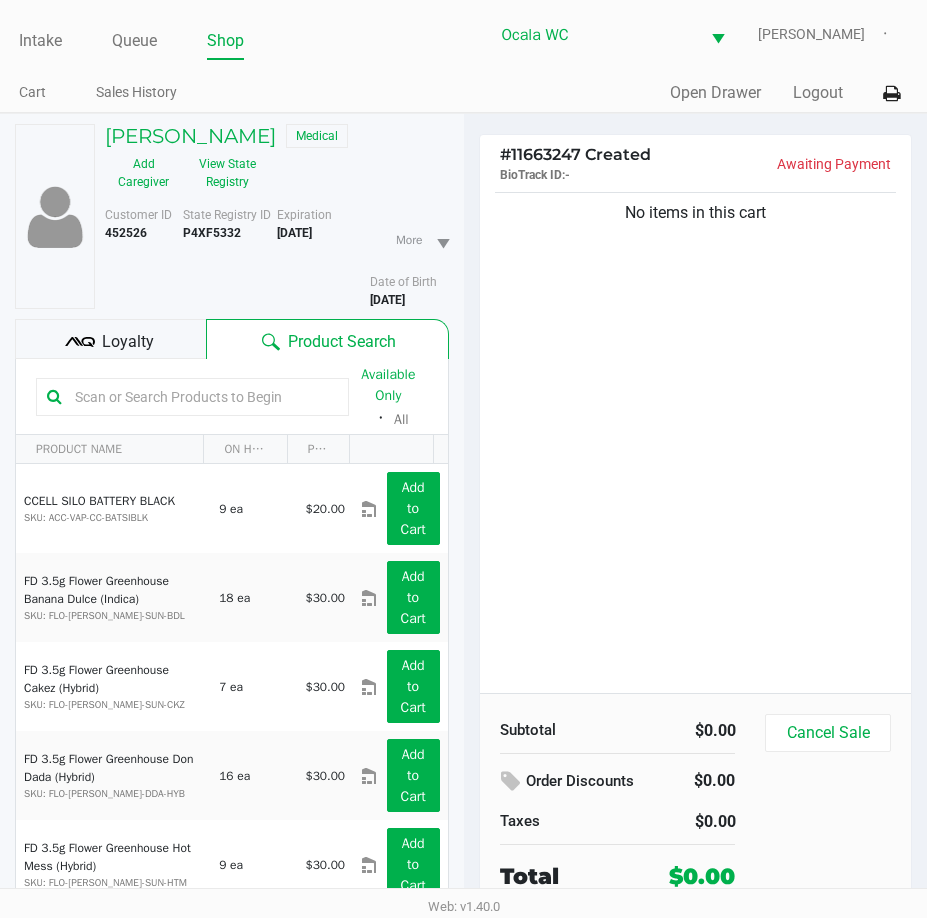 click 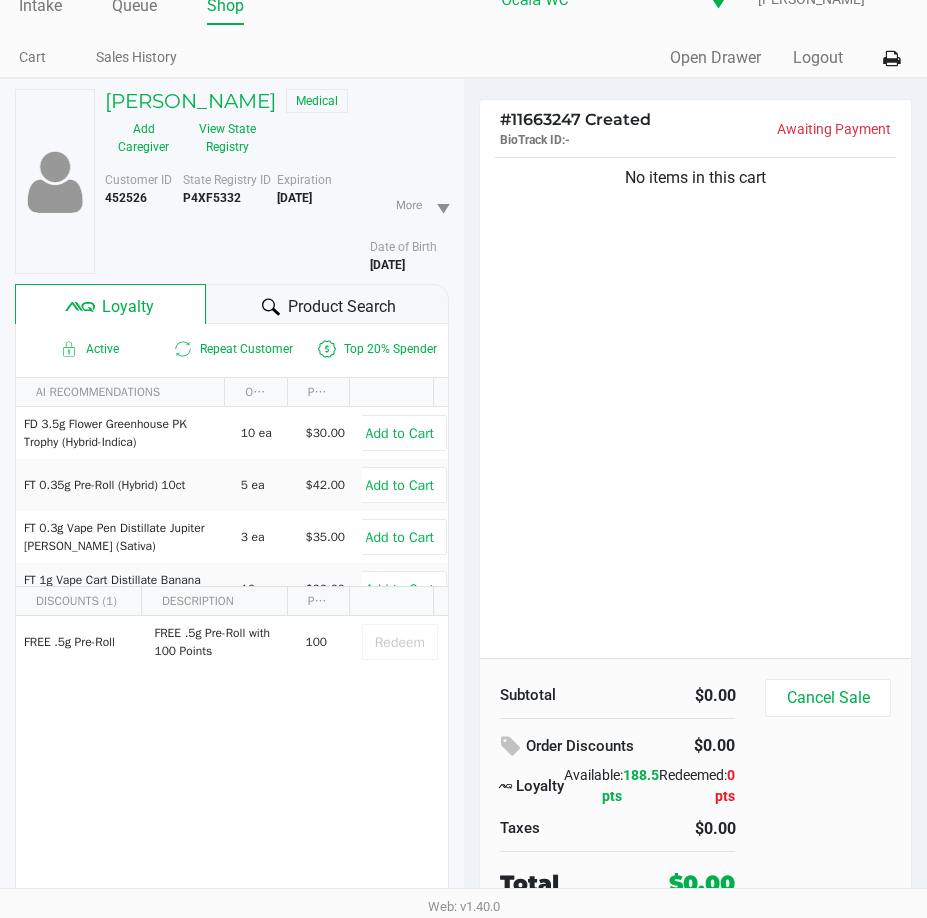 scroll, scrollTop: 0, scrollLeft: 0, axis: both 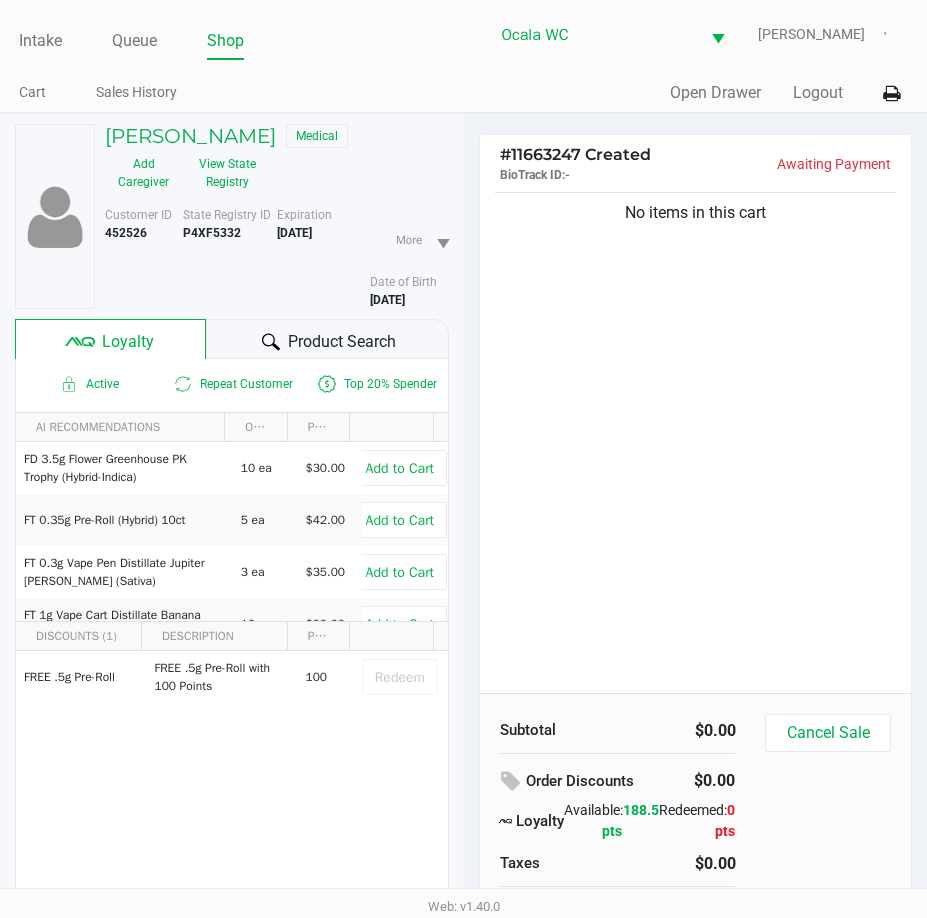 click on "Product Search" 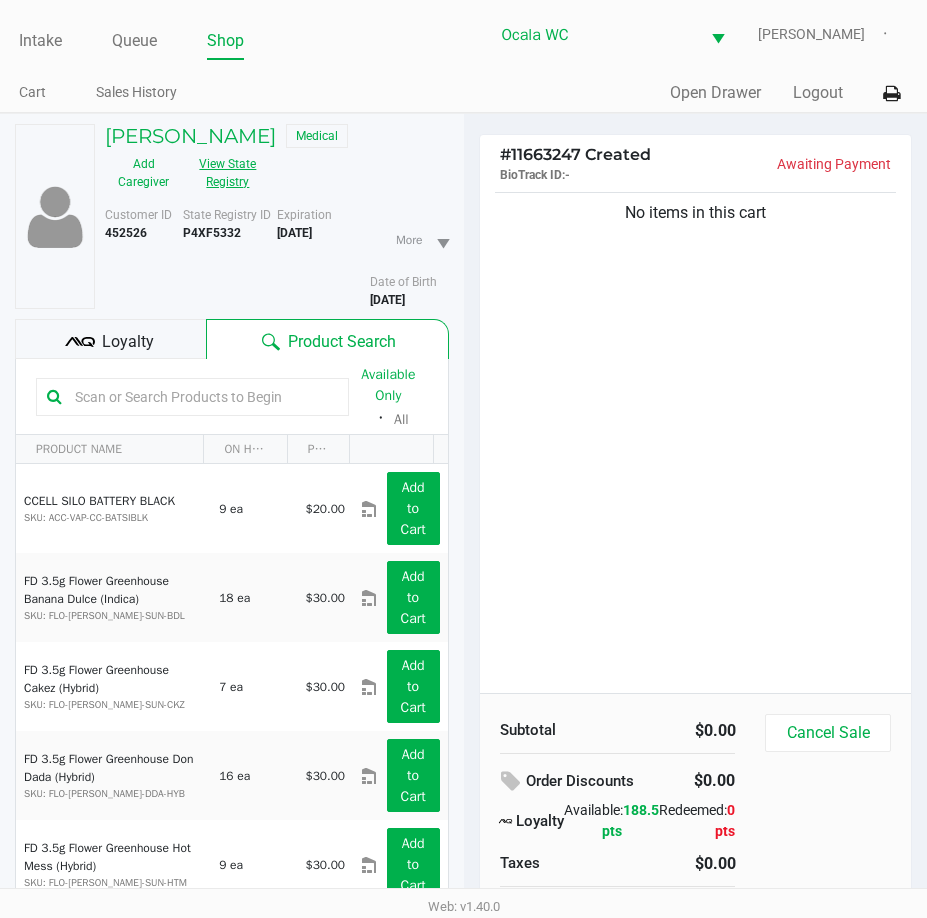 click on "View State Registry" 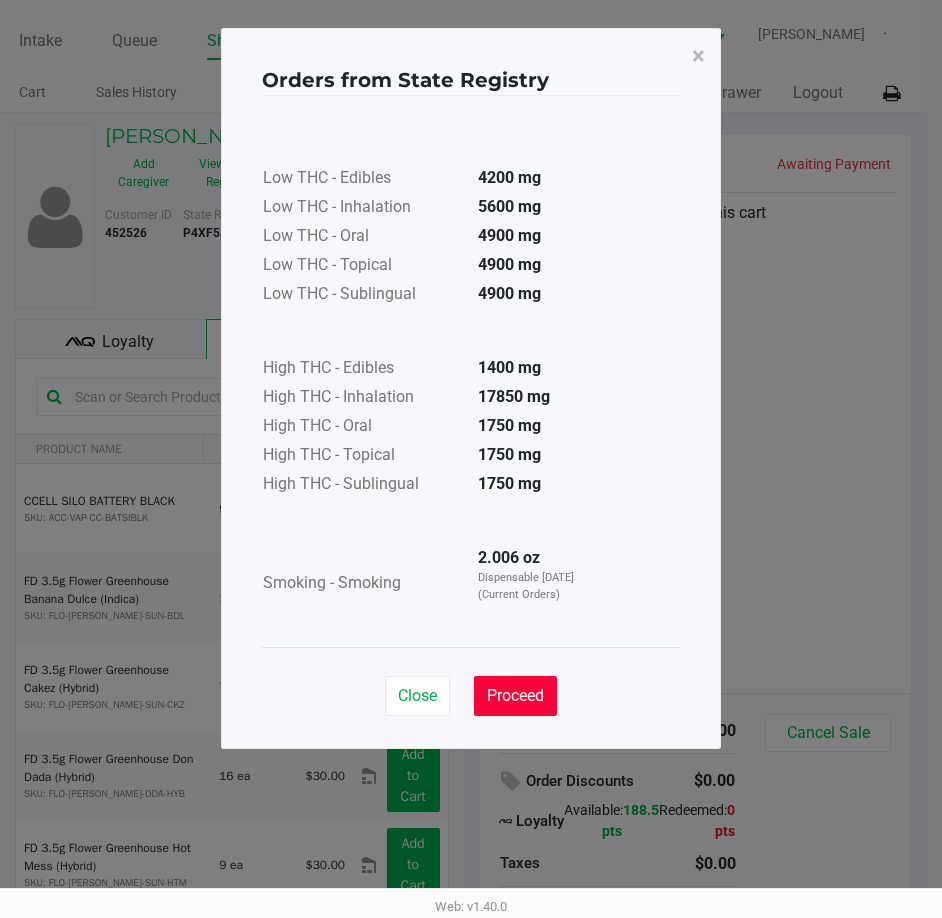 click on "Proceed" 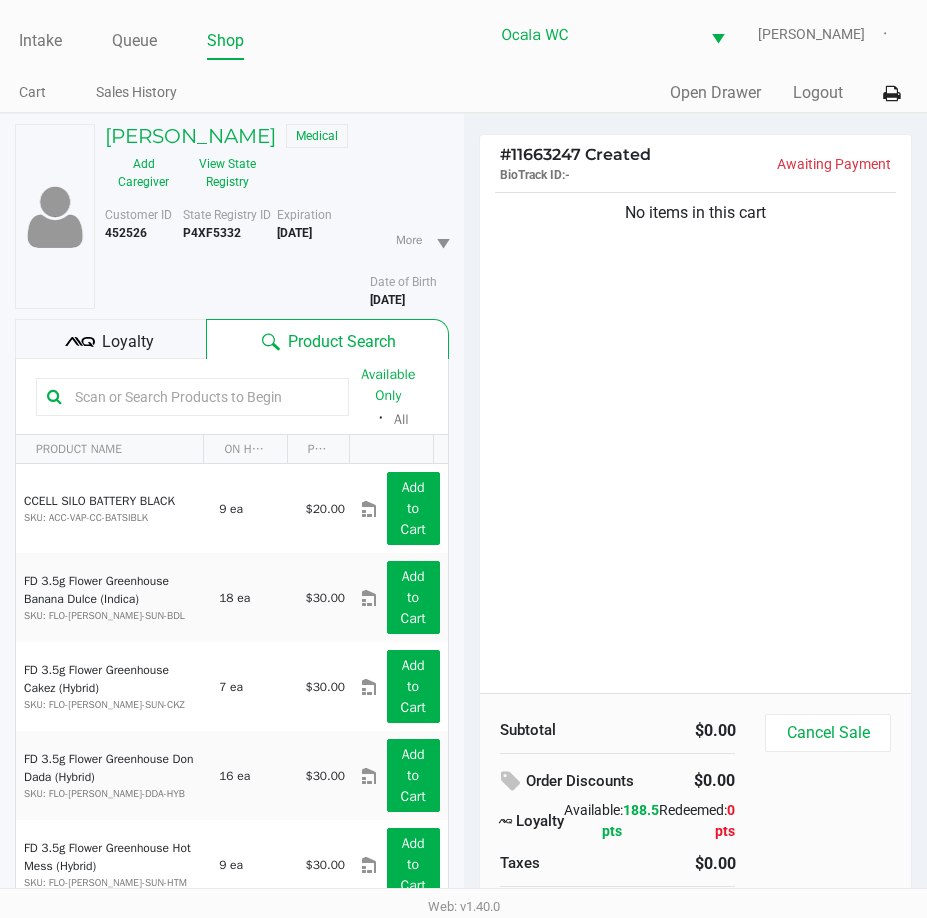 click on "Loyalty" 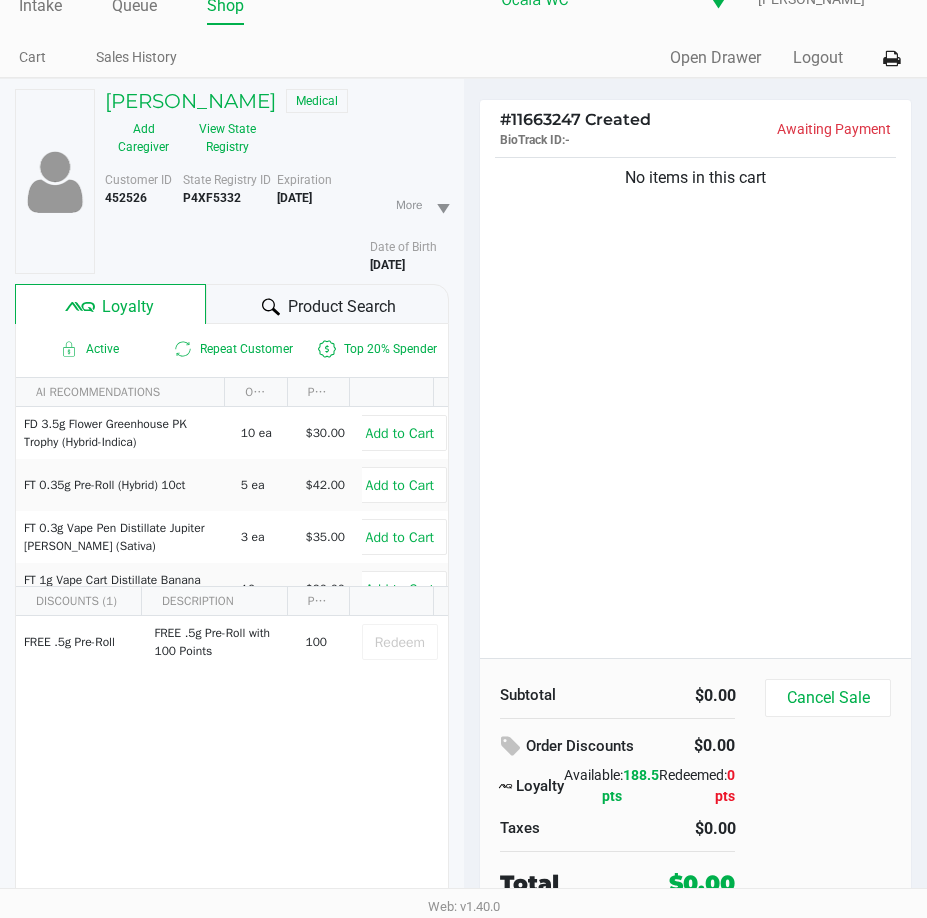 scroll, scrollTop: 0, scrollLeft: 0, axis: both 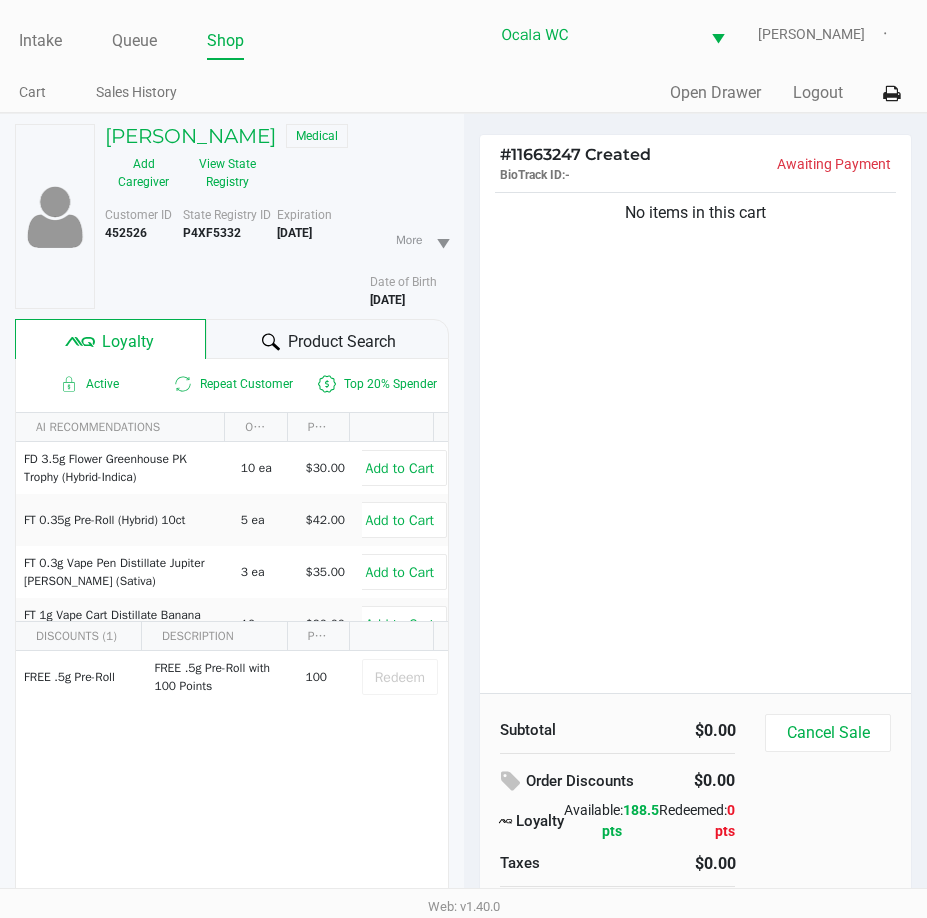 click on "Product Search" 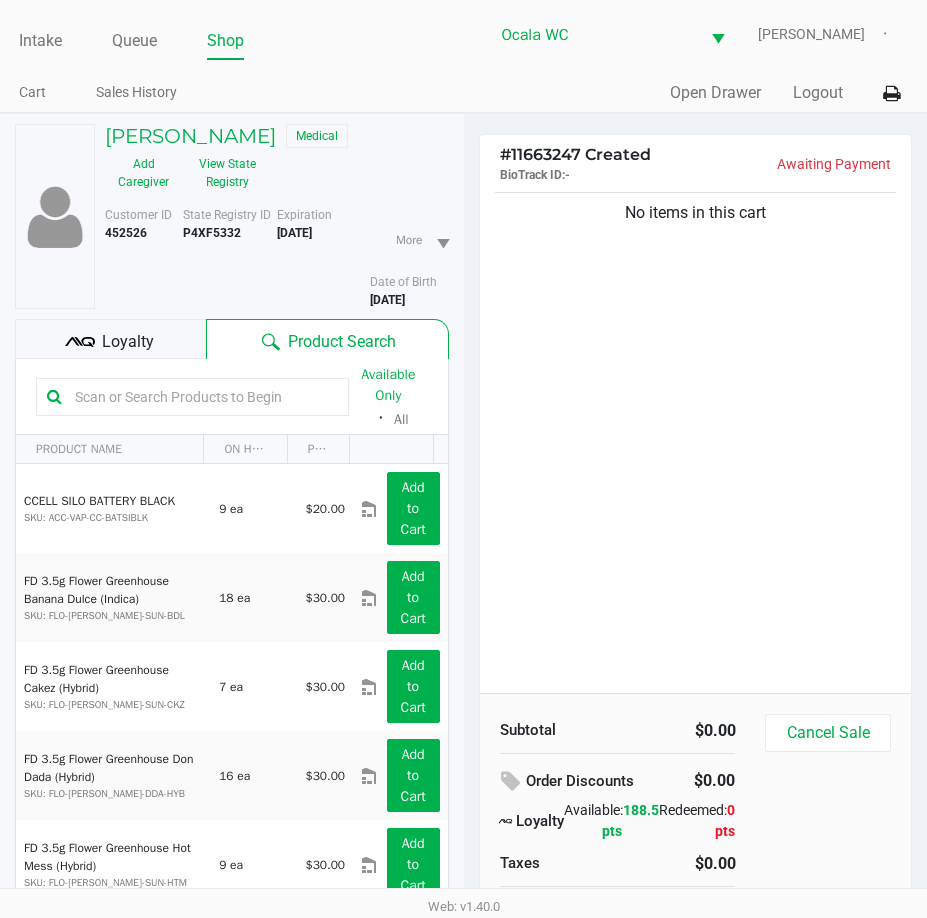 click 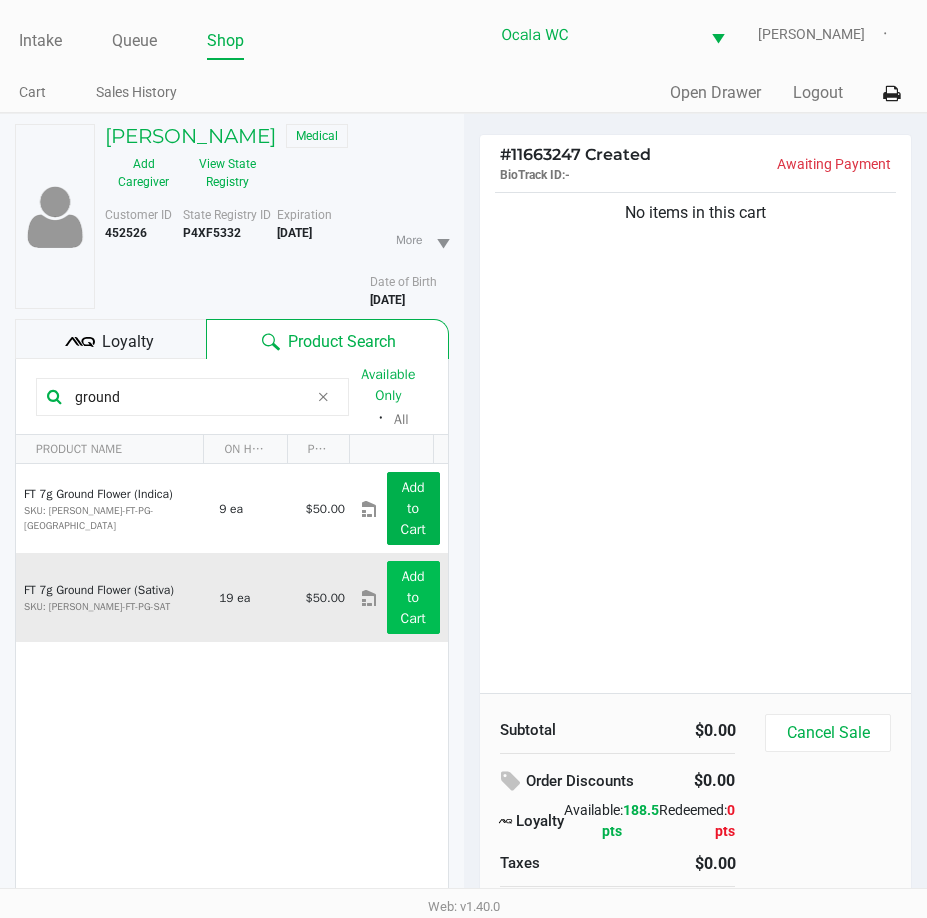 type on "ground" 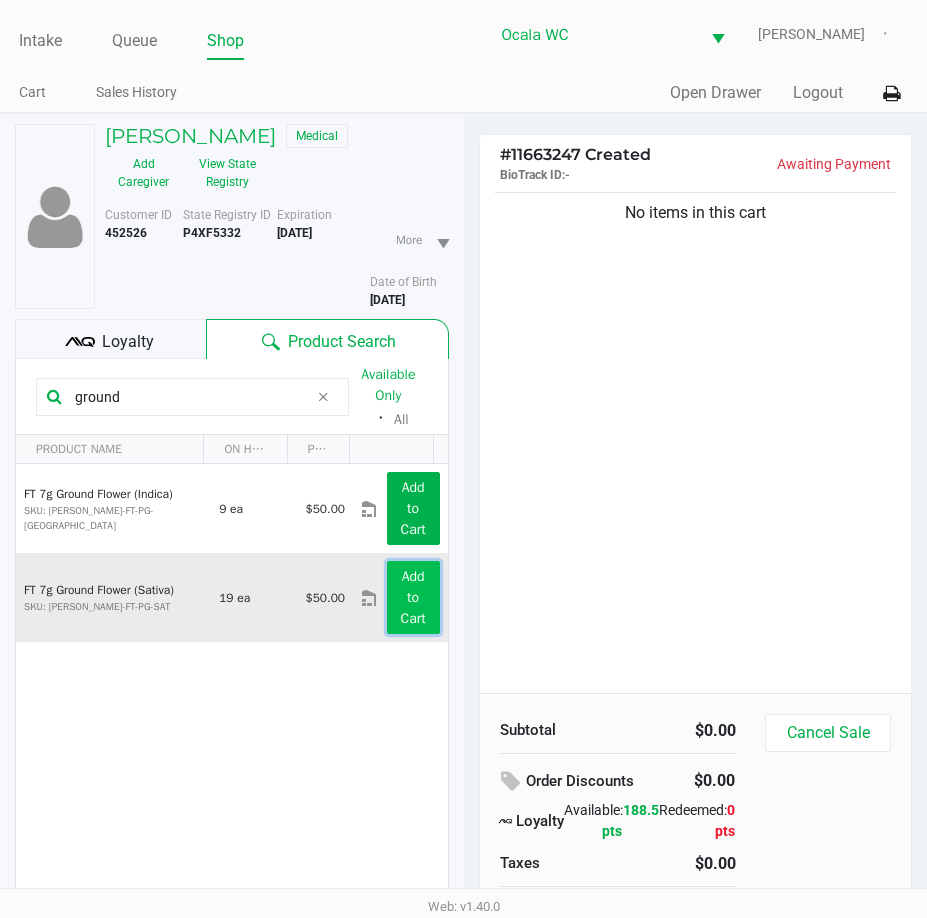 click on "Add to Cart" 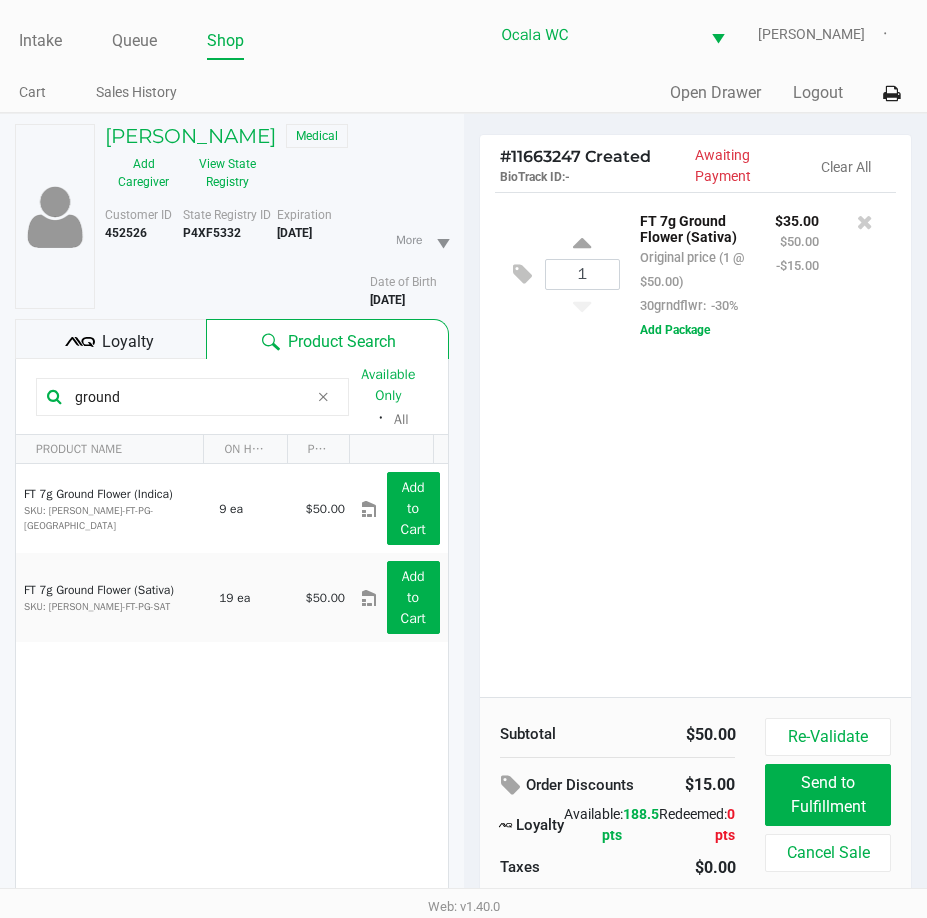 drag, startPoint x: 195, startPoint y: 392, endPoint x: -11, endPoint y: 213, distance: 272.90475 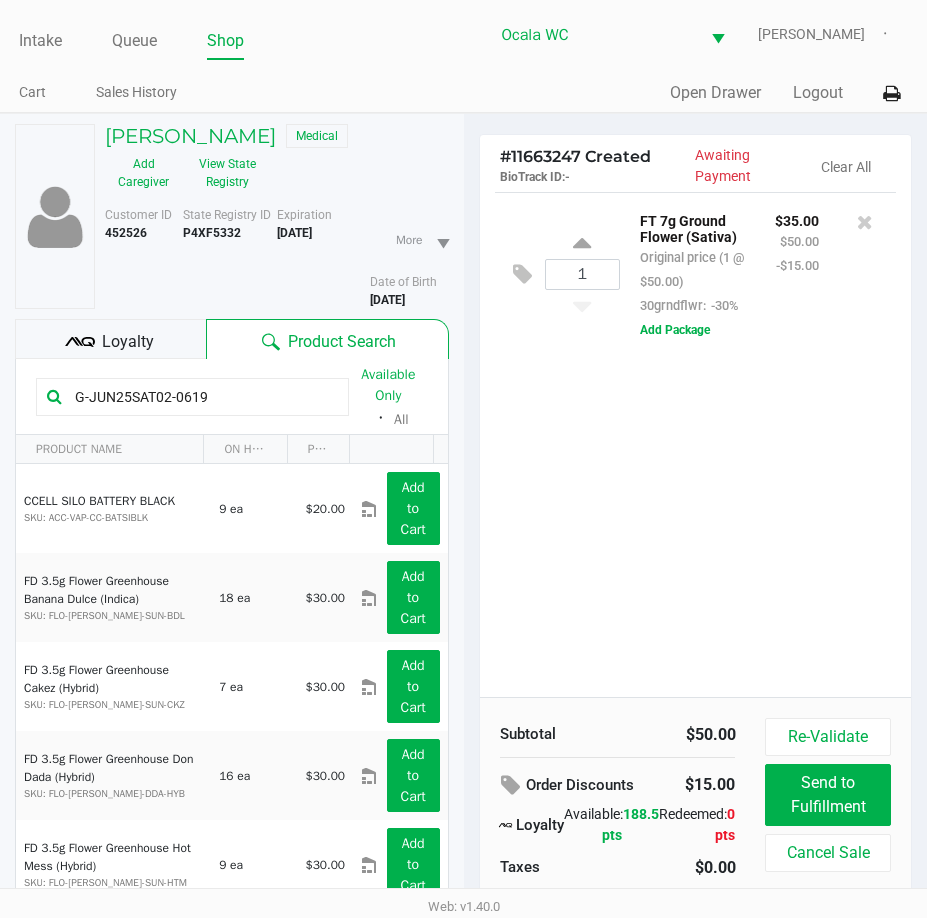 type on "G-JUN25SAT02-0619" 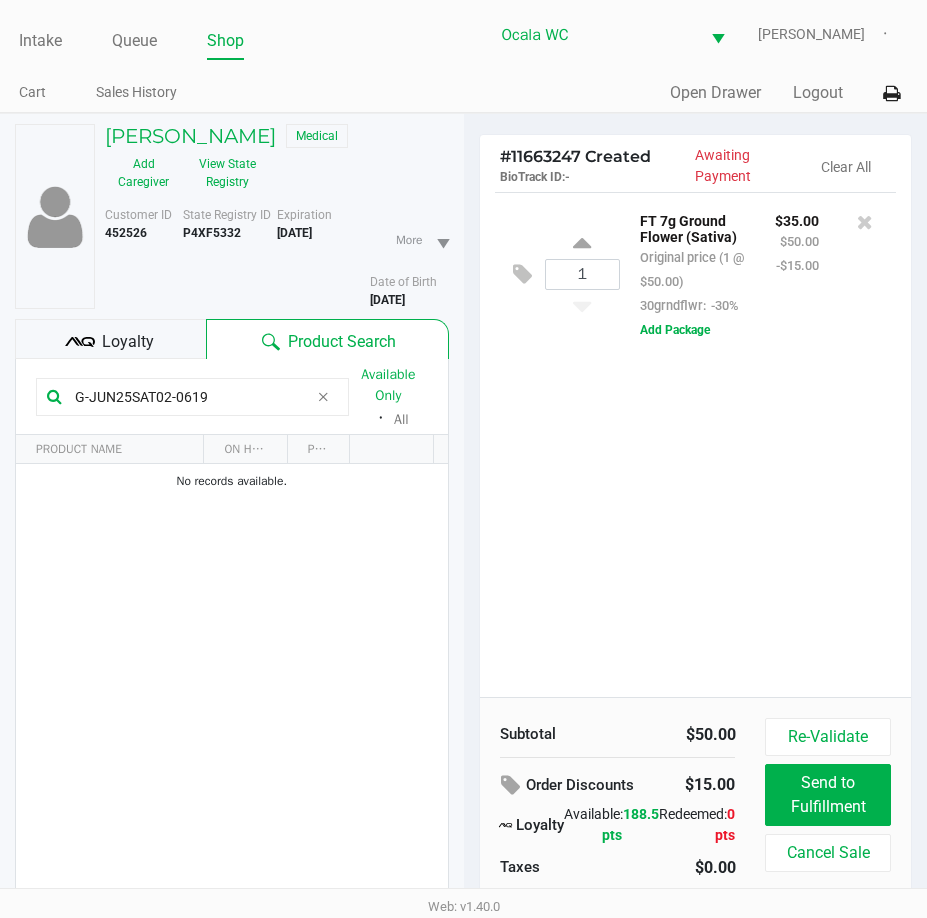 click on "1  FT 7g Ground Flower (Sativa)   Original price (1 @ $50.00)  30grndflwr:  -30% $35.00 $50.00 -$15.00  Add Package" 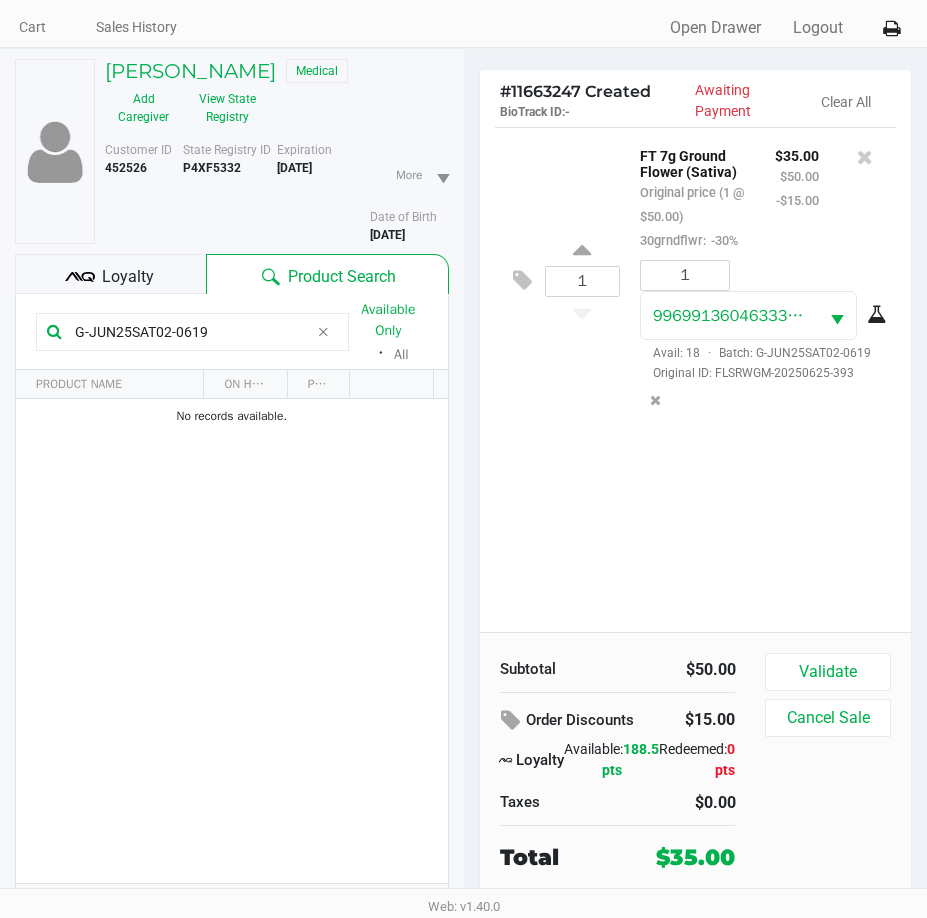 scroll, scrollTop: 99, scrollLeft: 0, axis: vertical 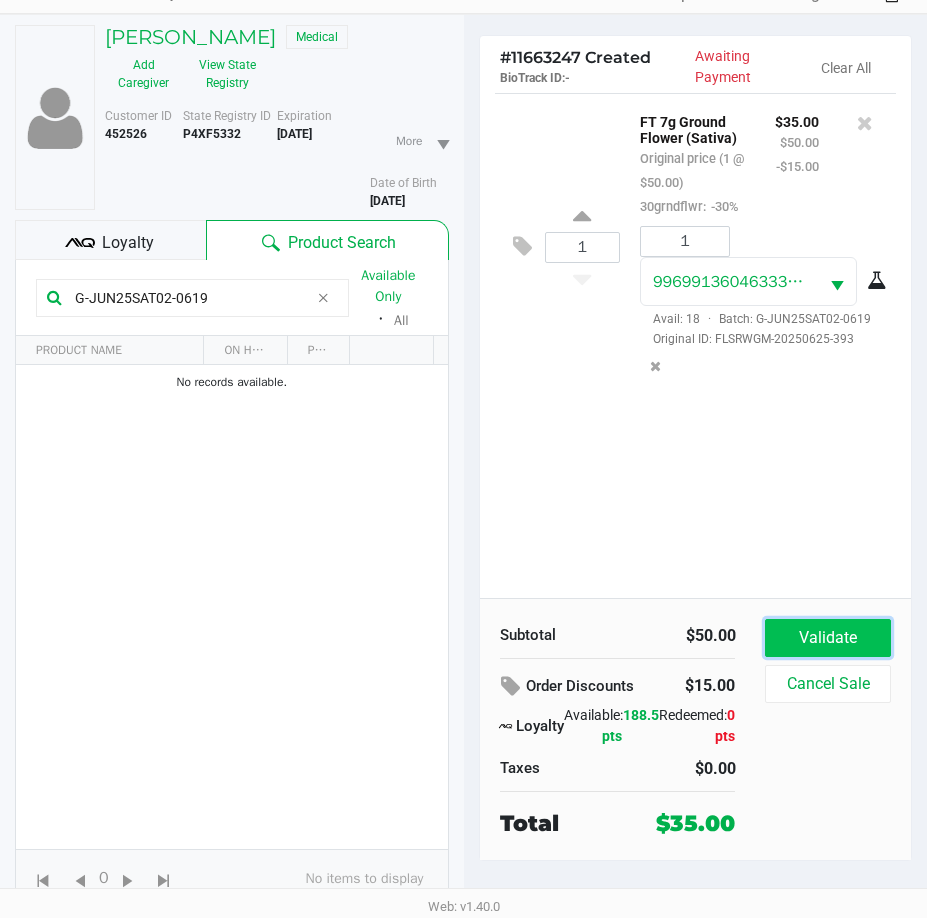 click on "Validate" 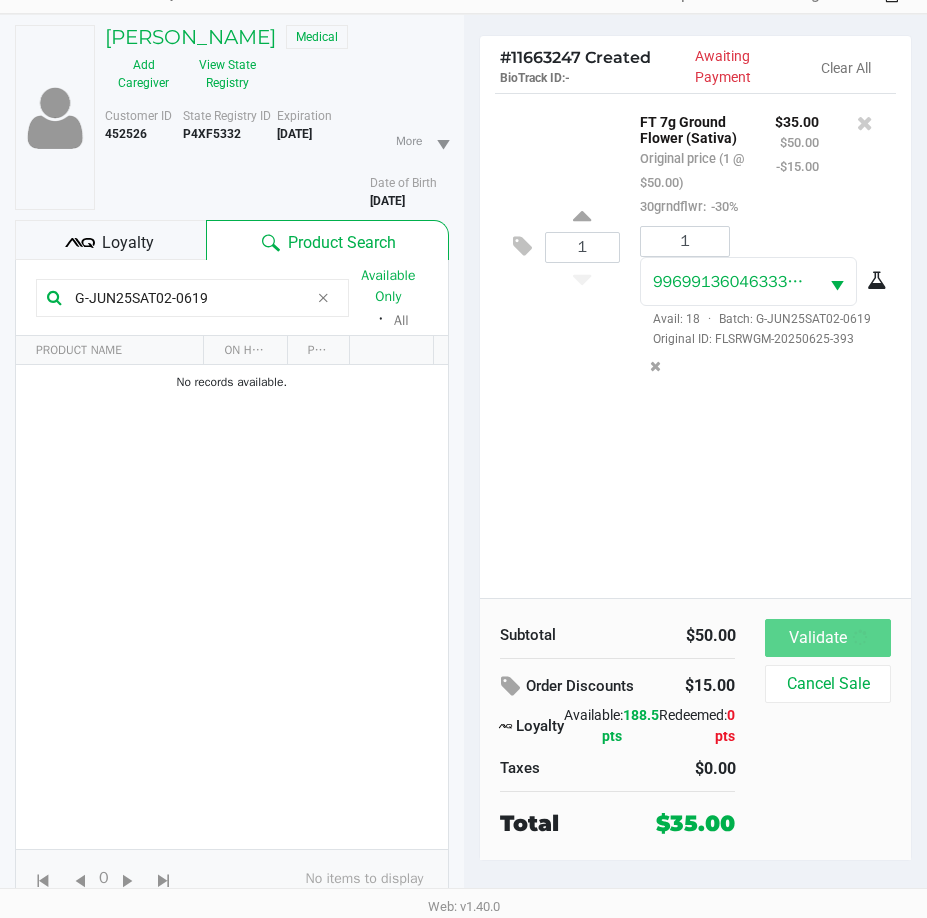 scroll, scrollTop: 0, scrollLeft: 0, axis: both 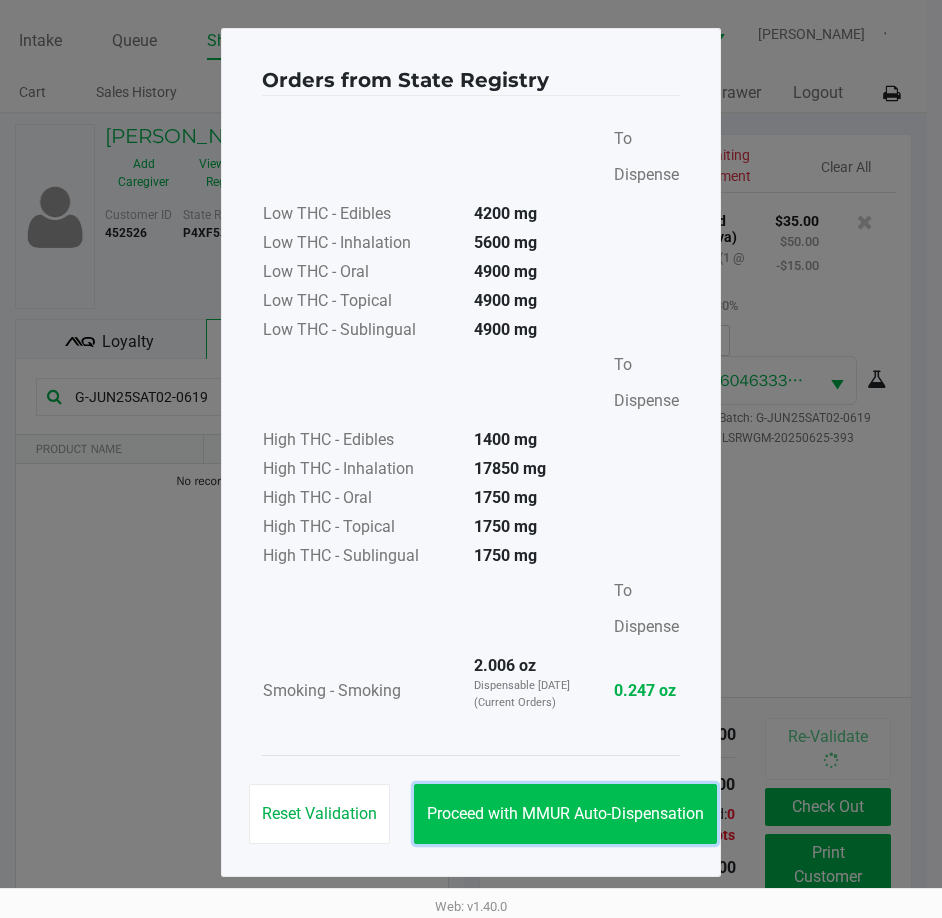 click on "Proceed with MMUR Auto-Dispensation" 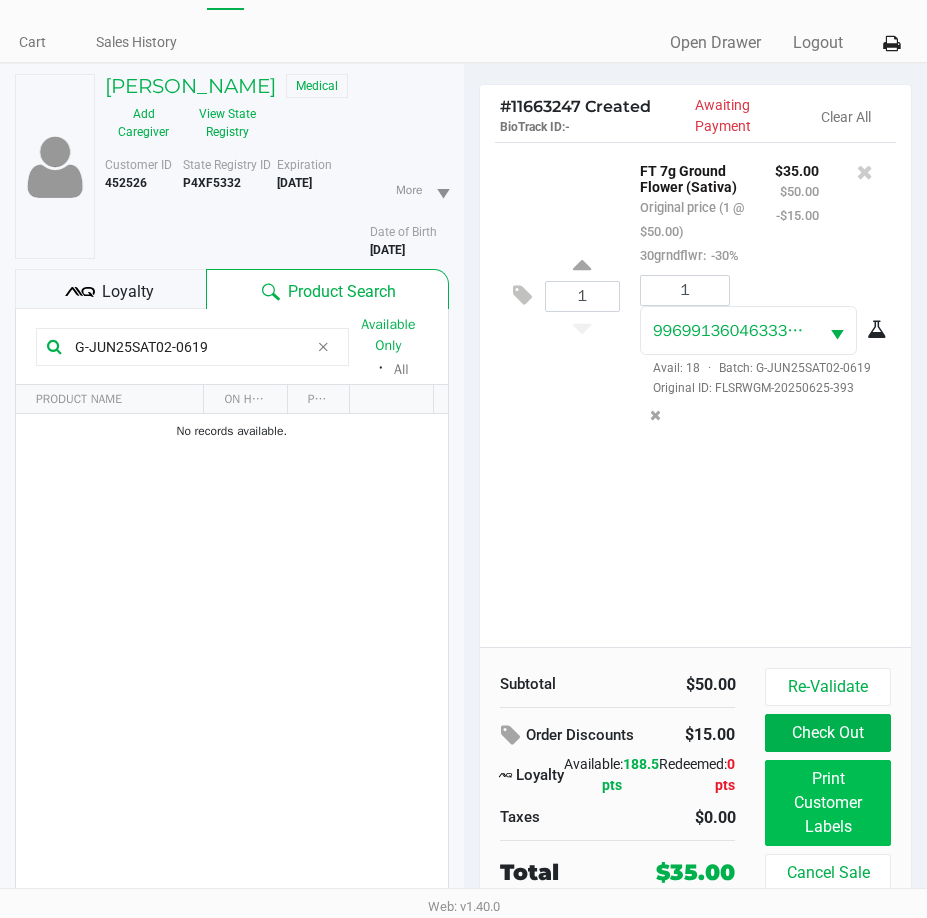 scroll, scrollTop: 99, scrollLeft: 0, axis: vertical 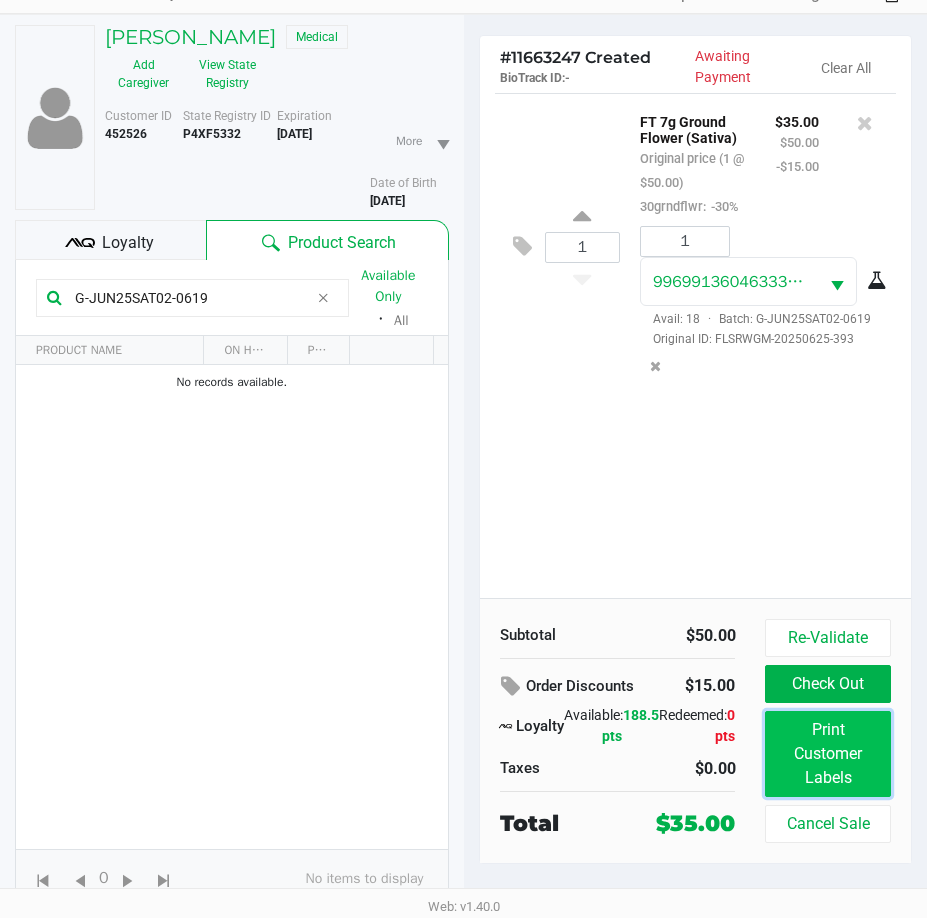 click on "Print Customer Labels" 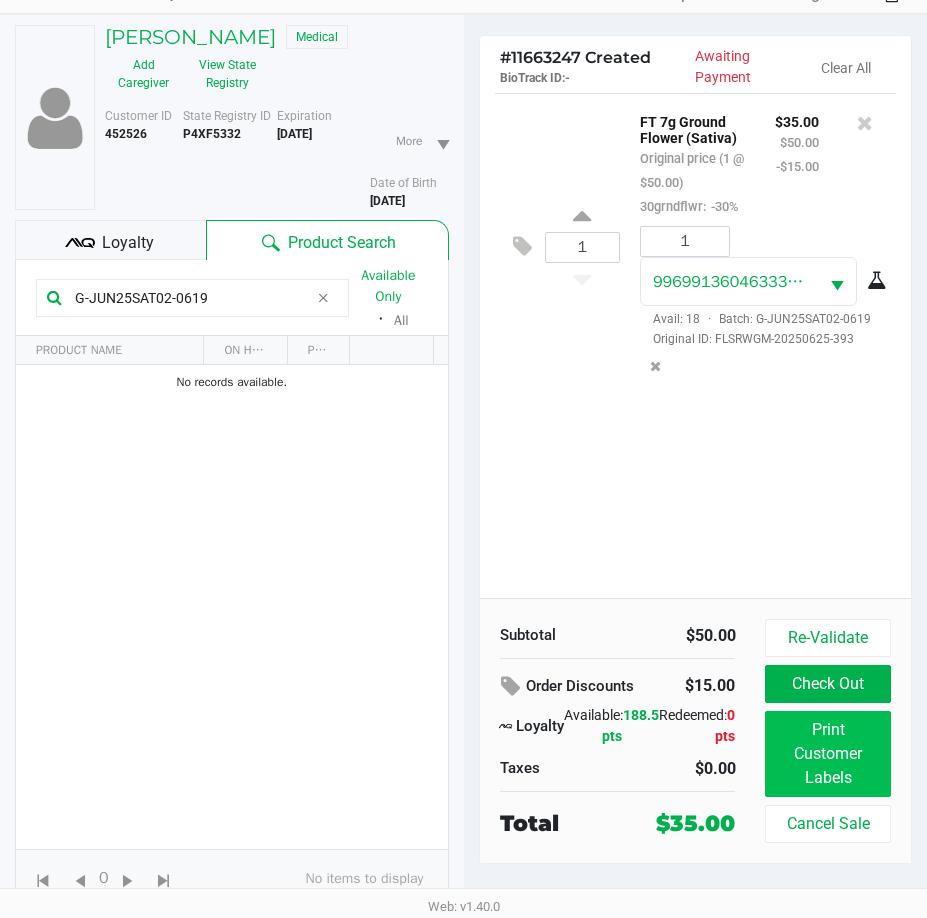 scroll, scrollTop: 0, scrollLeft: 0, axis: both 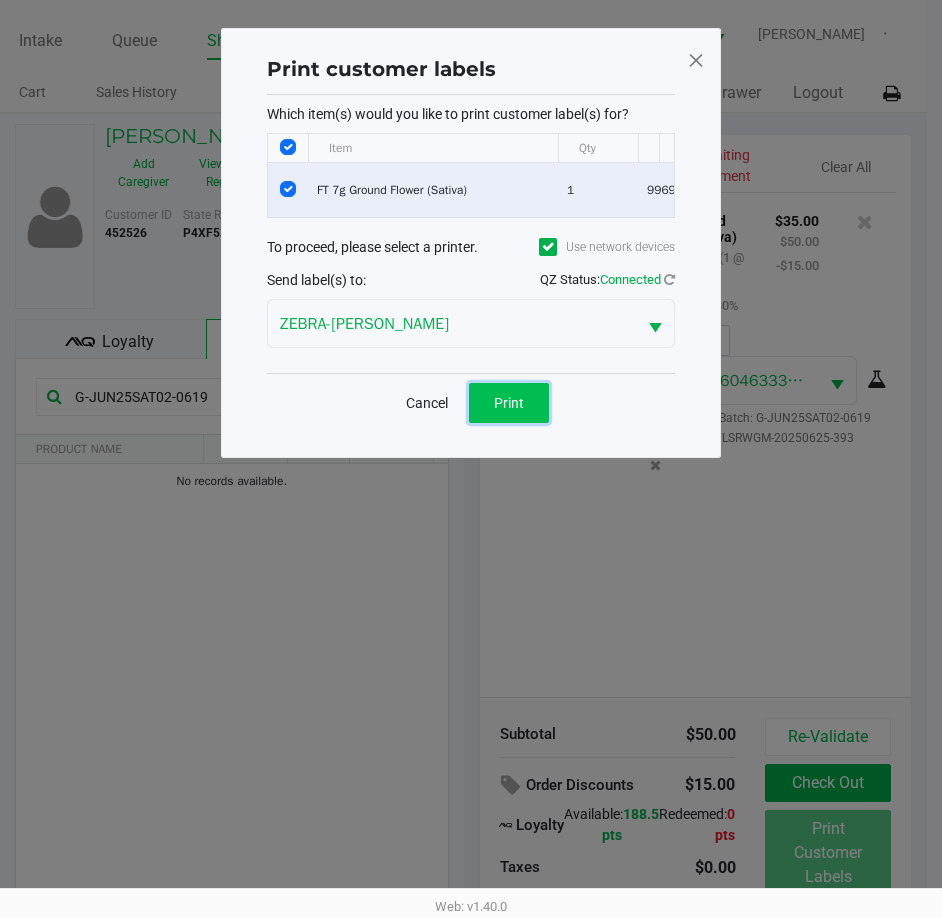 click on "Print" 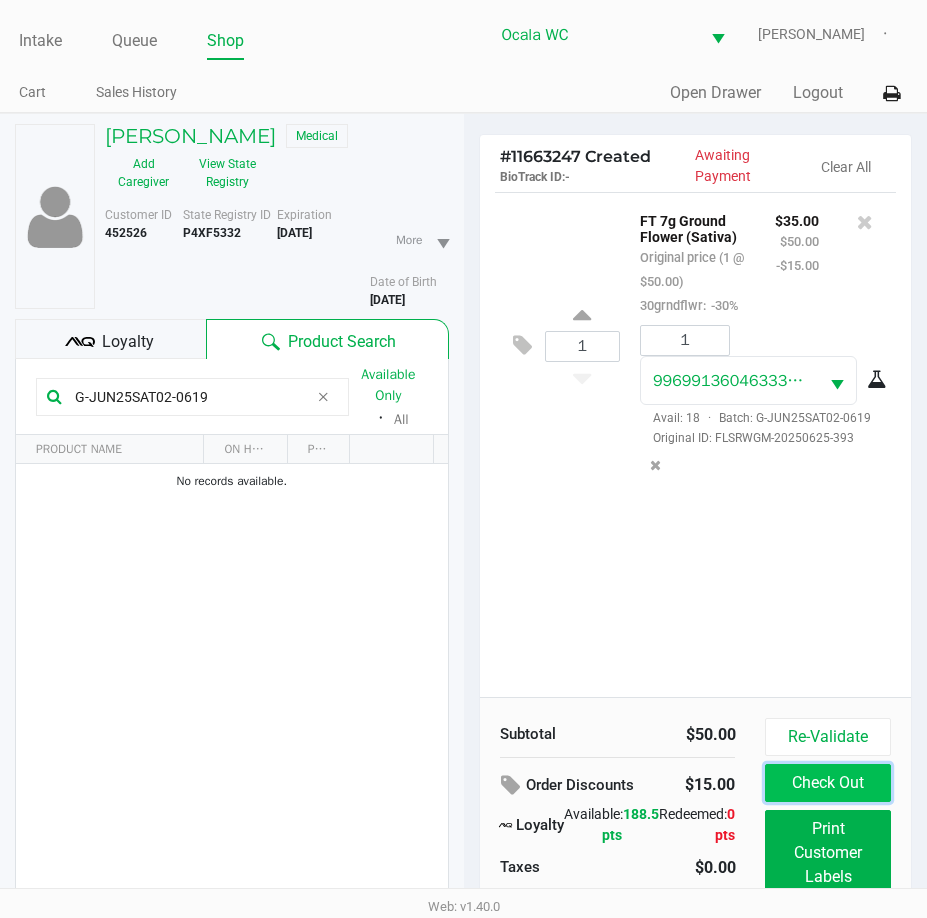click on "Check Out" 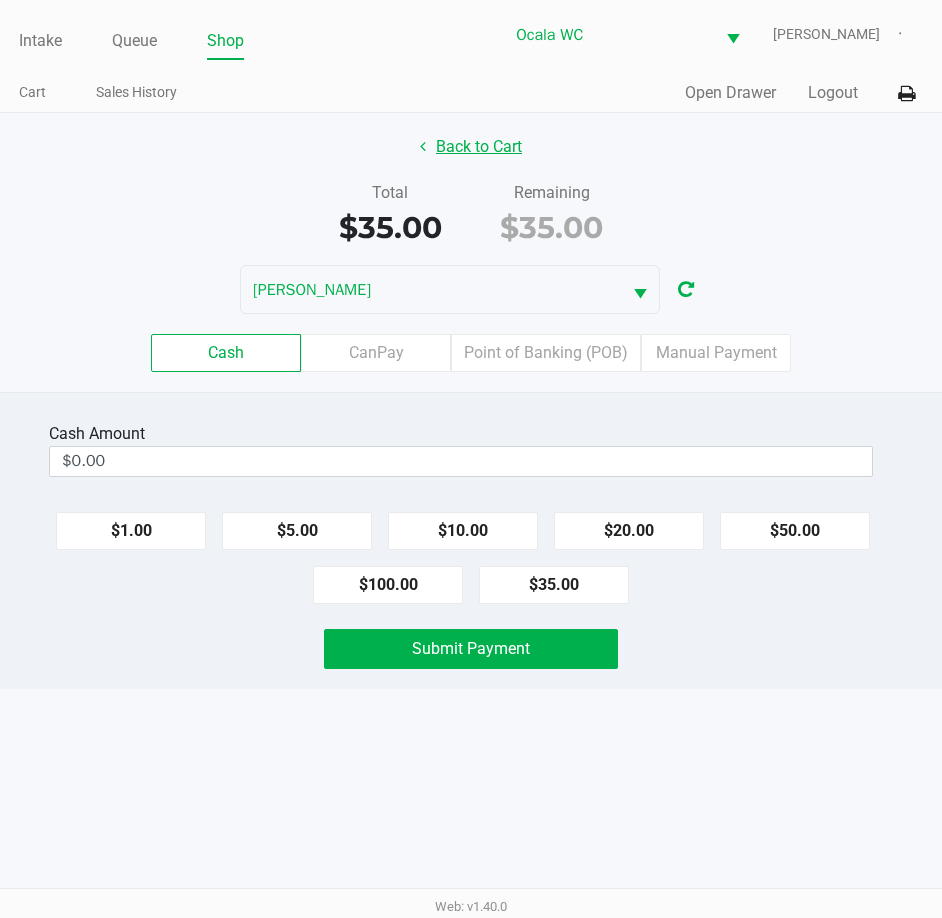 click on "Back to Cart" 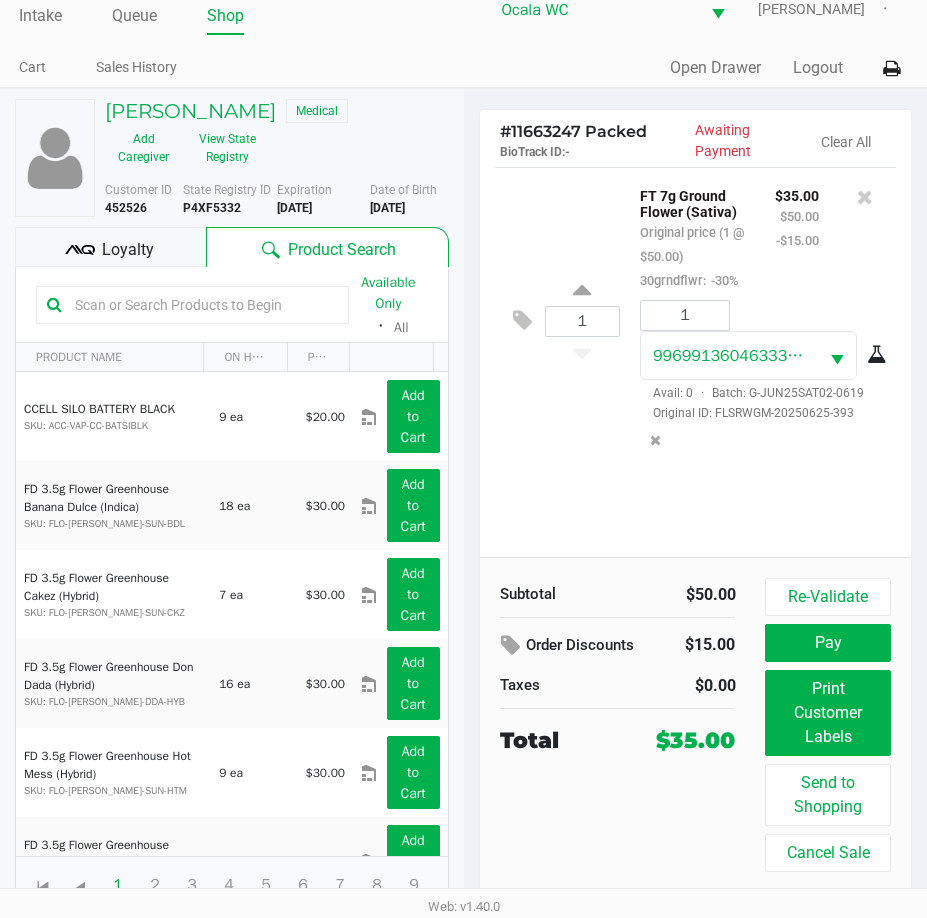 scroll, scrollTop: 32, scrollLeft: 0, axis: vertical 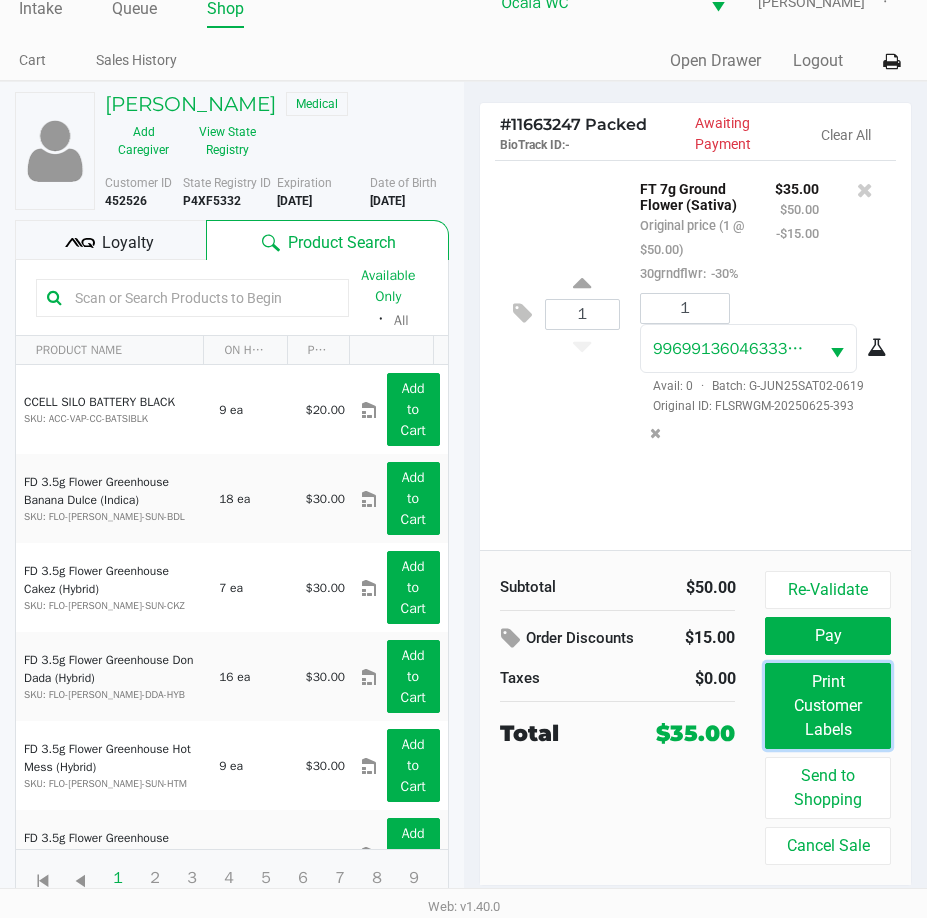 drag, startPoint x: 814, startPoint y: 721, endPoint x: 527, endPoint y: 741, distance: 287.696 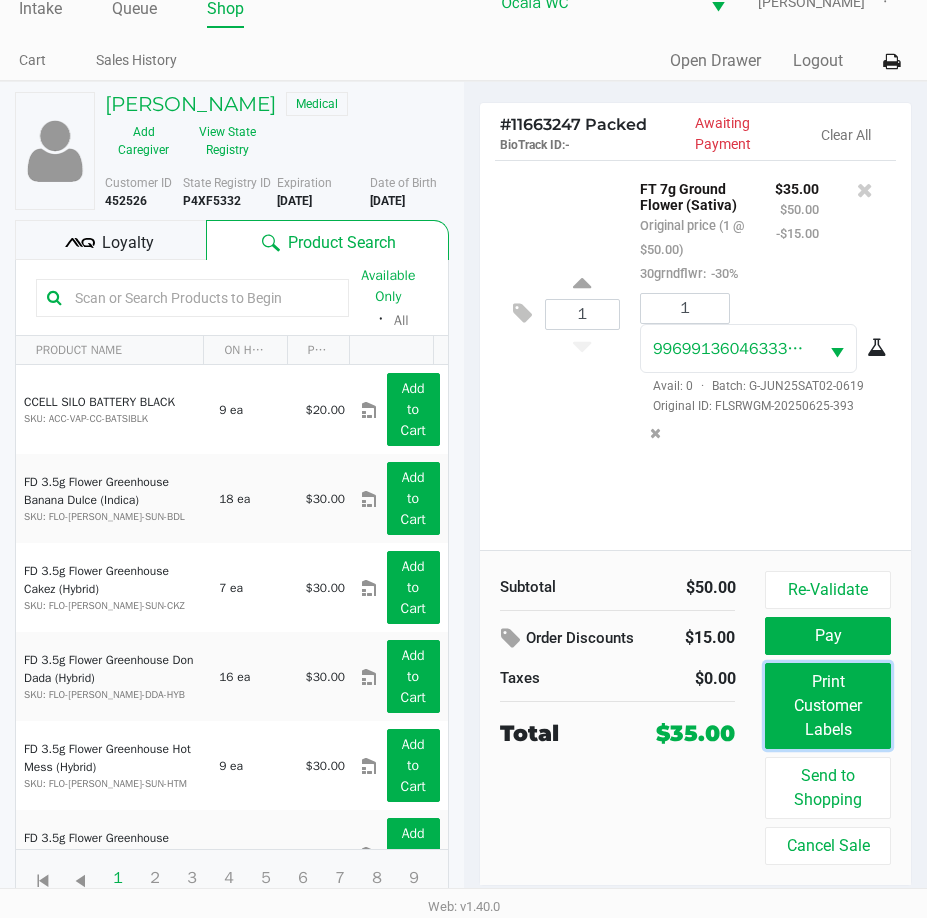 click on "Subtotal   $50.00   Order Discounts   $15.00   Taxes   $0.00   Total   $35.00   Re-Validate   Pay   Print Customer Labels   Send to Shopping   Cancel Sale" 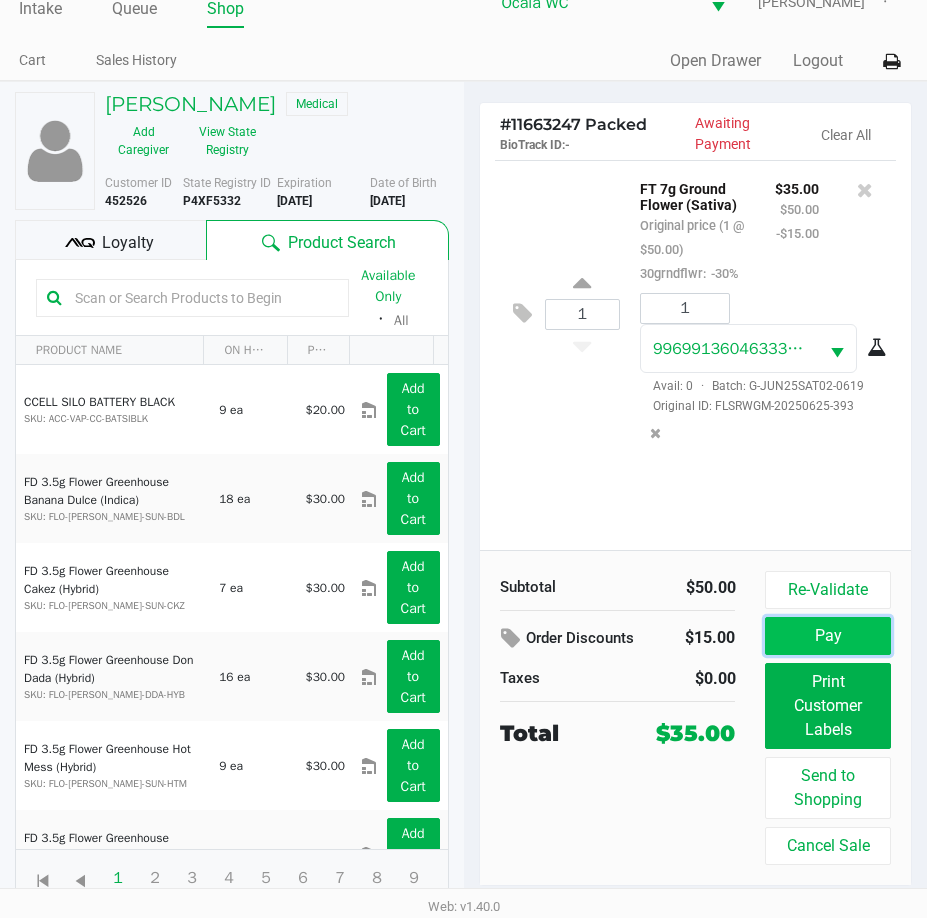 drag, startPoint x: 803, startPoint y: 626, endPoint x: 835, endPoint y: 639, distance: 34.539833 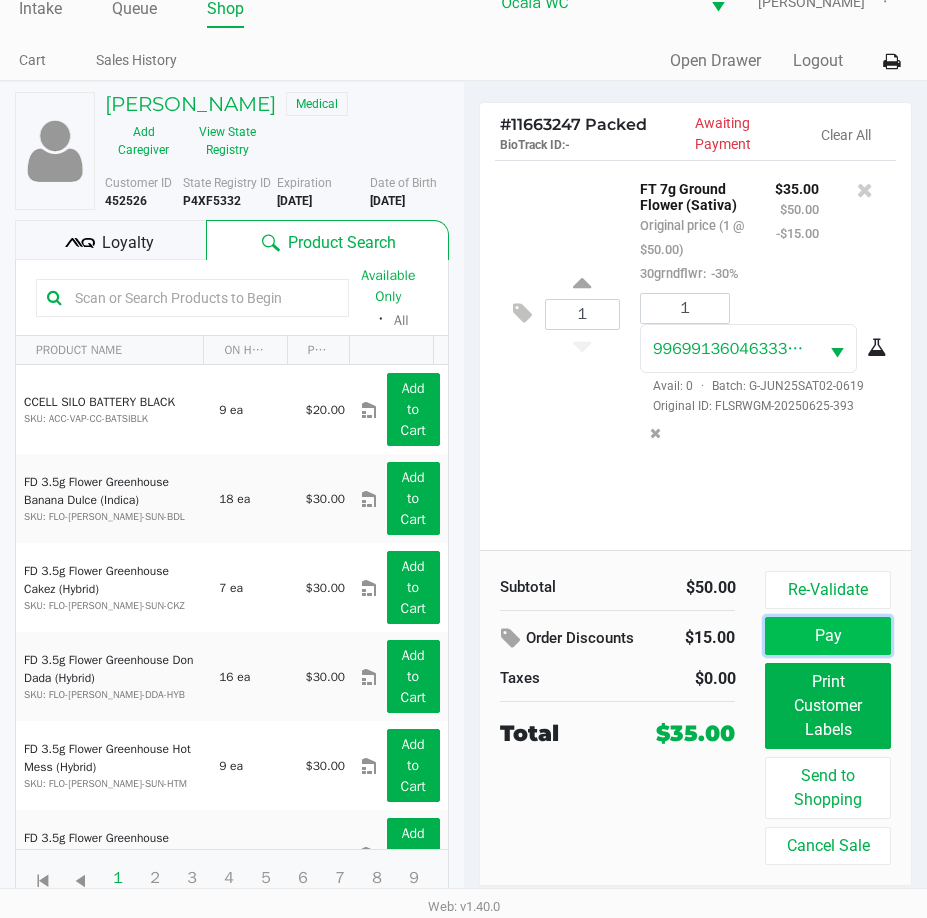 click on "Pay" 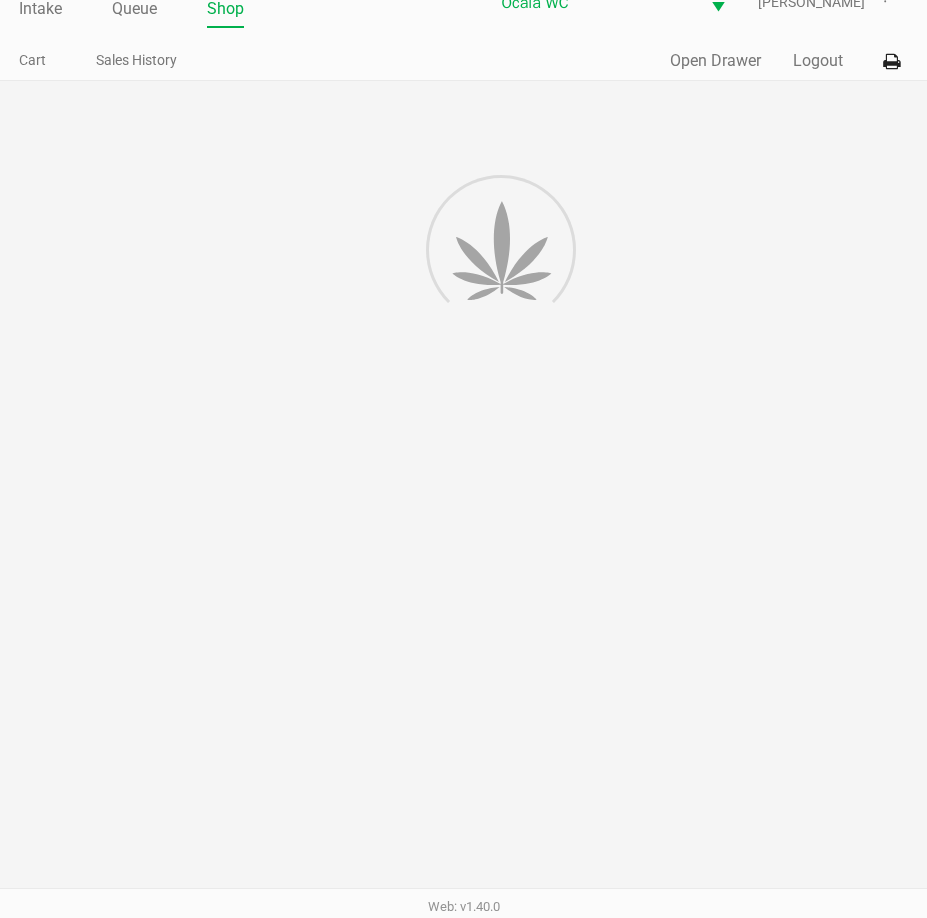 scroll, scrollTop: 0, scrollLeft: 0, axis: both 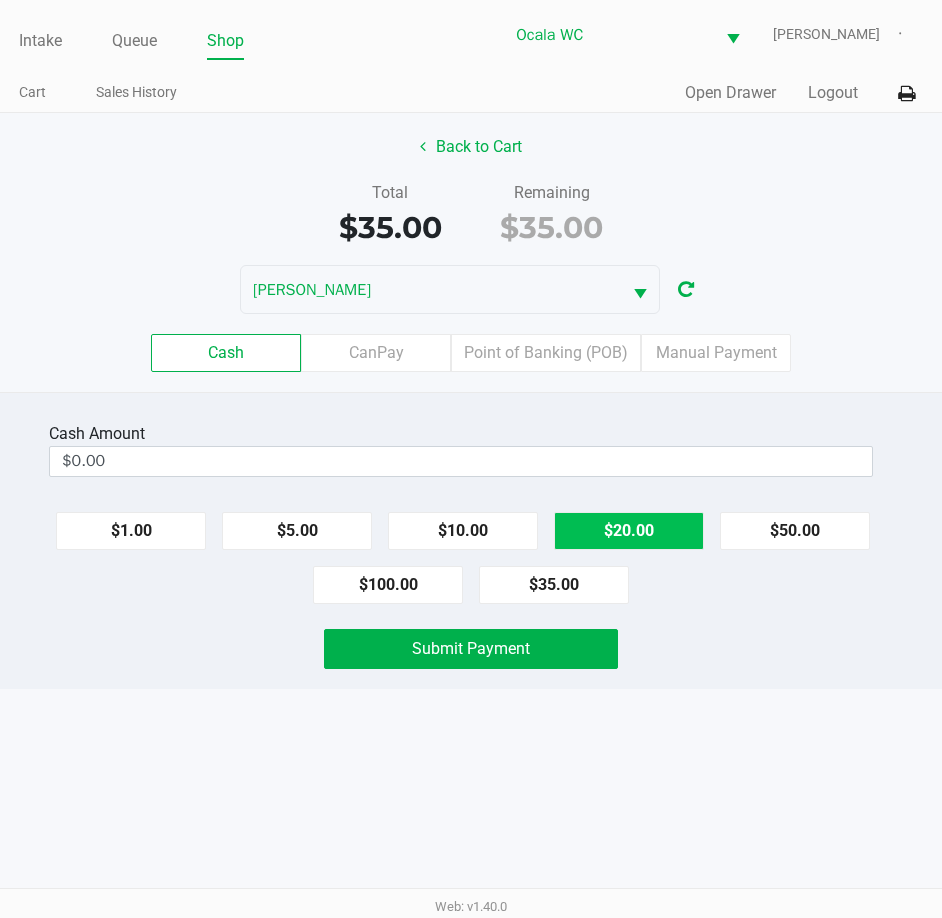 click on "$20.00" 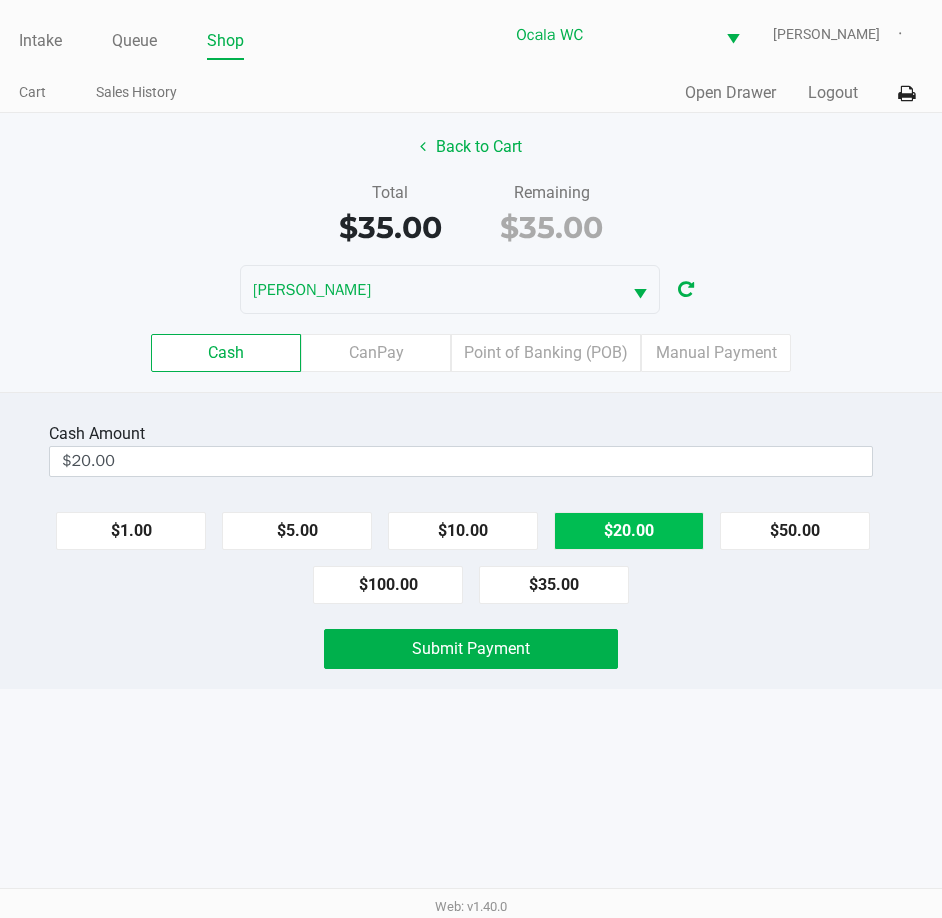 click on "$20.00" 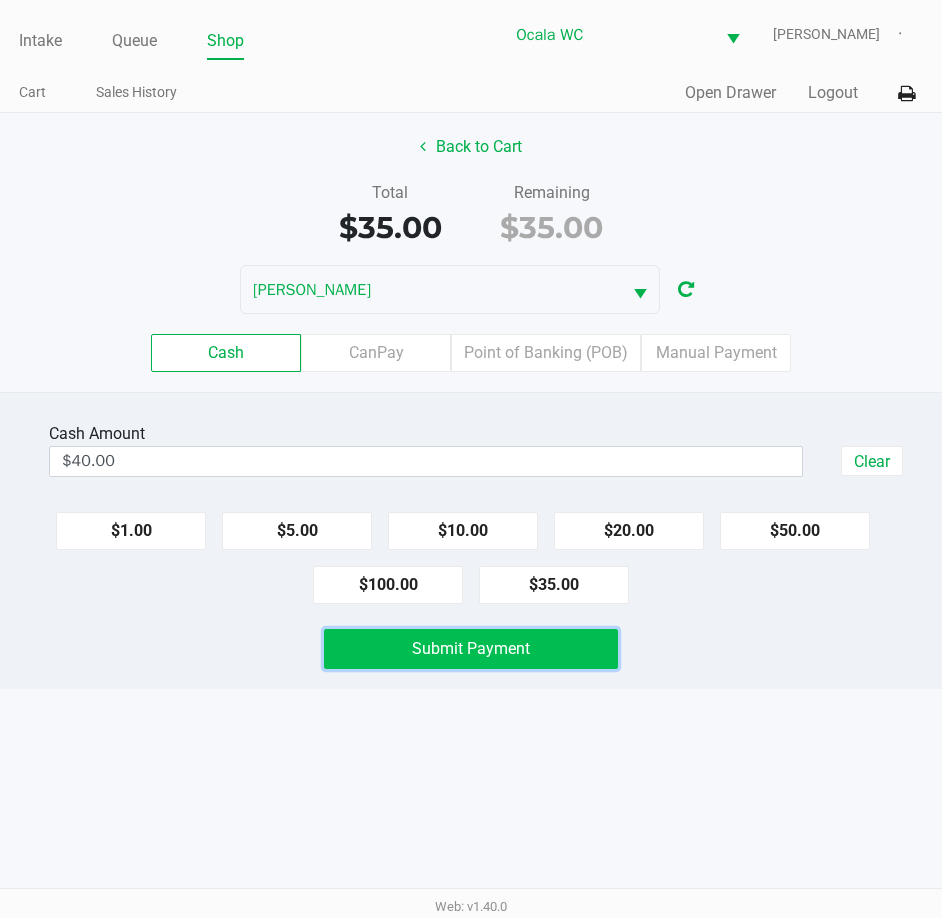 click on "Submit Payment" 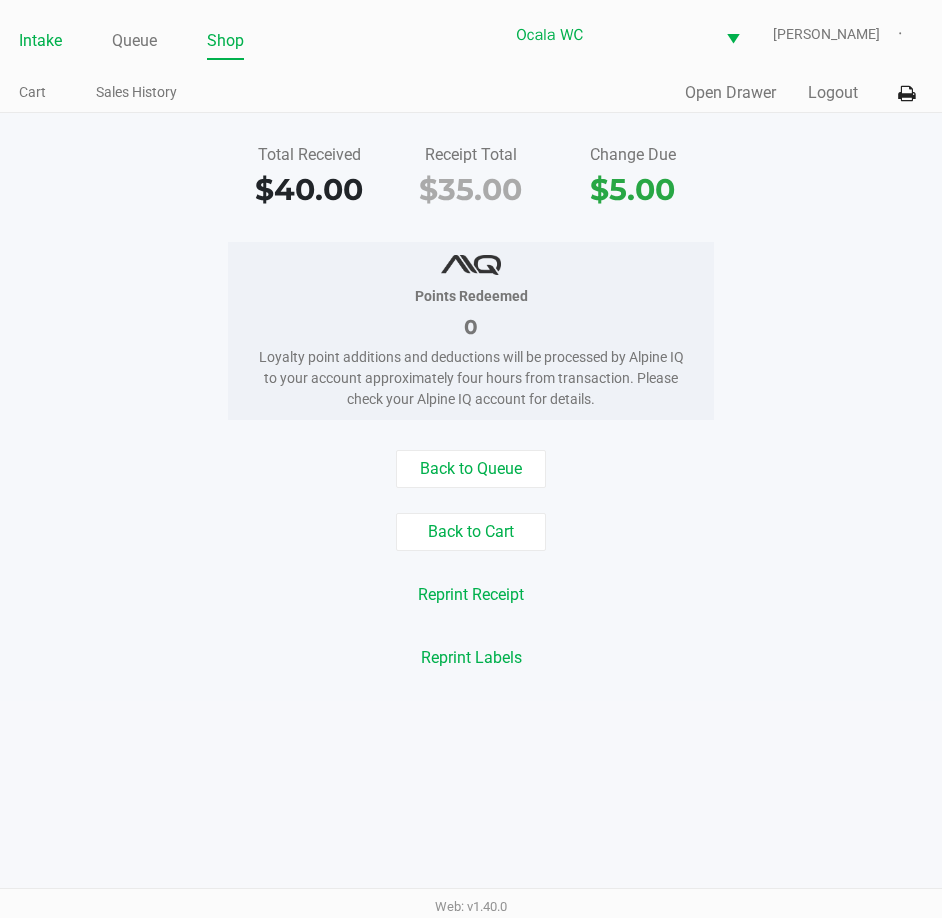 click on "Intake" 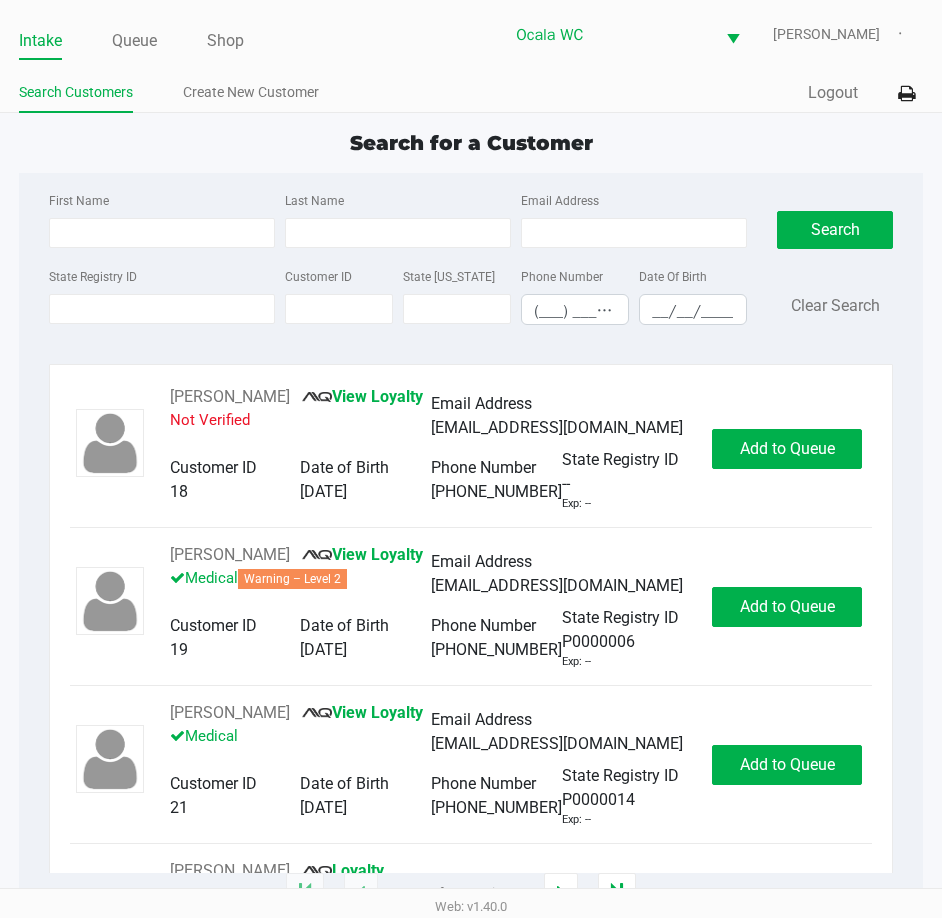click on "Intake" 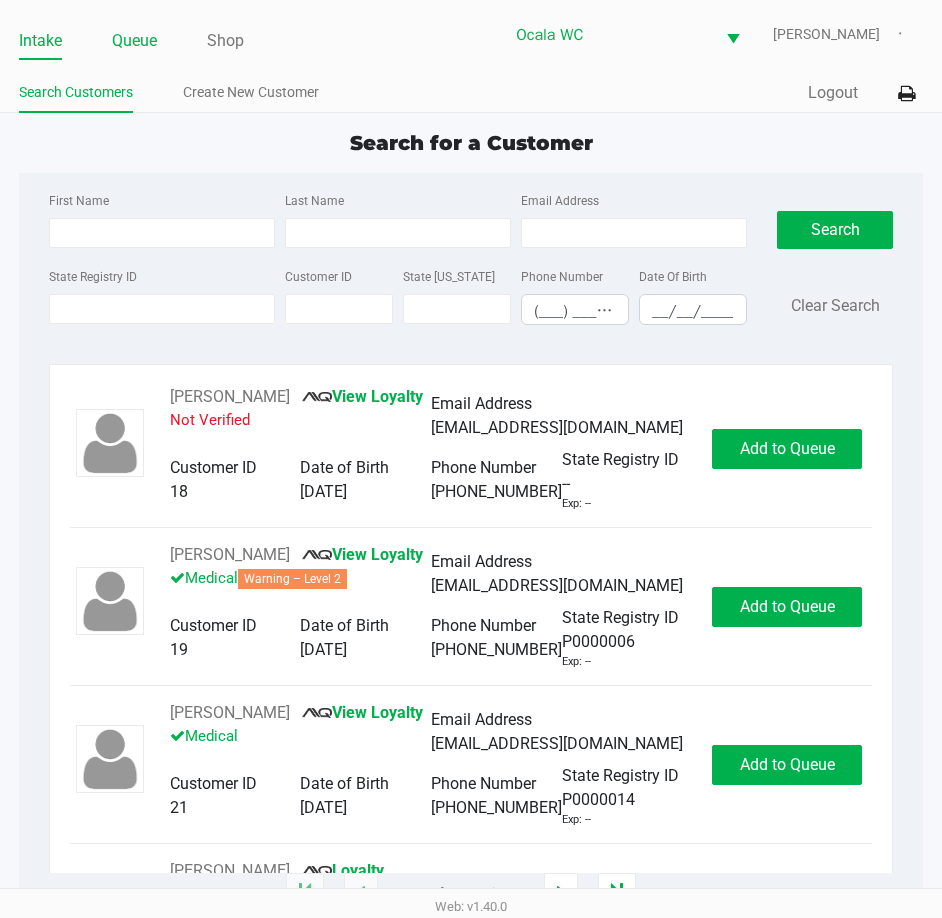 click on "Queue" 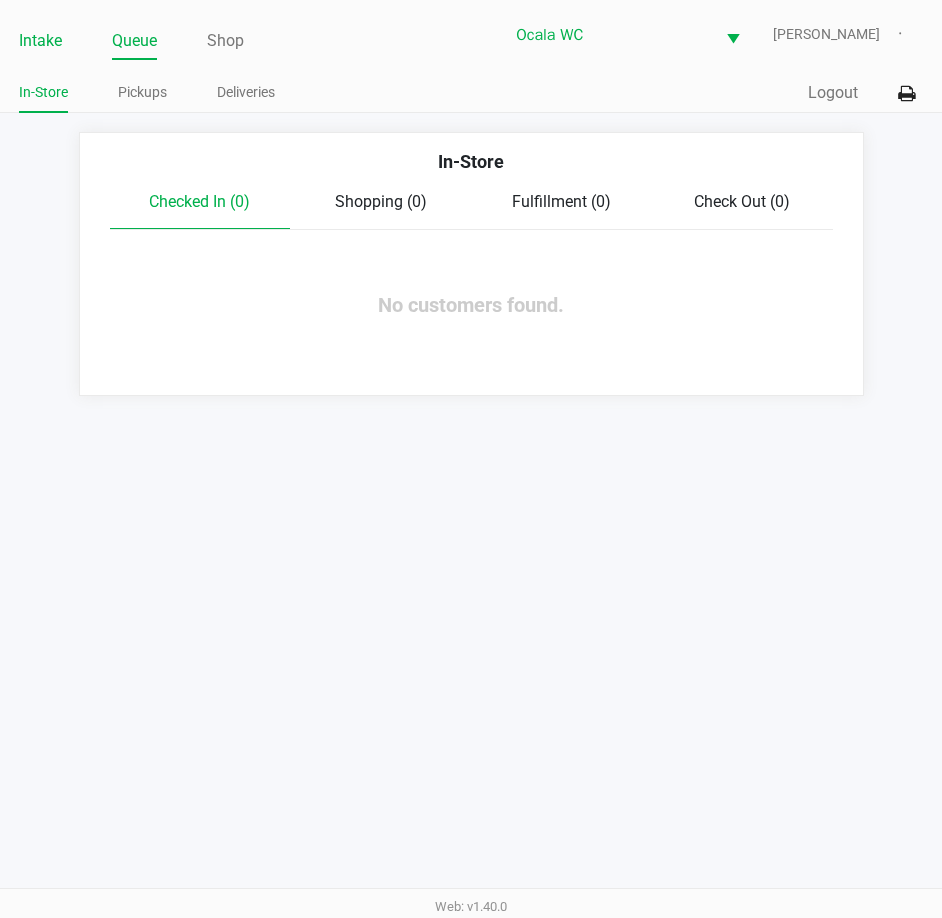 click on "Intake" 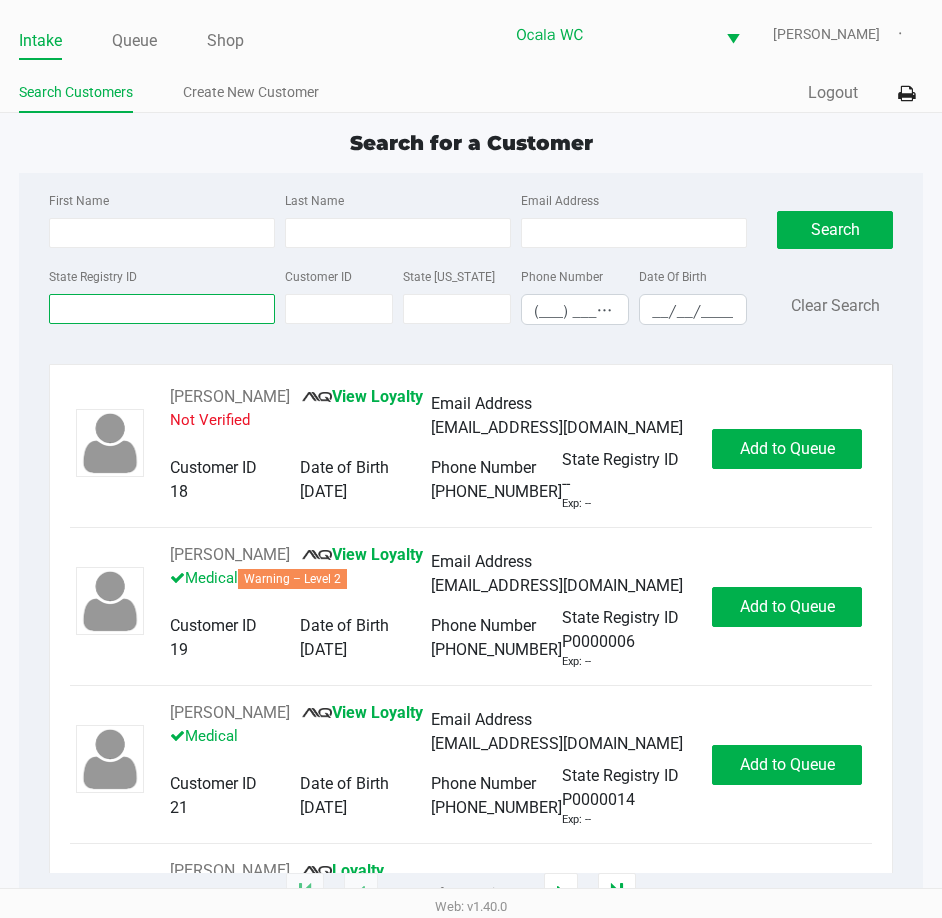 click on "State Registry ID" at bounding box center [162, 309] 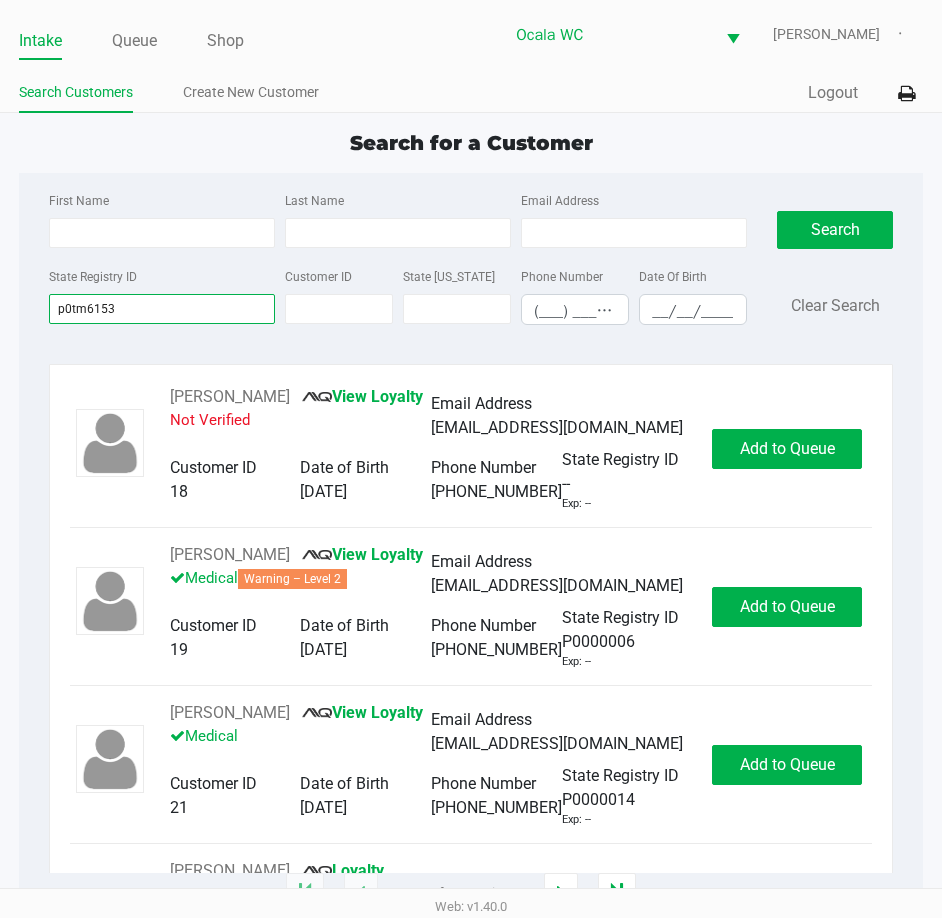 type on "p0tm6153" 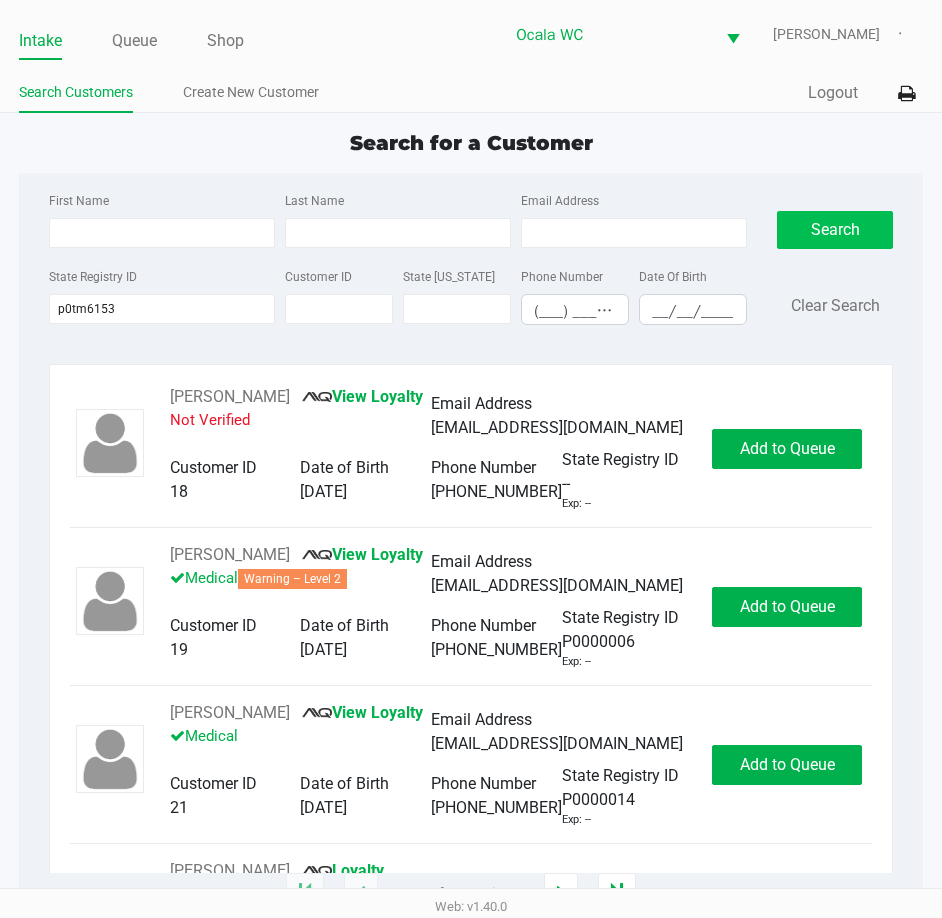 click on "Search" 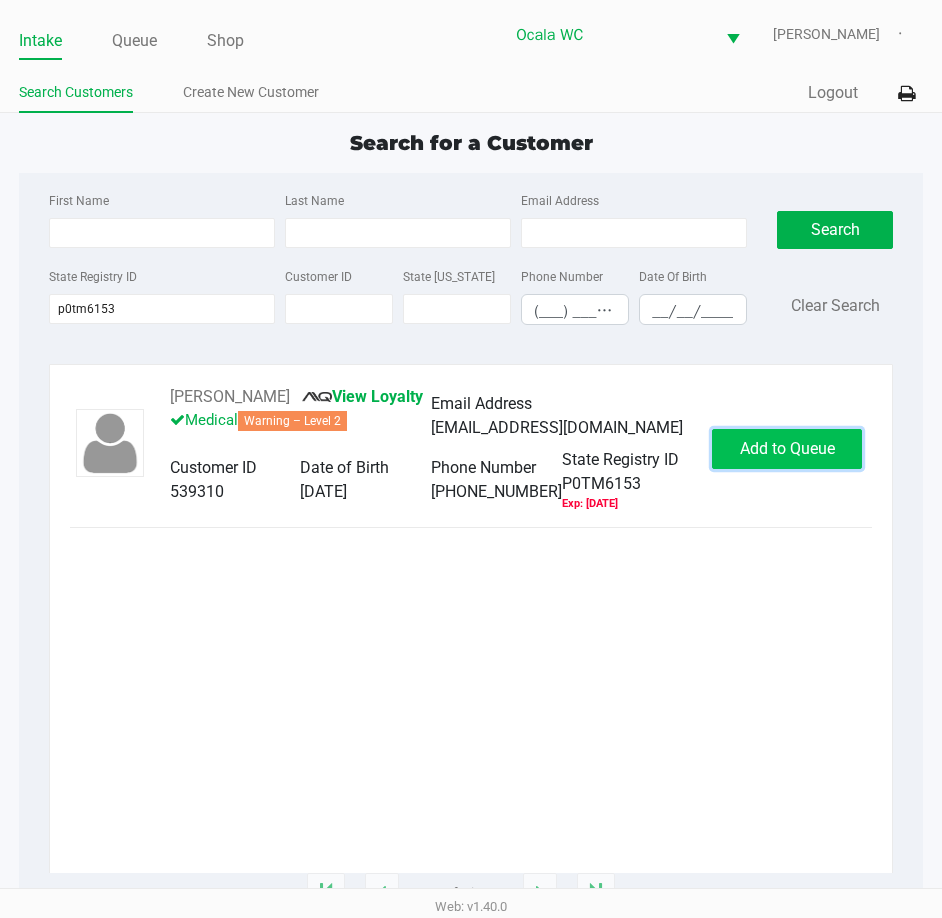 click on "Add to Queue" 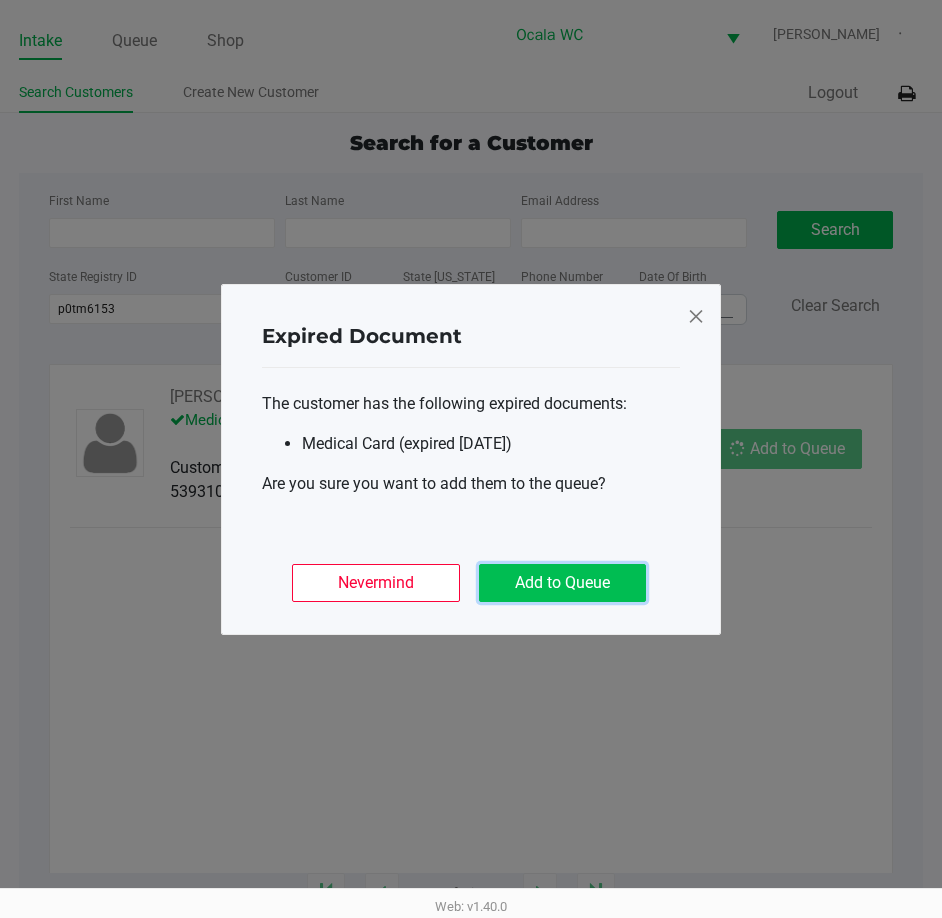 click on "Add to Queue" 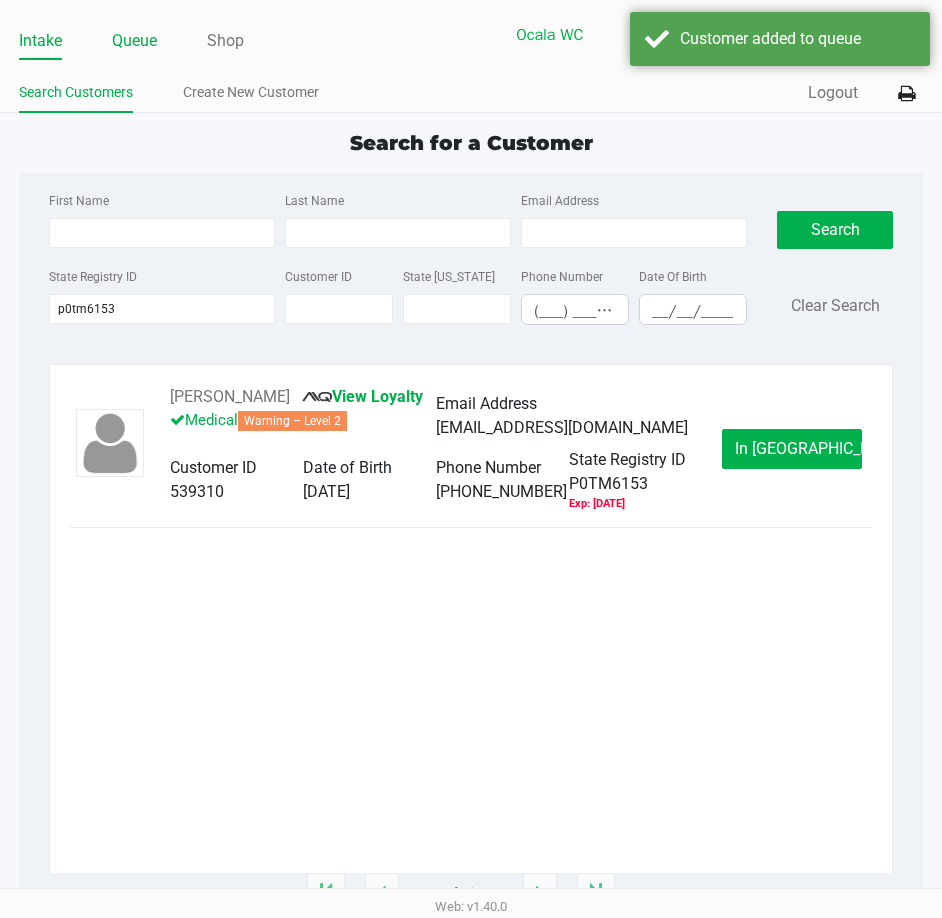 click on "Queue" 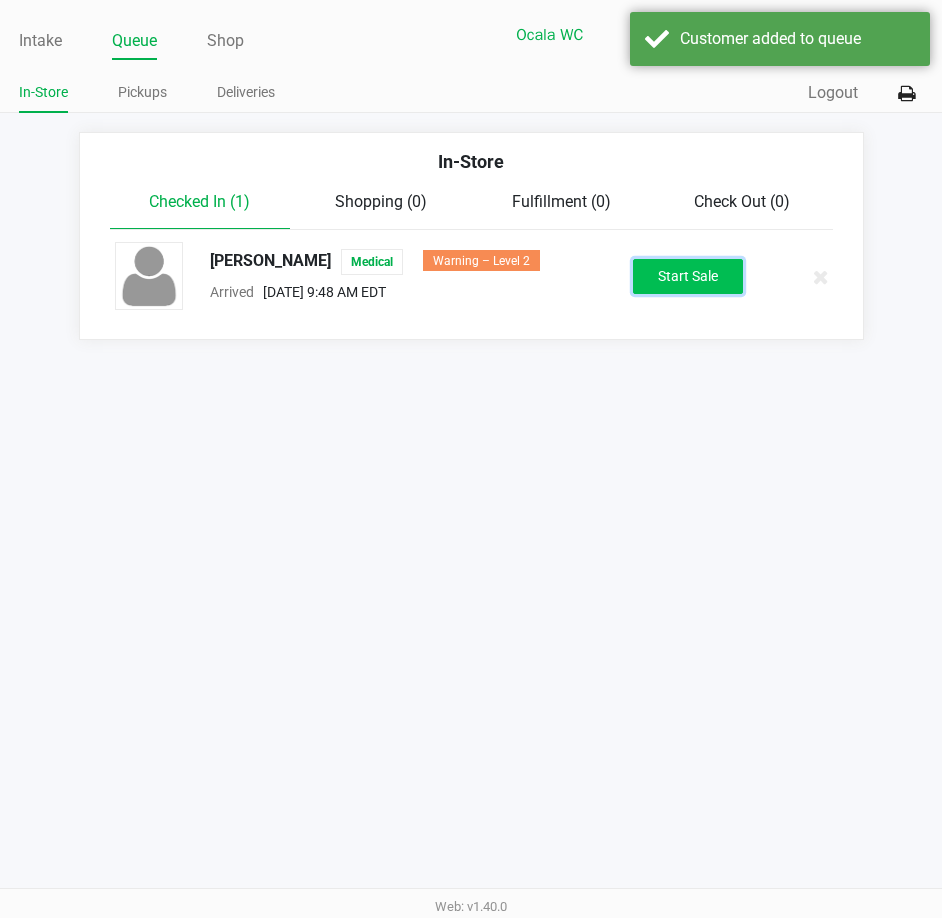 click on "Start Sale" 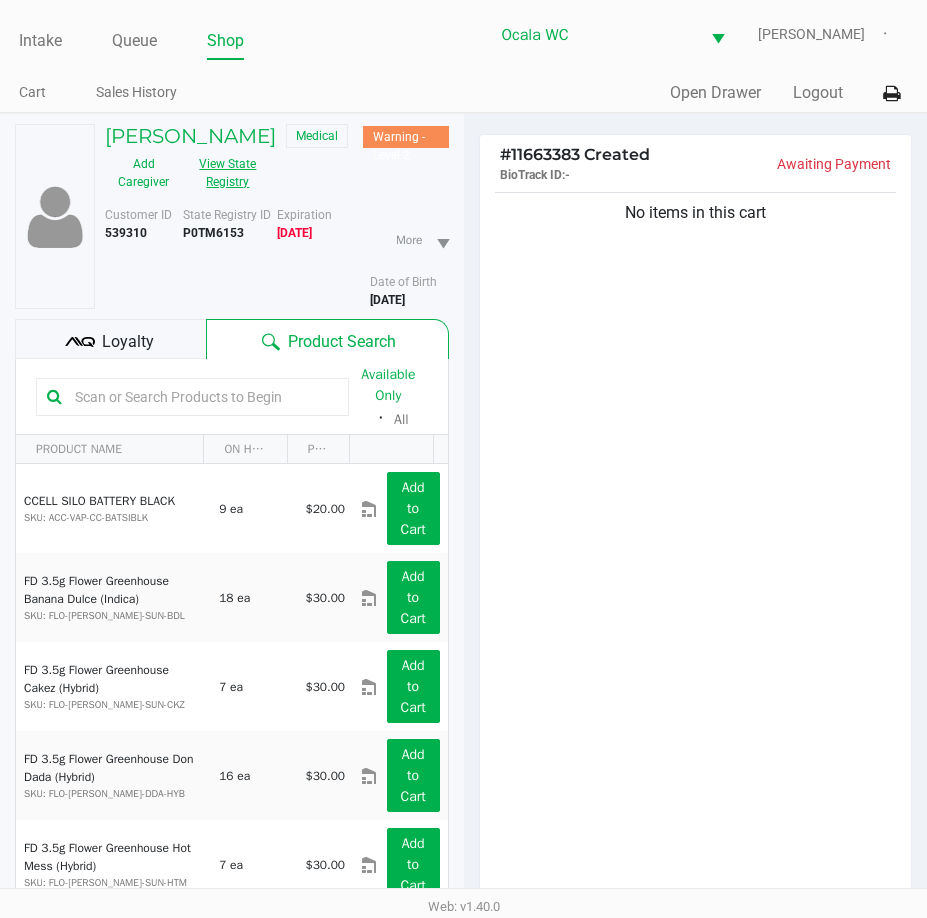 click on "View State Registry" 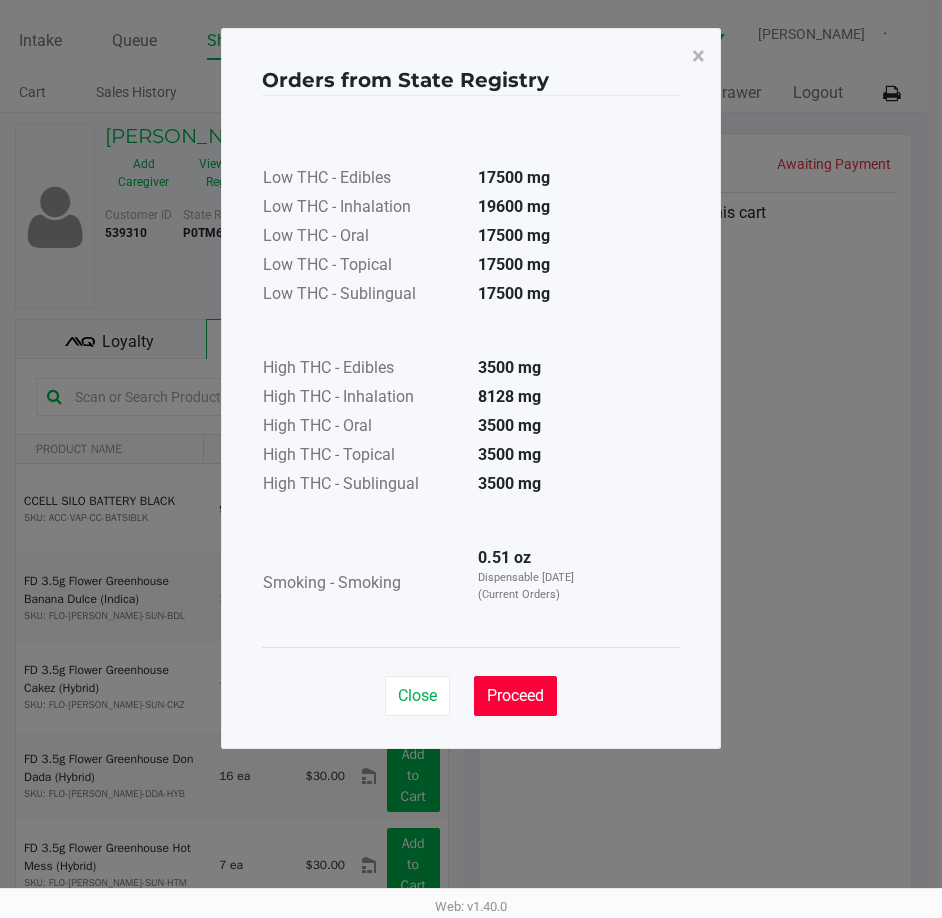 click on "Proceed" 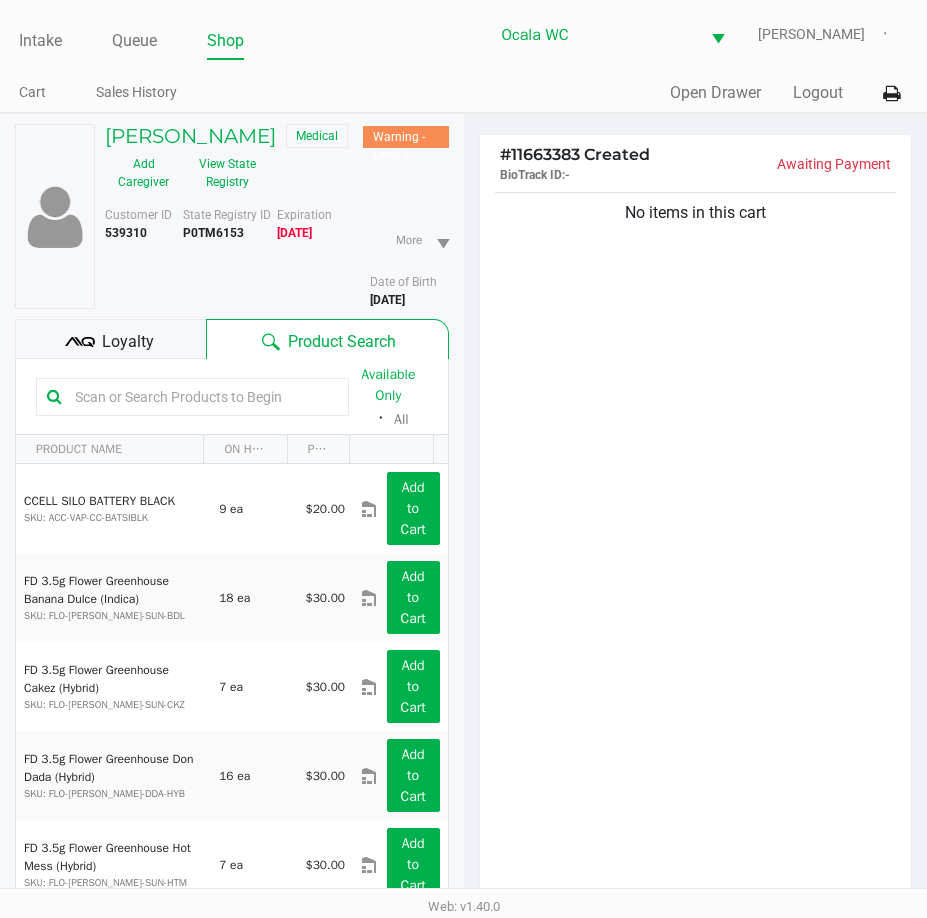 click on "[PERSON_NAME]   Medical   Warning - Level 2   Add Caregiver   View State Registry   Customer ID   539310  State Registry ID  P0TM6153   Expiration   [DEMOGRAPHIC_DATA]  More  Date of Birth   [DEMOGRAPHIC_DATA]
Loyalty
Product Search   Available Only  ᛫  All   PRODUCT NAME  ON HAND PRICE  CCELL SILO BATTERY BLACK  SKU: ACC-VAP-CC-BATSIBLK  9 ea   $20.00  Add to Cart  FD 3.5g Flower Greenhouse Banana Dulce (Indica)  SKU: FLO-[PERSON_NAME]-SUN-BDL  18 ea   $30.00  Add to Cart  FD 3.5g Flower Greenhouse Cakez (Hybrid)  SKU: FLO-[PERSON_NAME]-SUN-CKZ  7 ea   $30.00  Add to Cart  FD 3.5g Flower Greenhouse Don Dada (Hybrid)  SKU: FLO-[PERSON_NAME]-DDA-HYB  16 ea   $30.00  Add to Cart  FD 3.5g Flower Greenhouse Hot Mess (Hybrid)  SKU: FLO-[PERSON_NAME]-SUN-HTM  7 ea   $30.00  Add to Cart  FD 3.5g Flower Greenhouse Lemon Zest (Hybrid)  SKU: FLO-[PERSON_NAME]-SUN-LMZ  1 ea   $30.00  Add to Cart  FD 3.5g Flower Greenhouse Melon Collie (Hybrid-Sativa)   1" 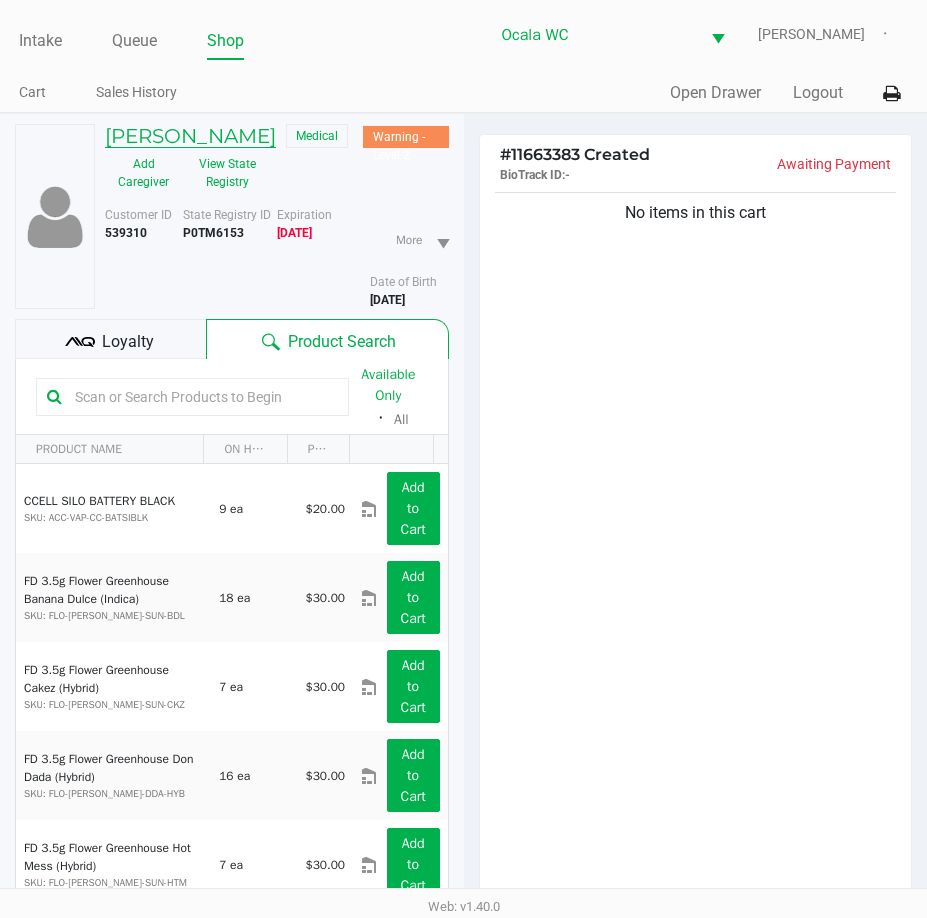 click on "[PERSON_NAME]" 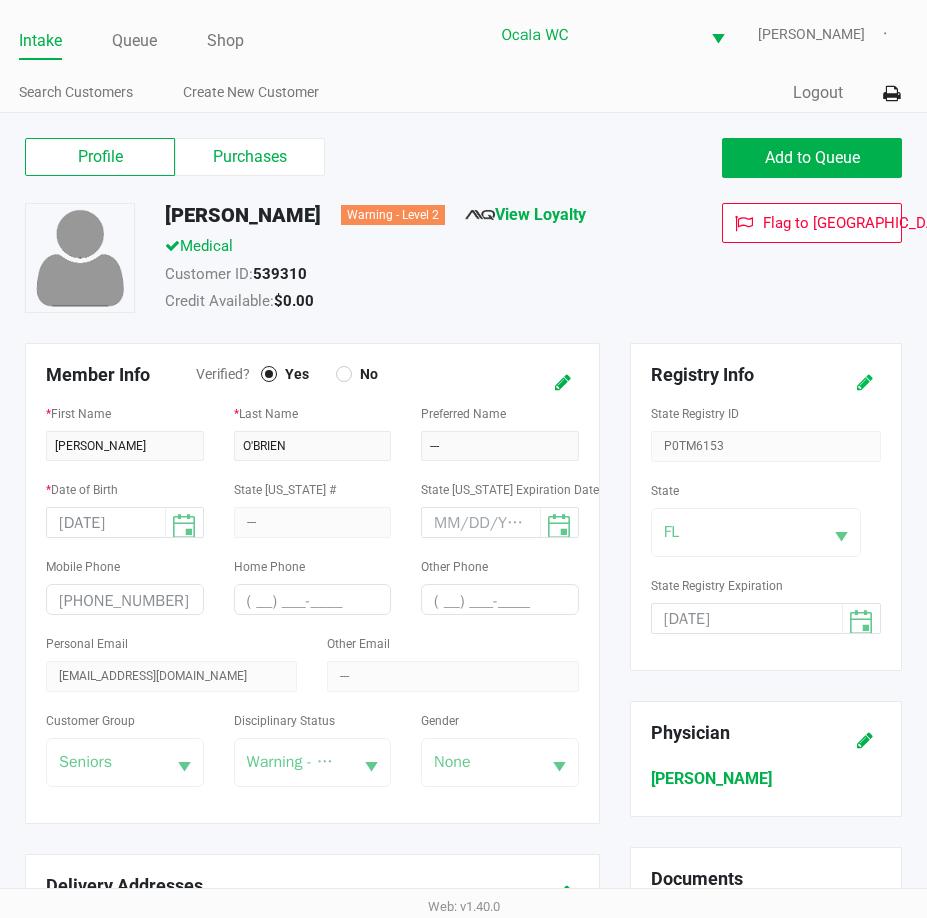click 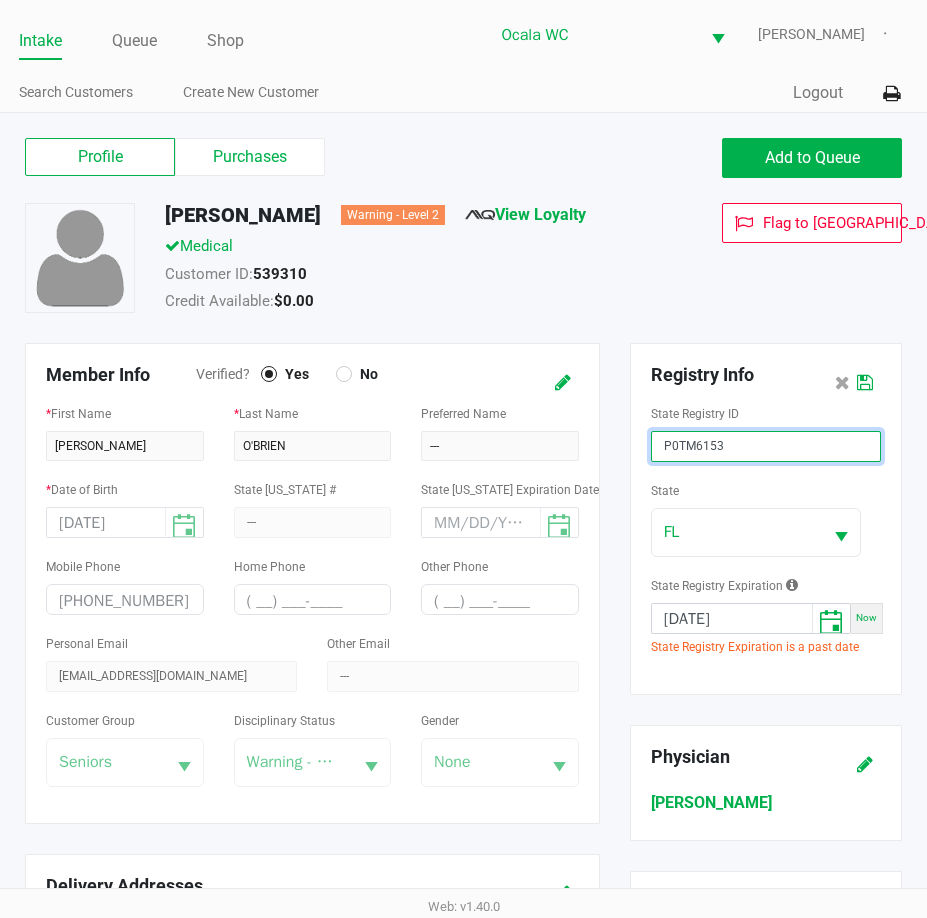 click on "P0TM6153" 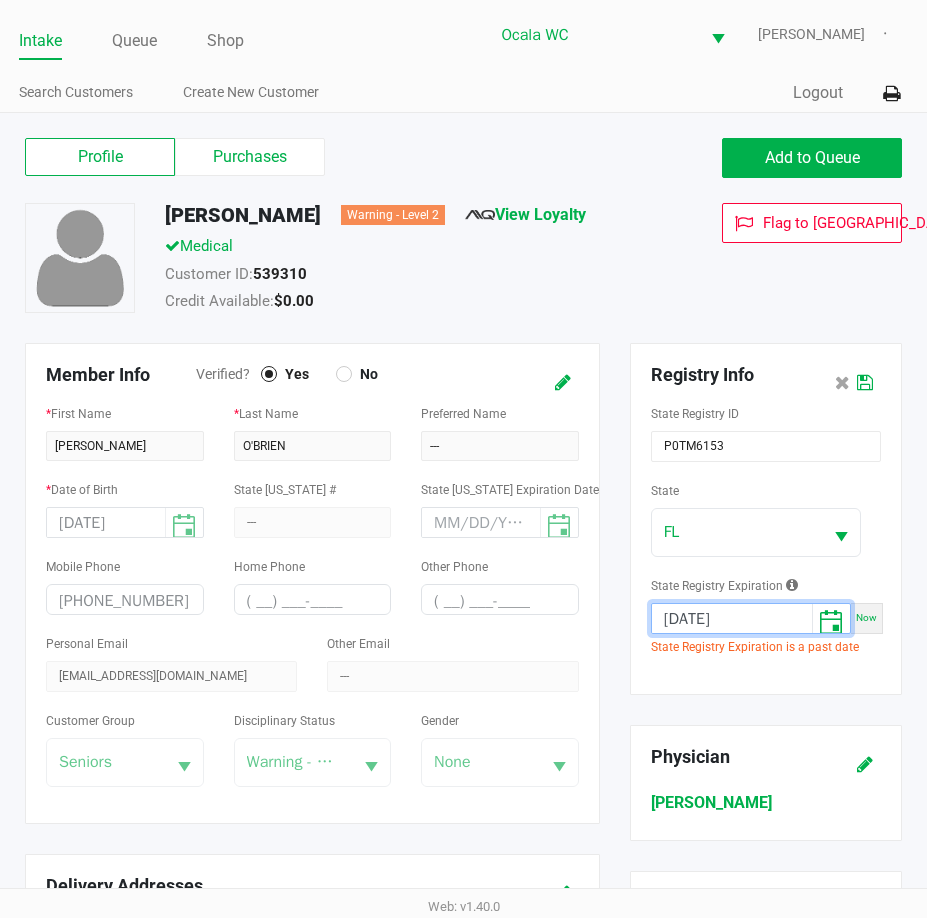 click on "[DATE]" at bounding box center [732, 619] 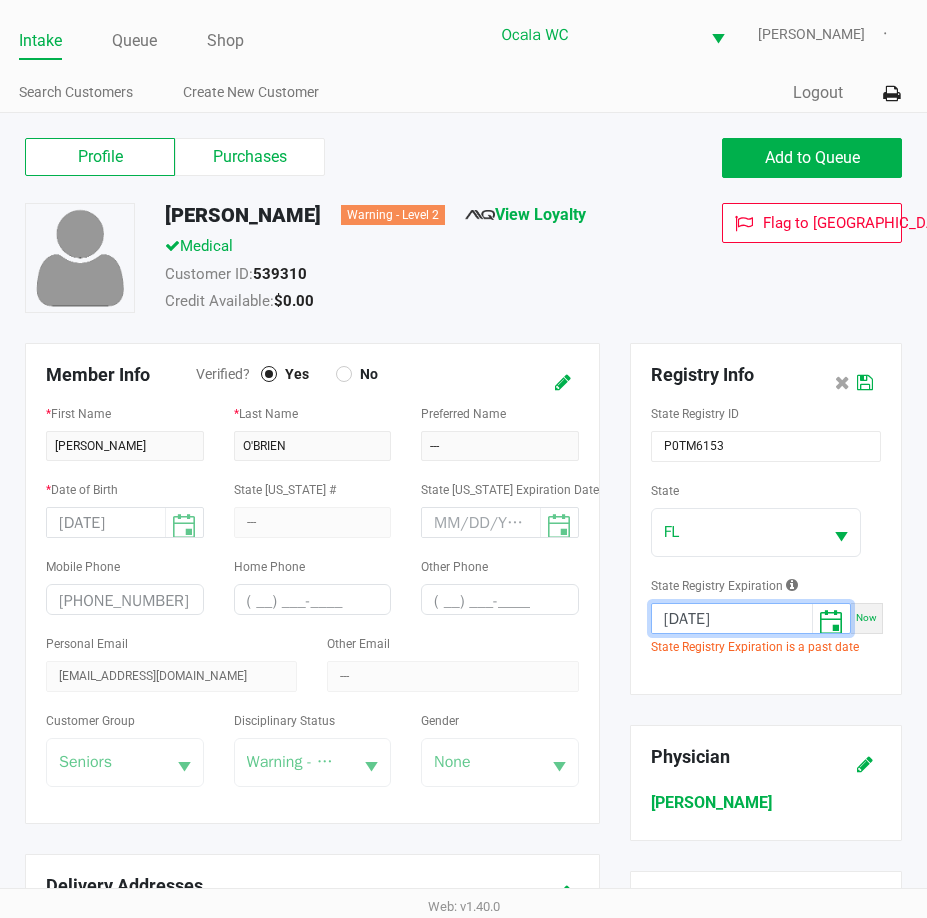 scroll, scrollTop: 0, scrollLeft: 1, axis: horizontal 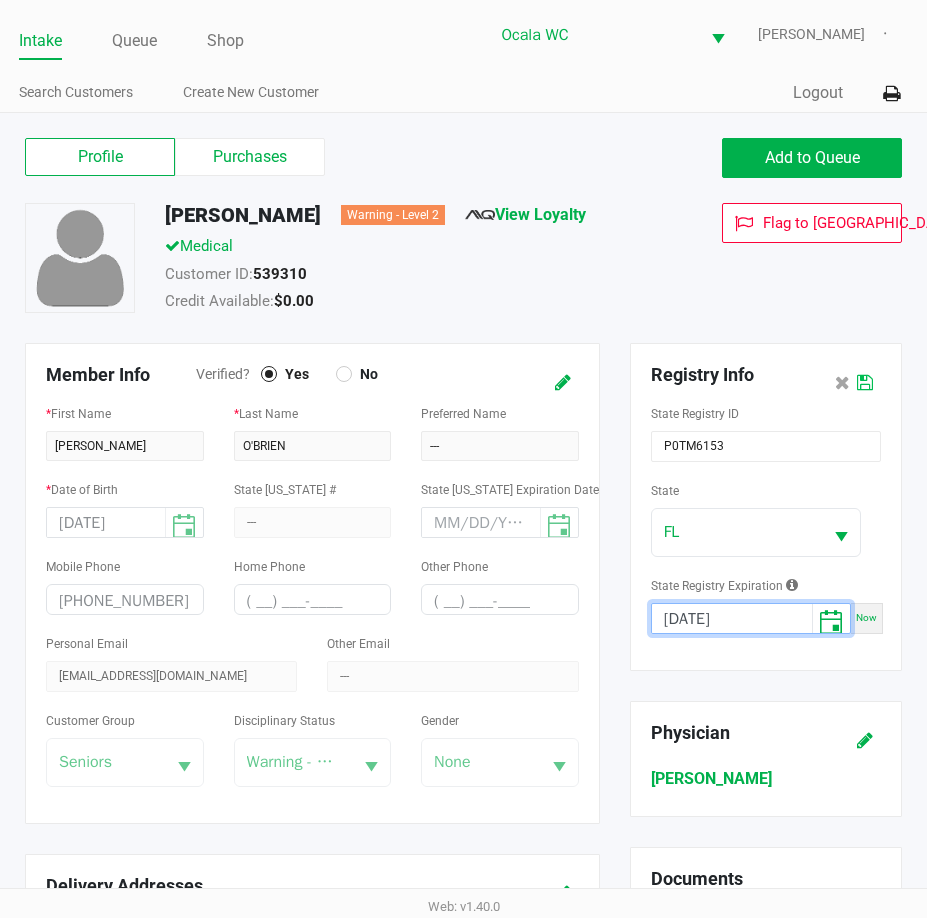 type on "[DATE]" 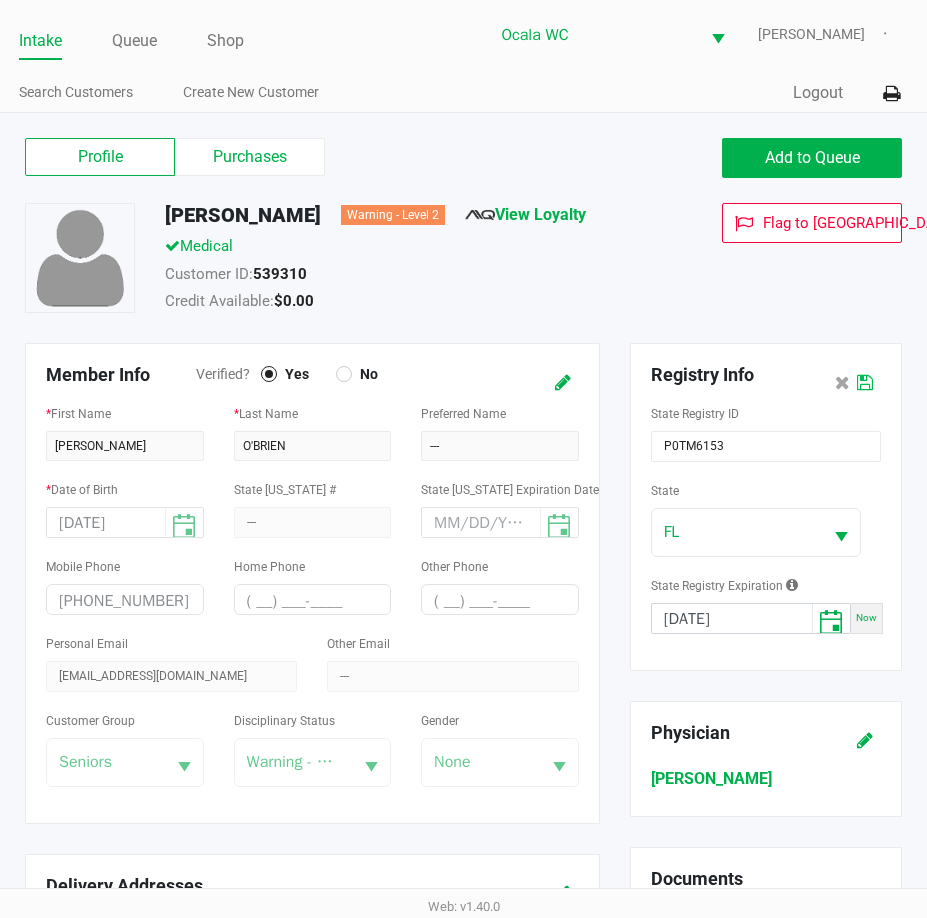 click 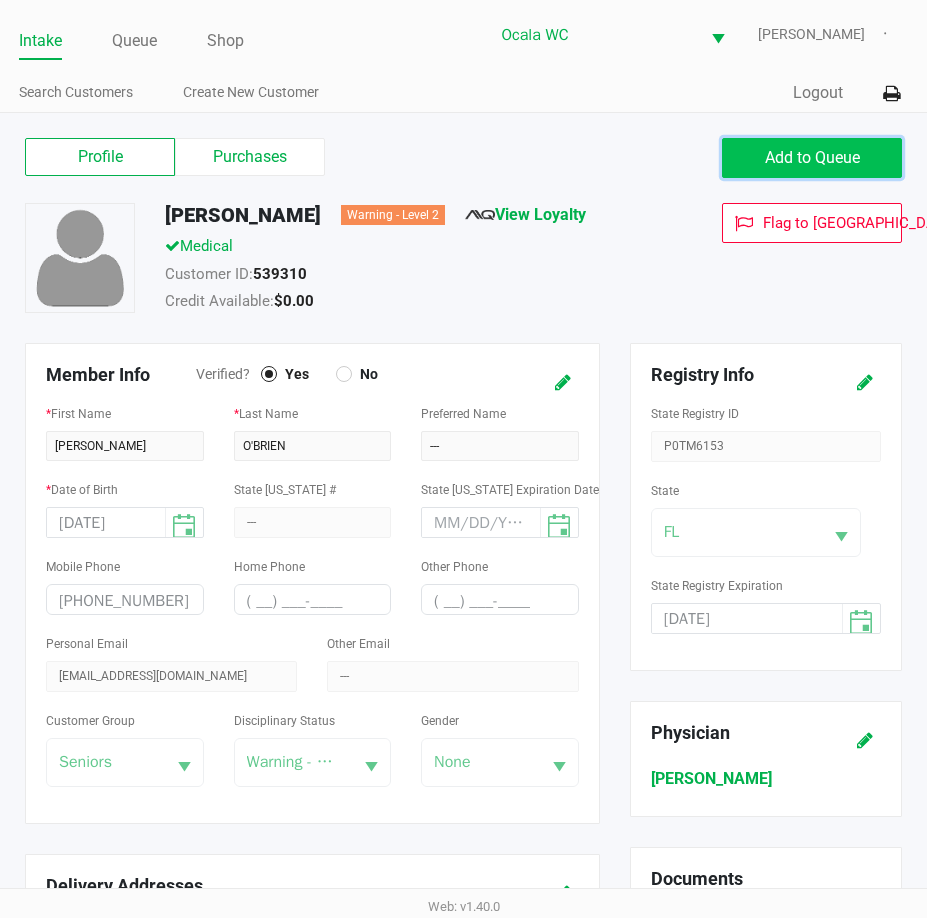 click on "Add to Queue" 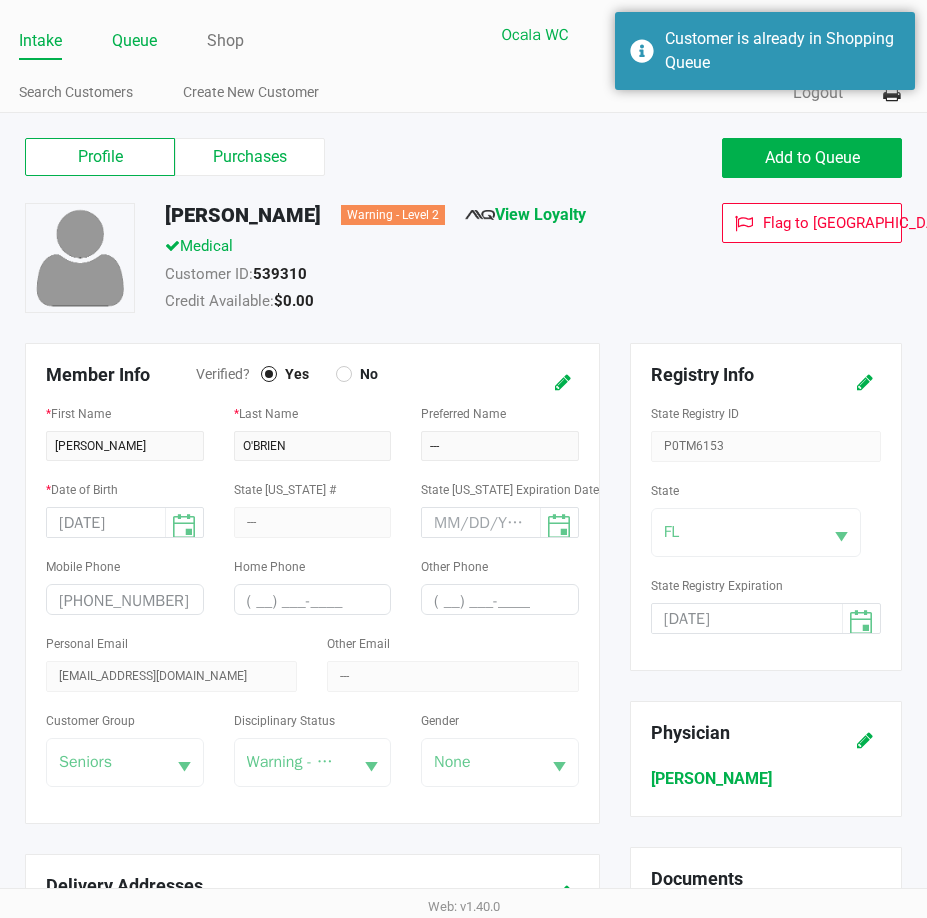 click on "Queue" 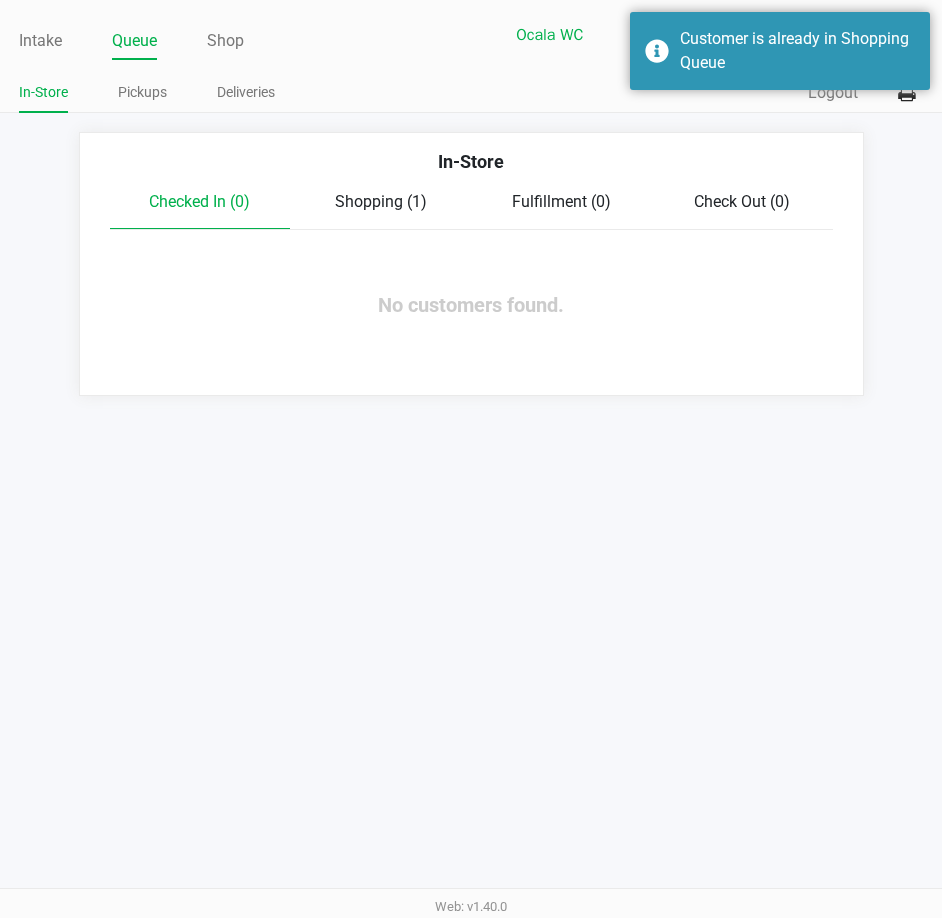 click on "Shopping (1)" 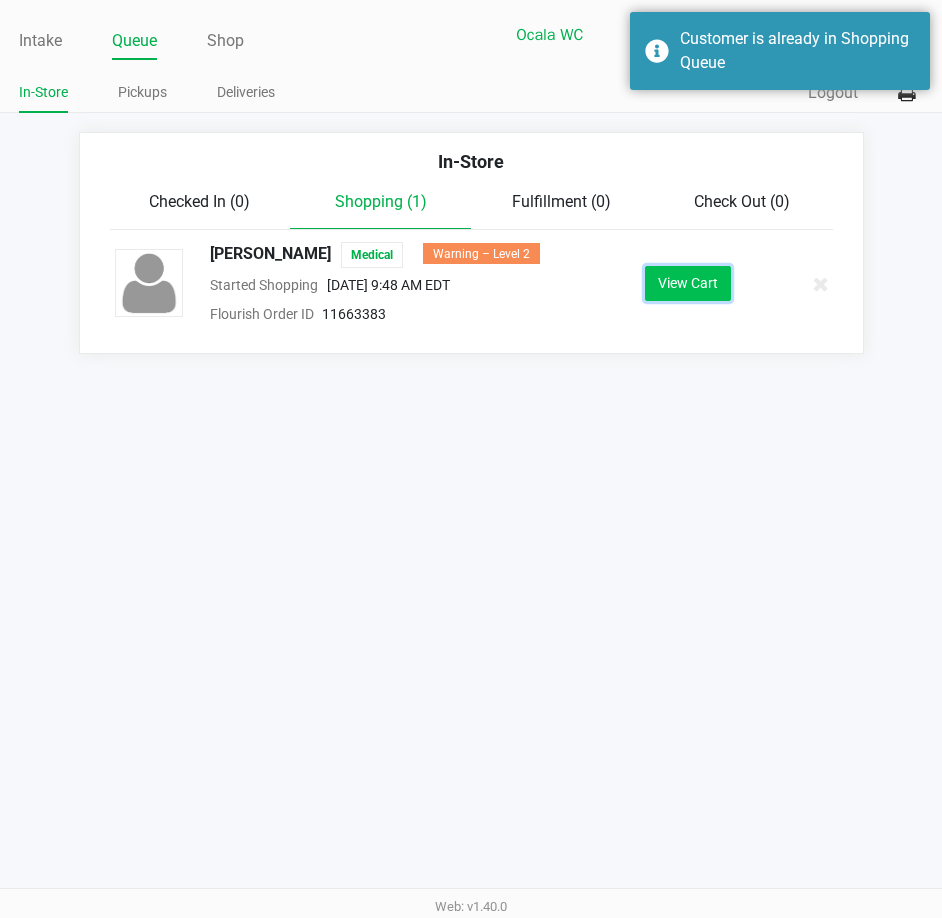 click on "View Cart" 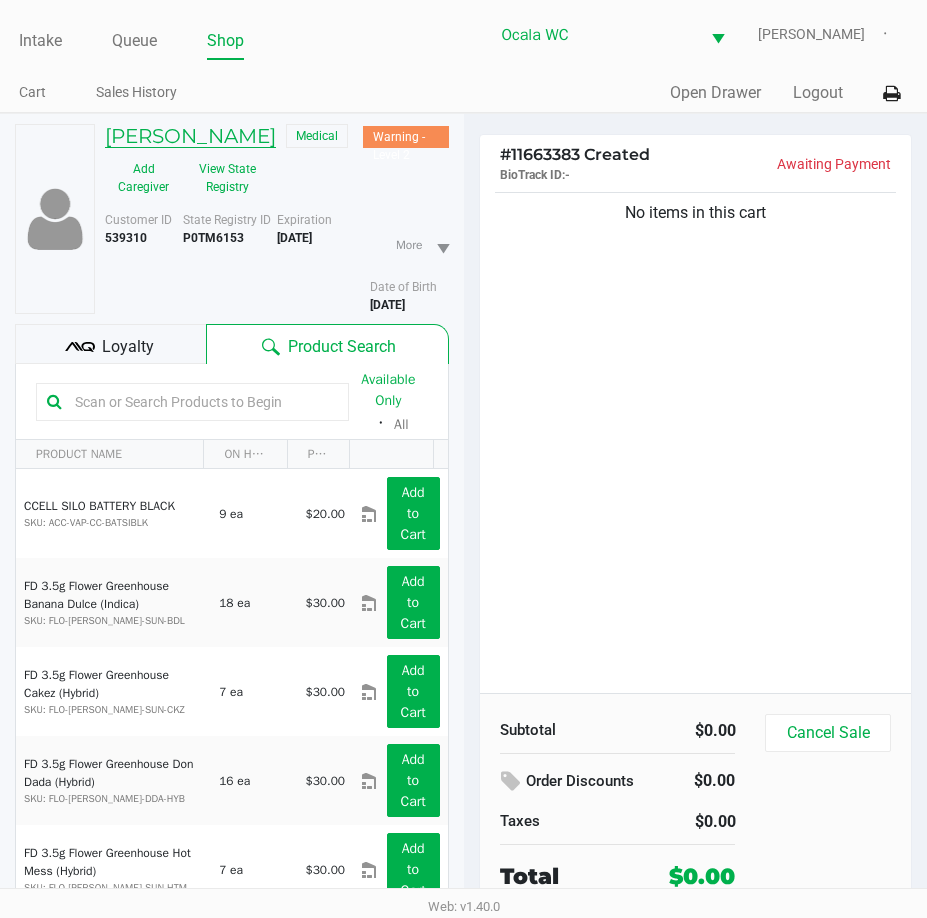 click on "[PERSON_NAME]" 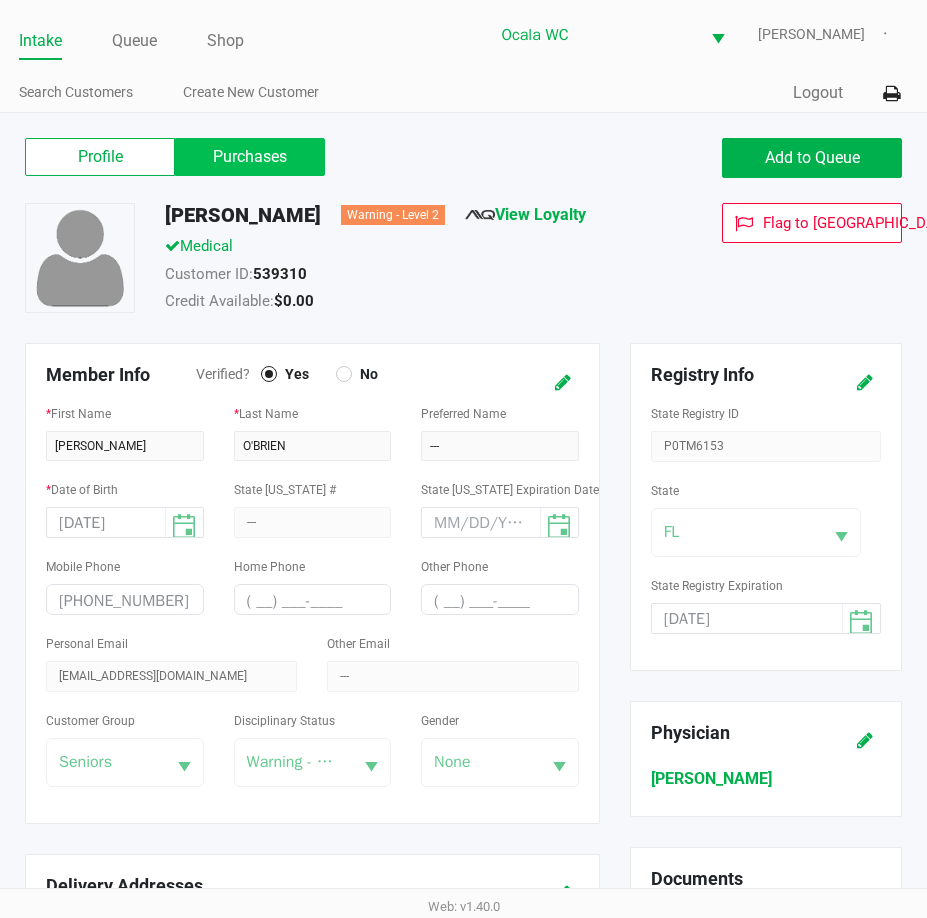 drag, startPoint x: 209, startPoint y: 152, endPoint x: 216, endPoint y: 167, distance: 16.552946 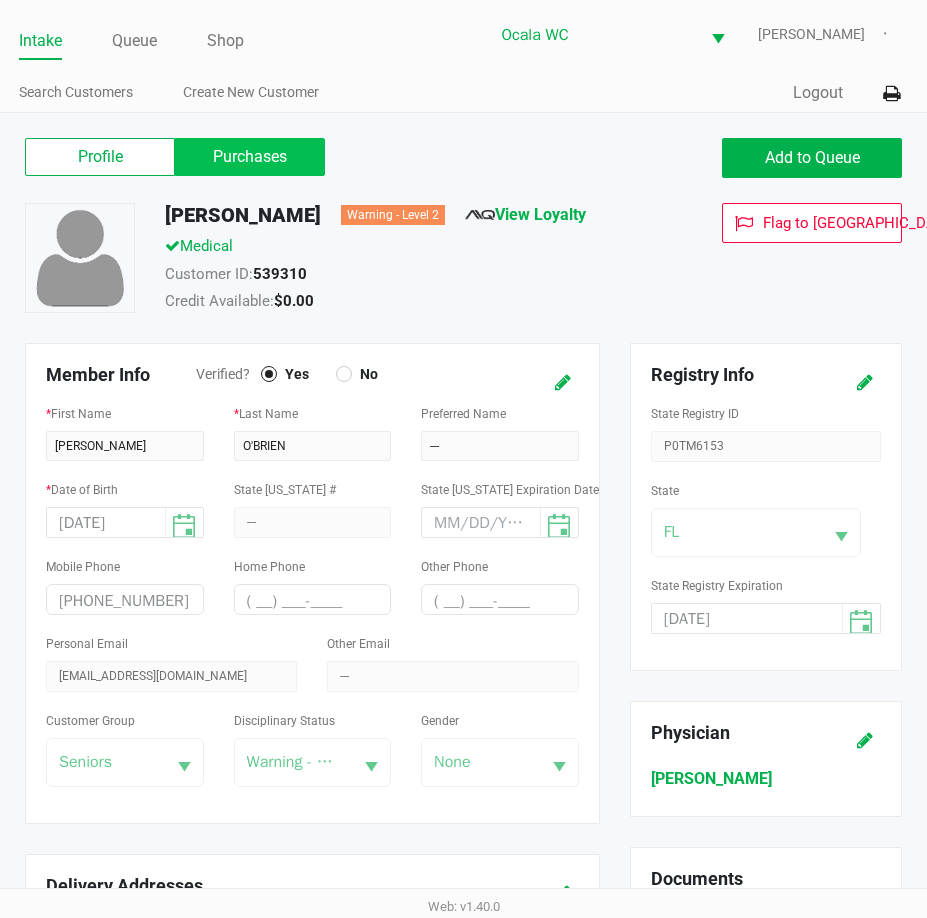 click on "Purchases" 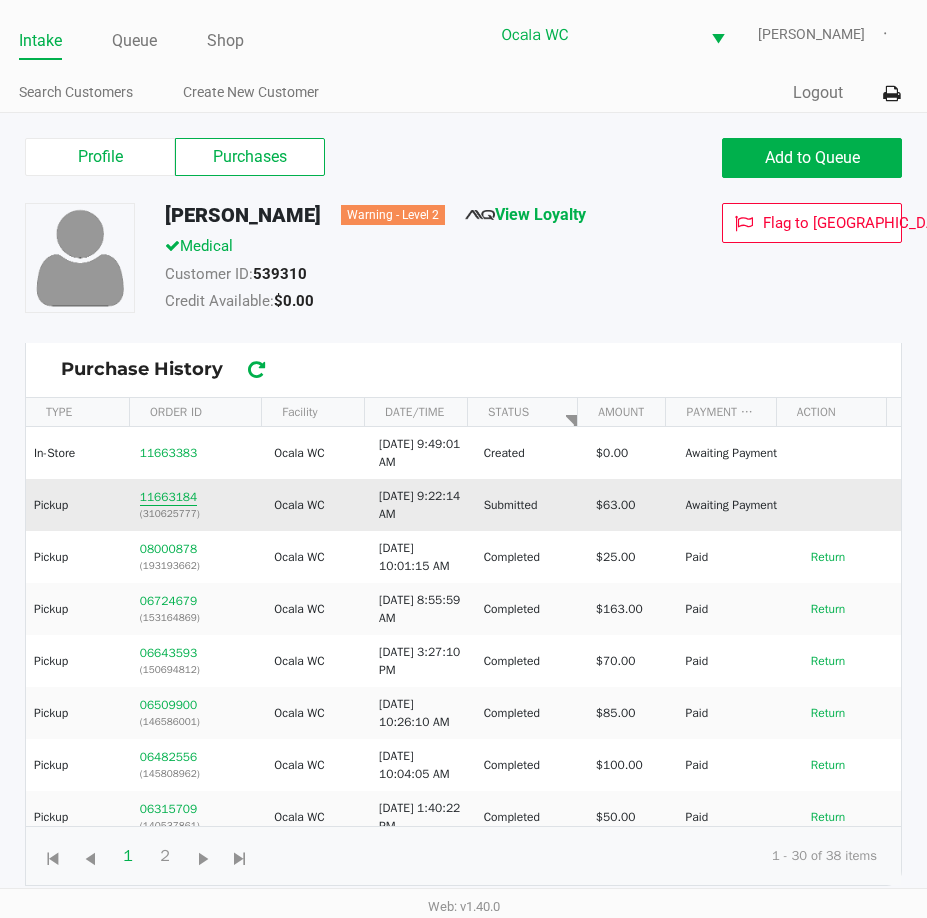 click on "11663184" 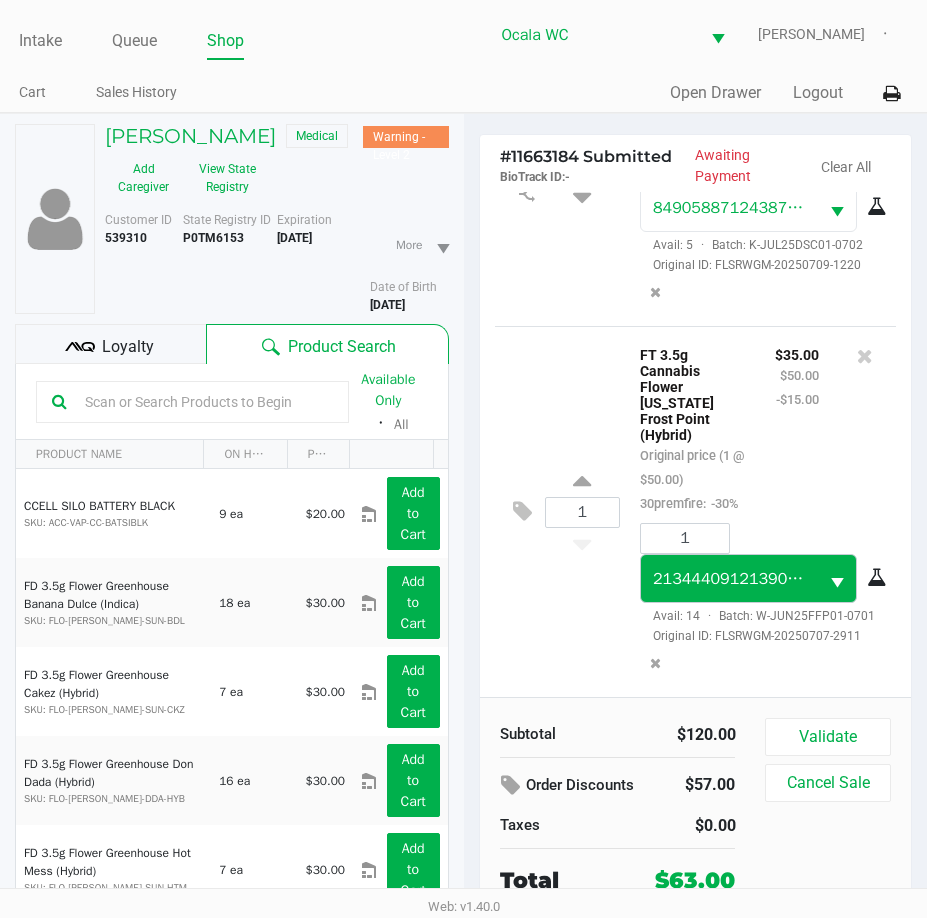 scroll, scrollTop: 253, scrollLeft: 0, axis: vertical 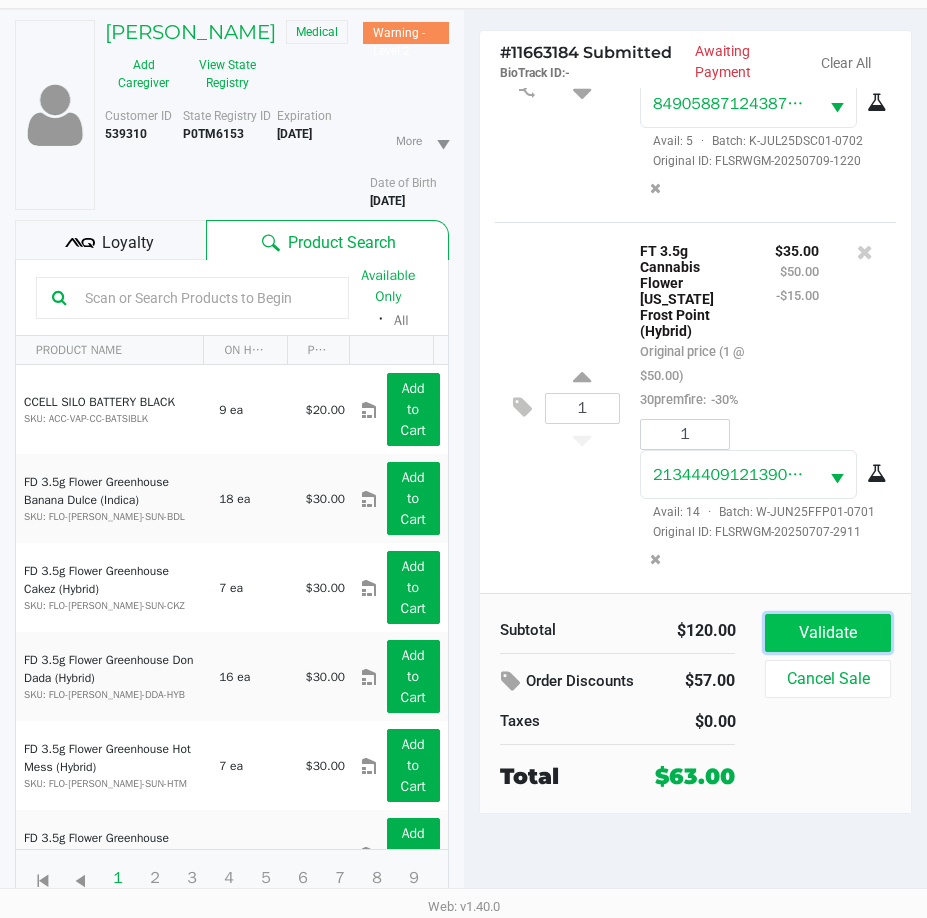click on "Validate" 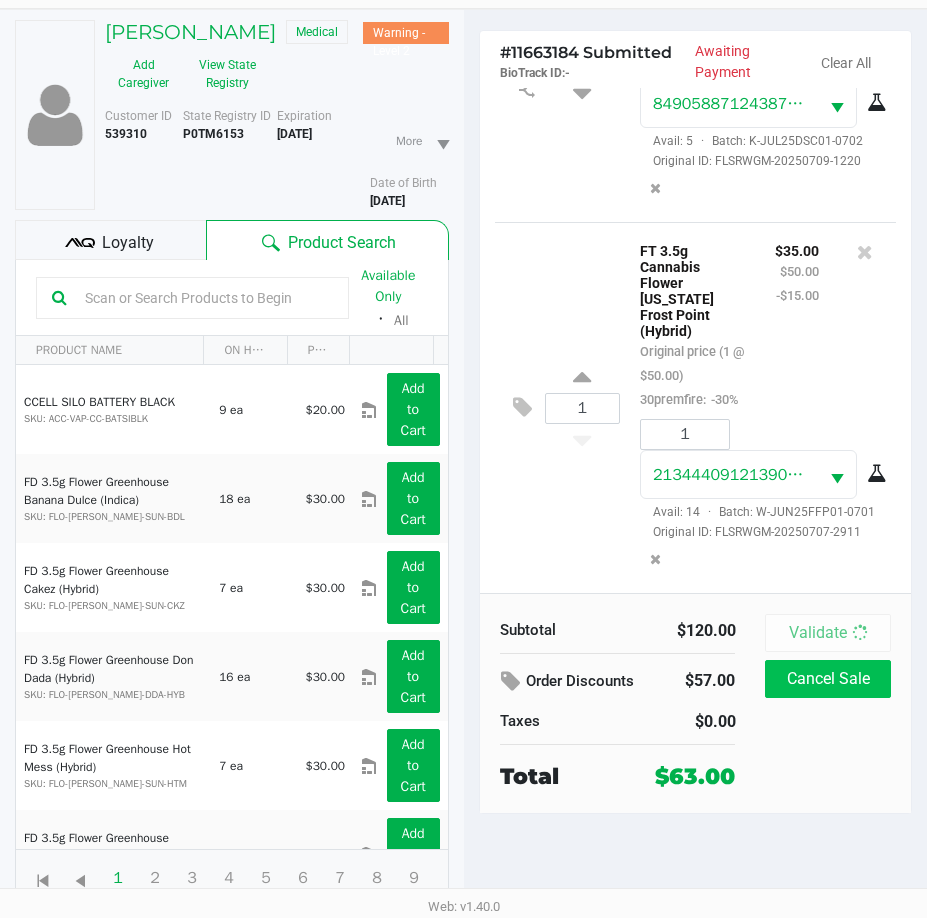 scroll, scrollTop: 0, scrollLeft: 0, axis: both 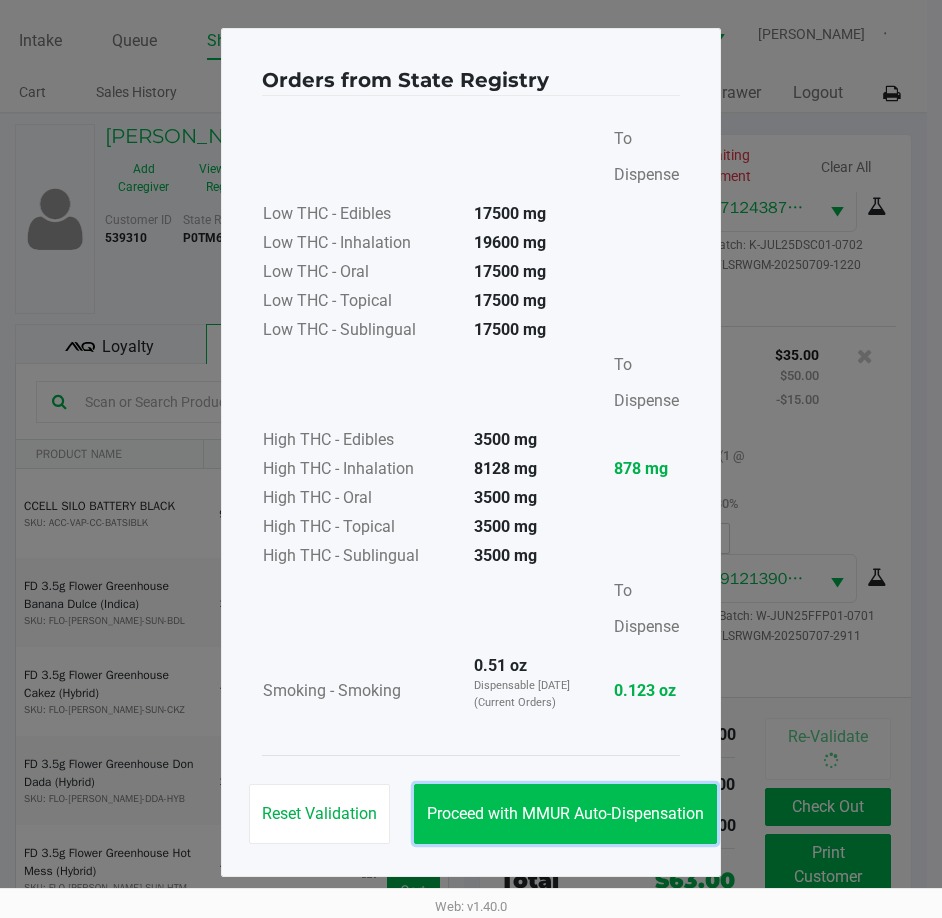 click on "Proceed with MMUR Auto-Dispensation" 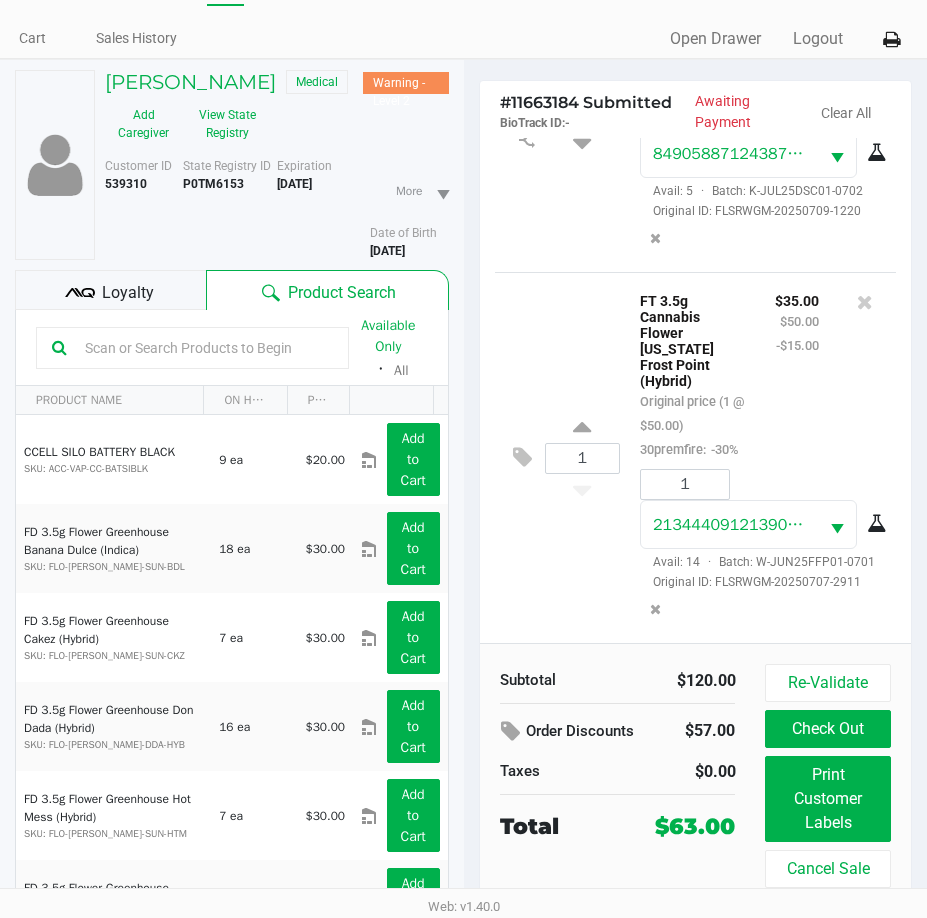 scroll, scrollTop: 104, scrollLeft: 0, axis: vertical 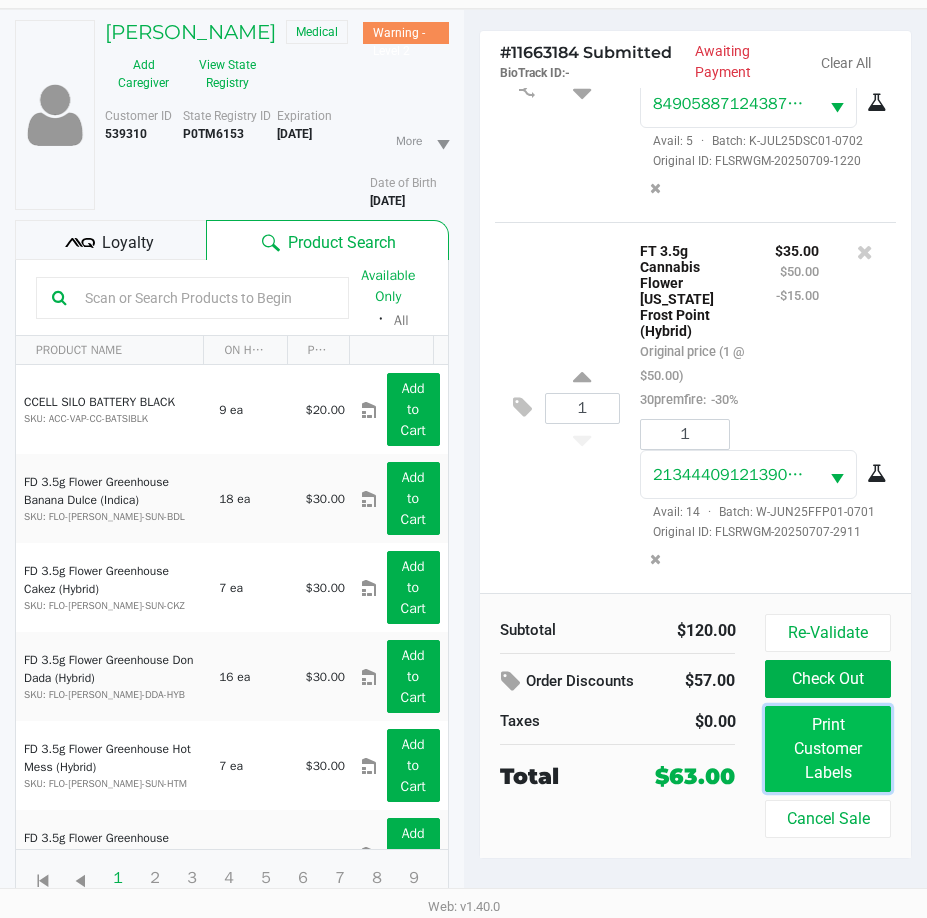 click on "Print Customer Labels" 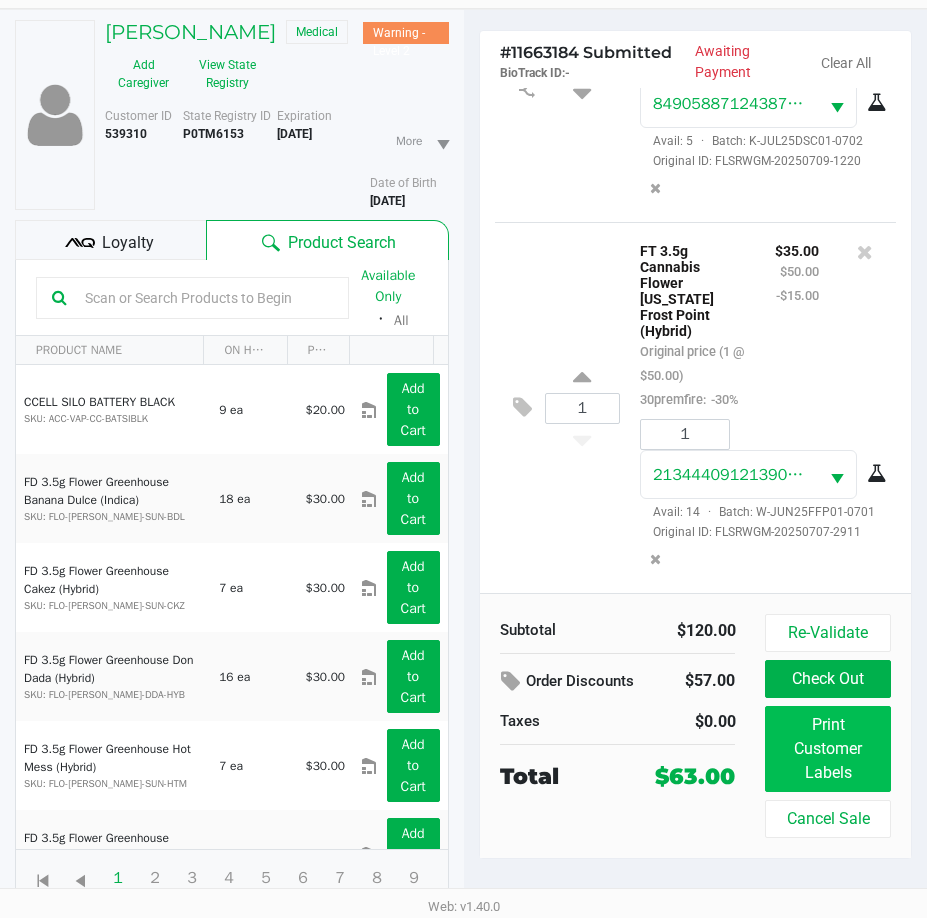 scroll, scrollTop: 0, scrollLeft: 0, axis: both 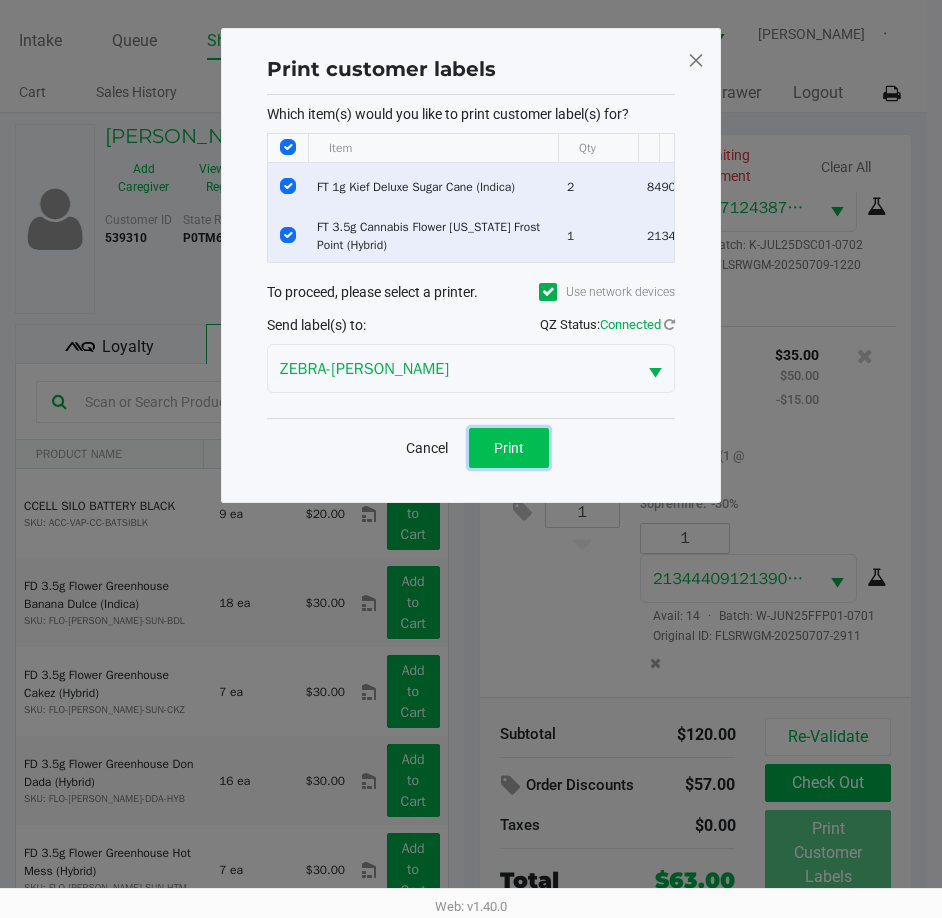 click on "Print" 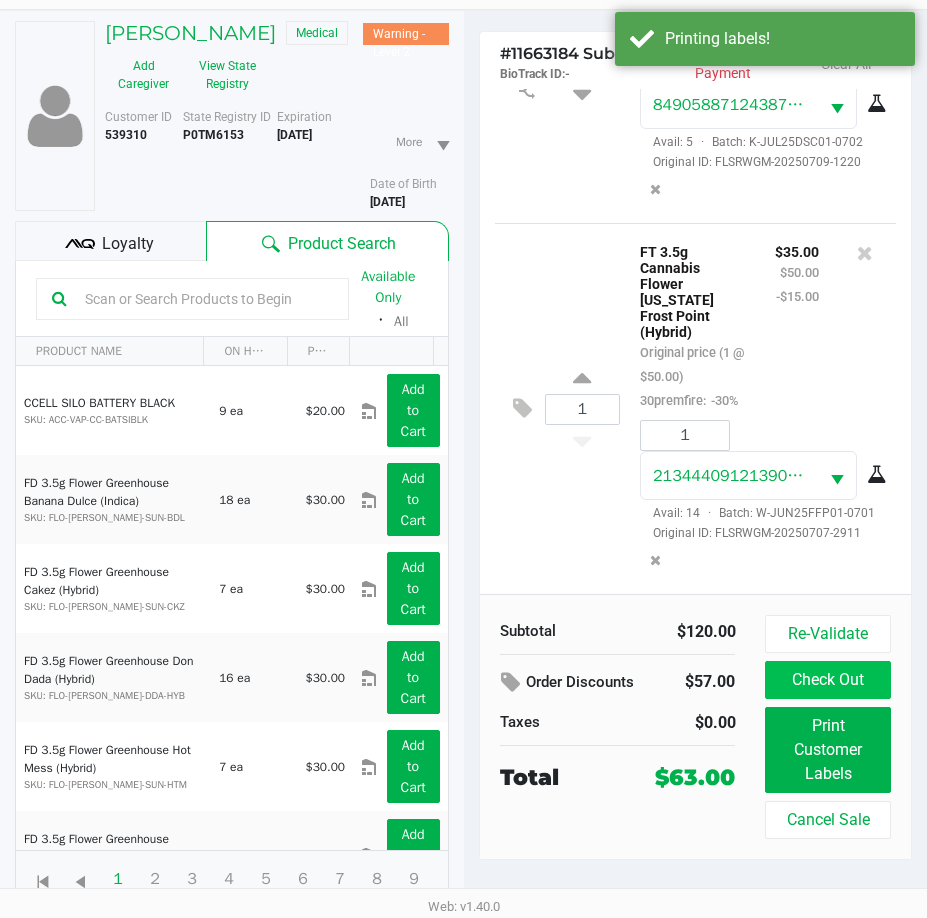 scroll, scrollTop: 104, scrollLeft: 0, axis: vertical 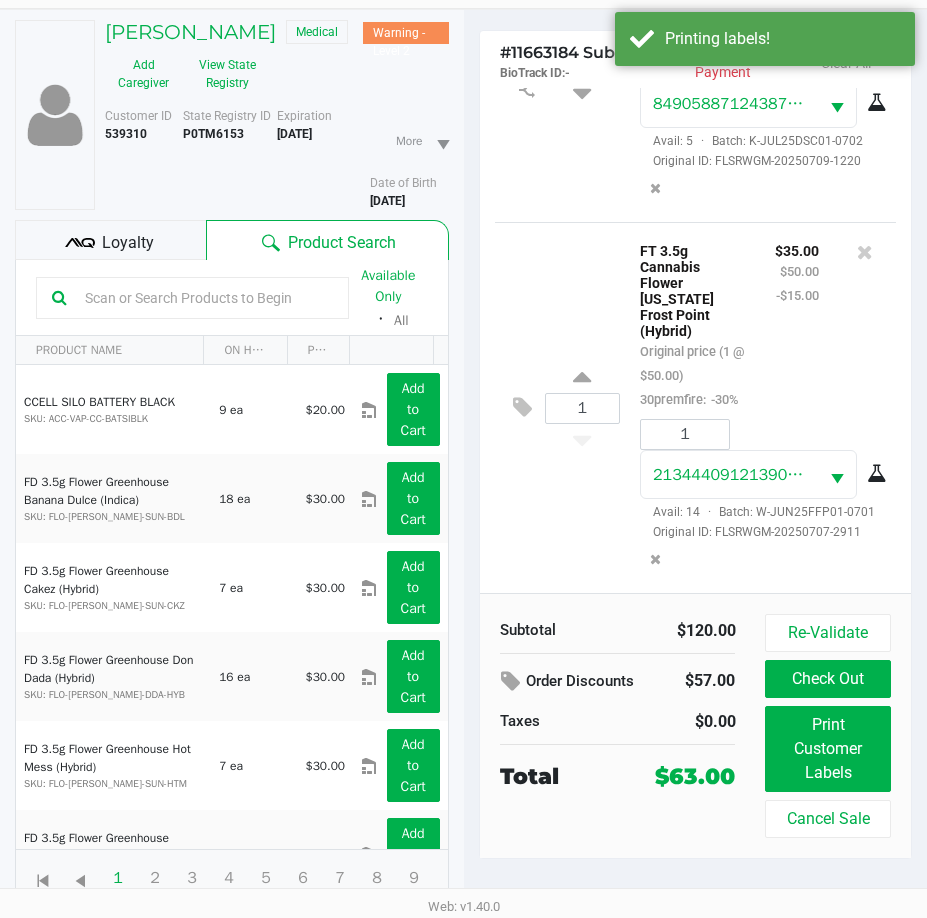 click on "Loyalty" 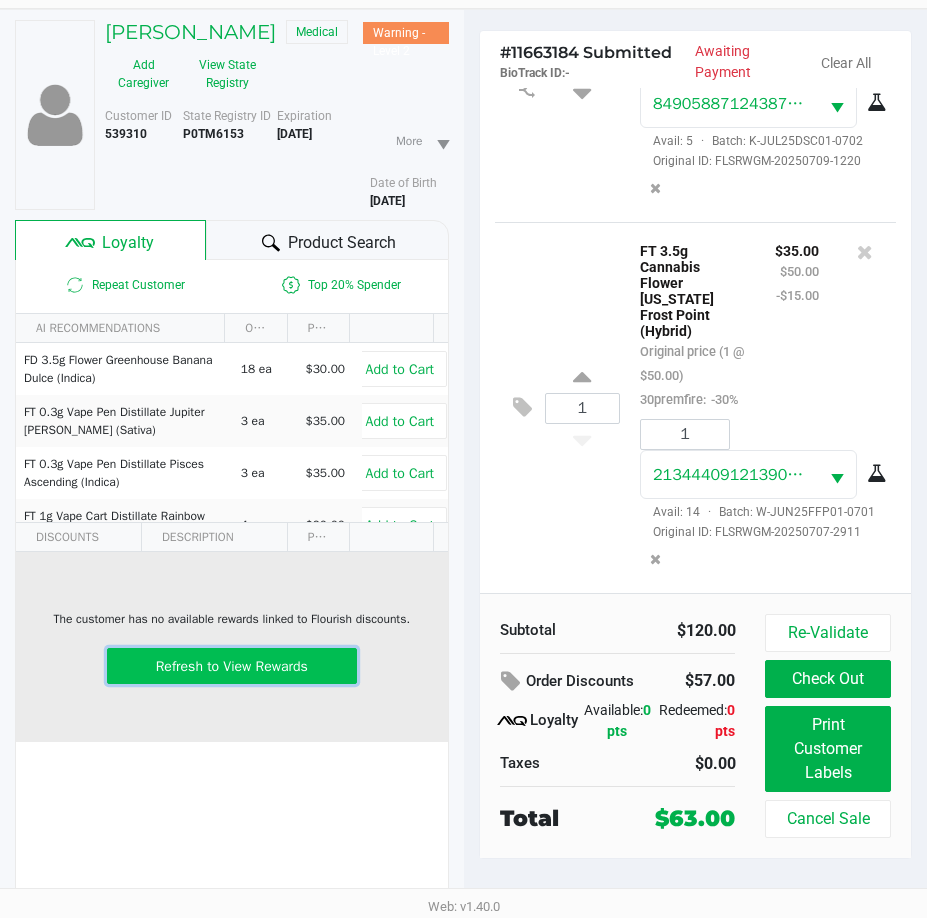 click on "Refresh to View Rewards" 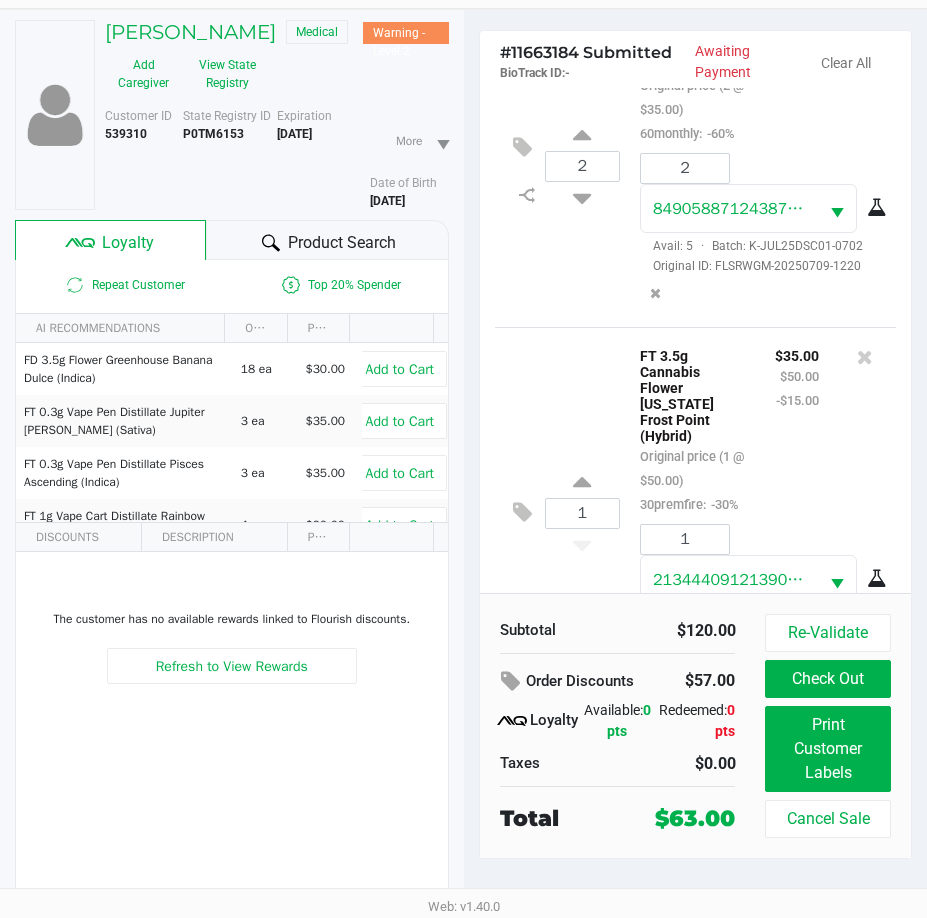 scroll, scrollTop: 0, scrollLeft: 0, axis: both 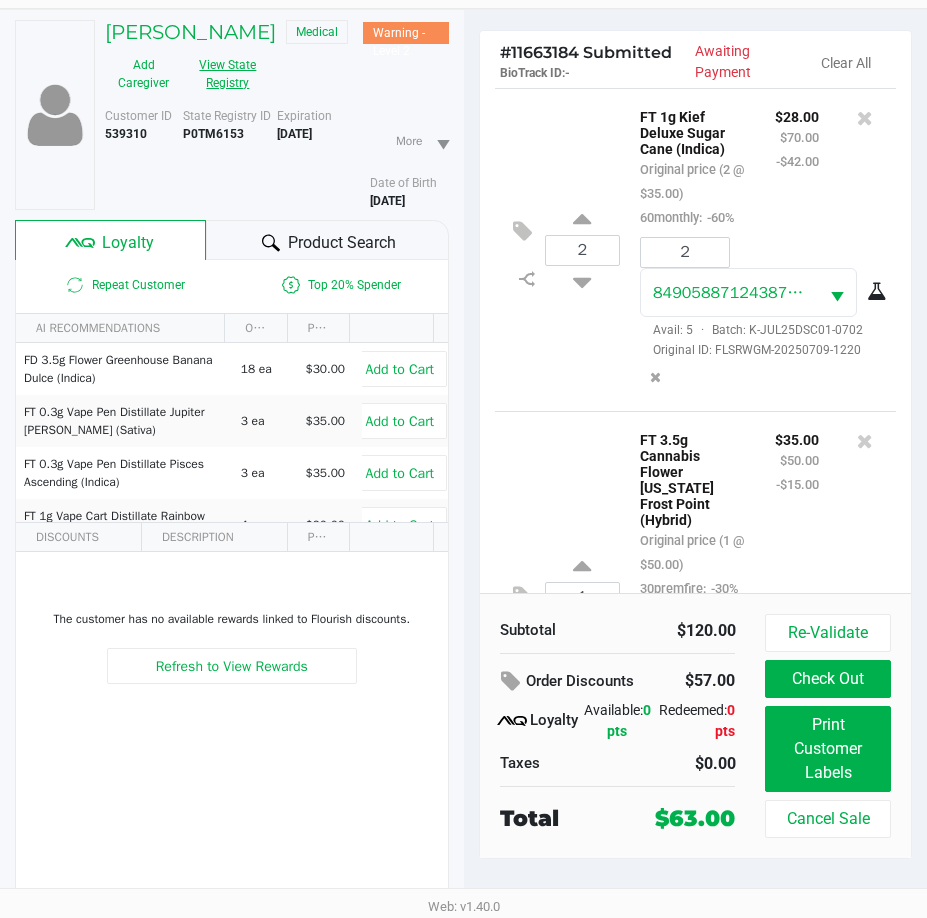 click on "View State Registry" 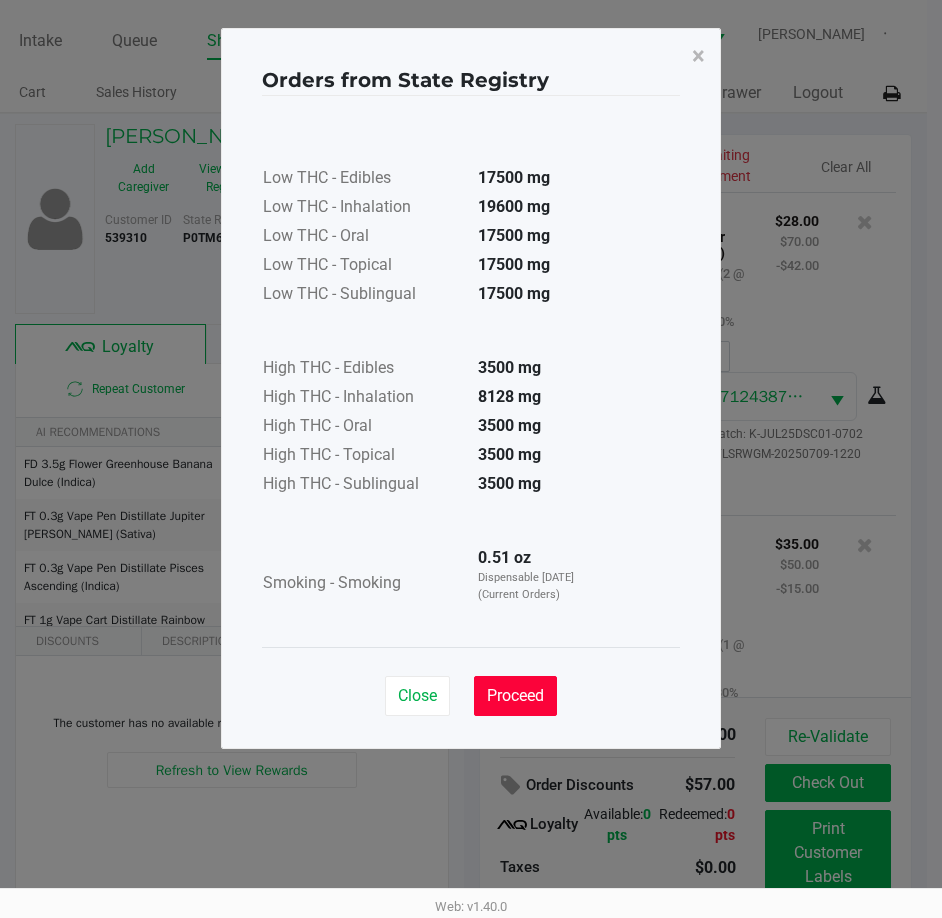 click on "Proceed" 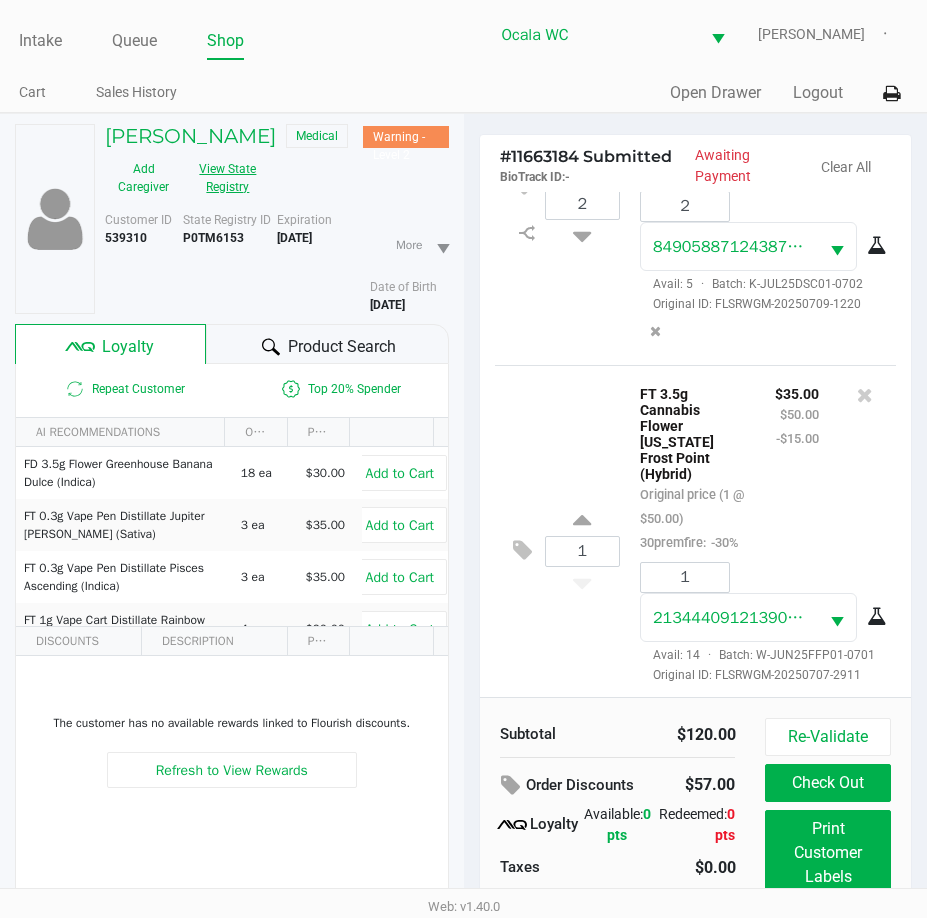scroll, scrollTop: 253, scrollLeft: 0, axis: vertical 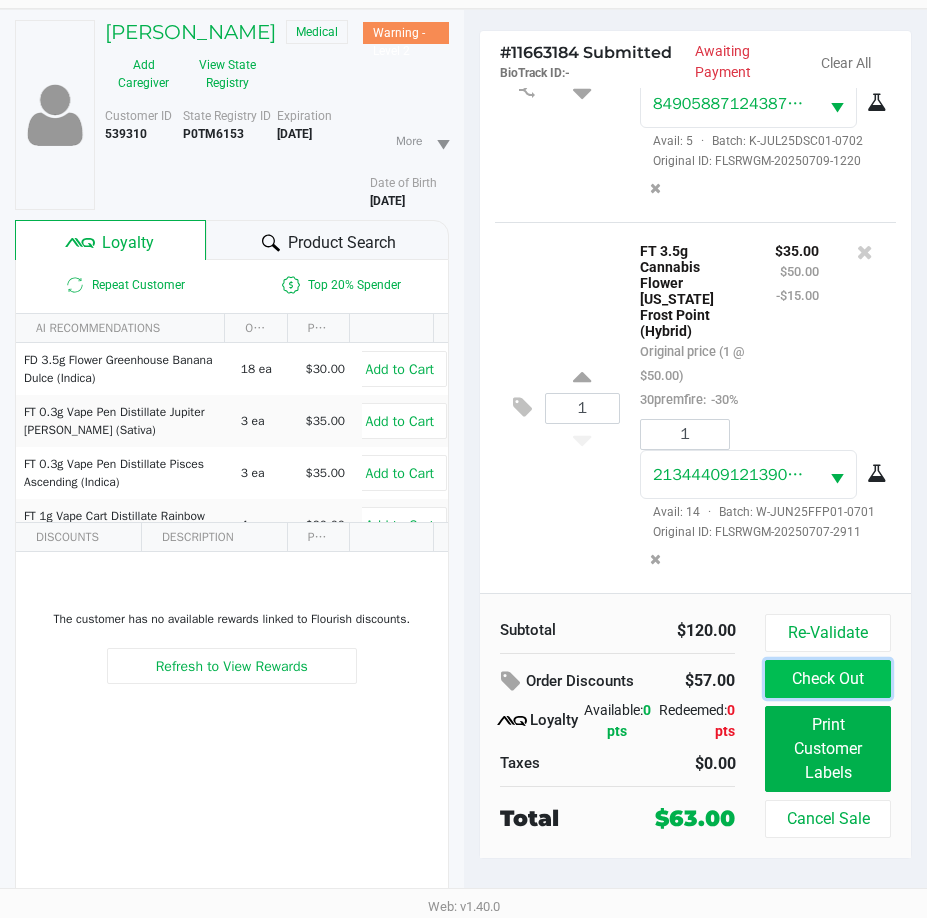 click on "Check Out" 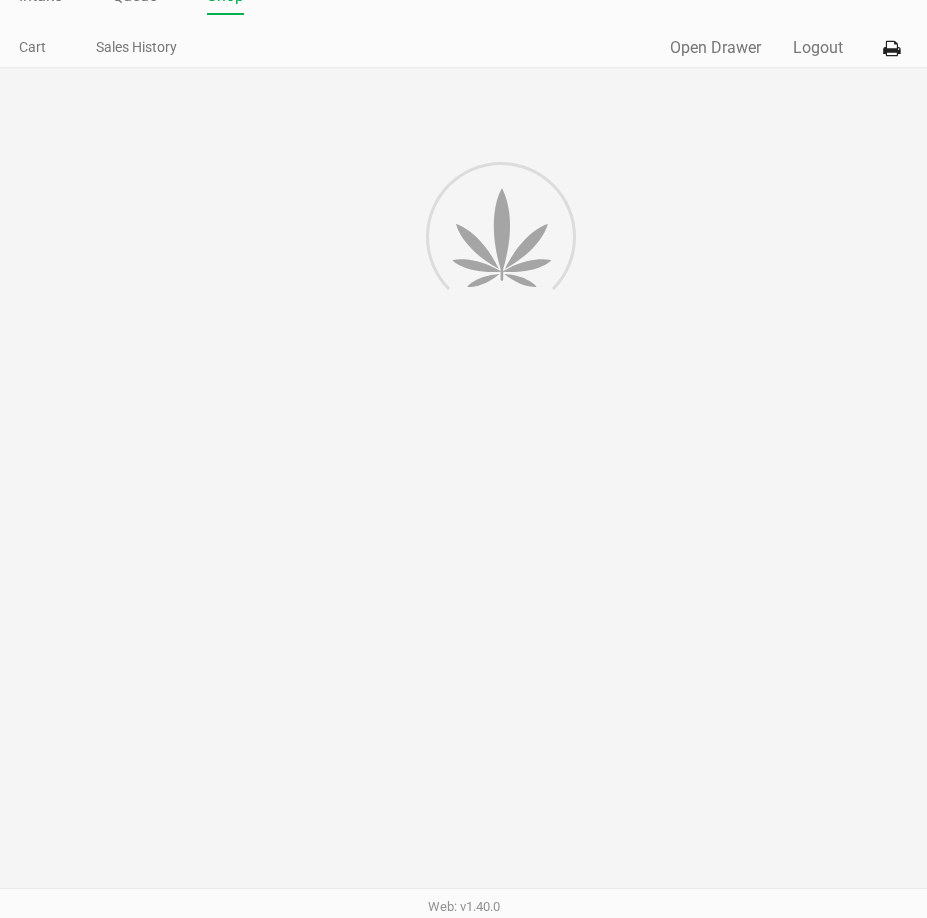 scroll, scrollTop: 45, scrollLeft: 0, axis: vertical 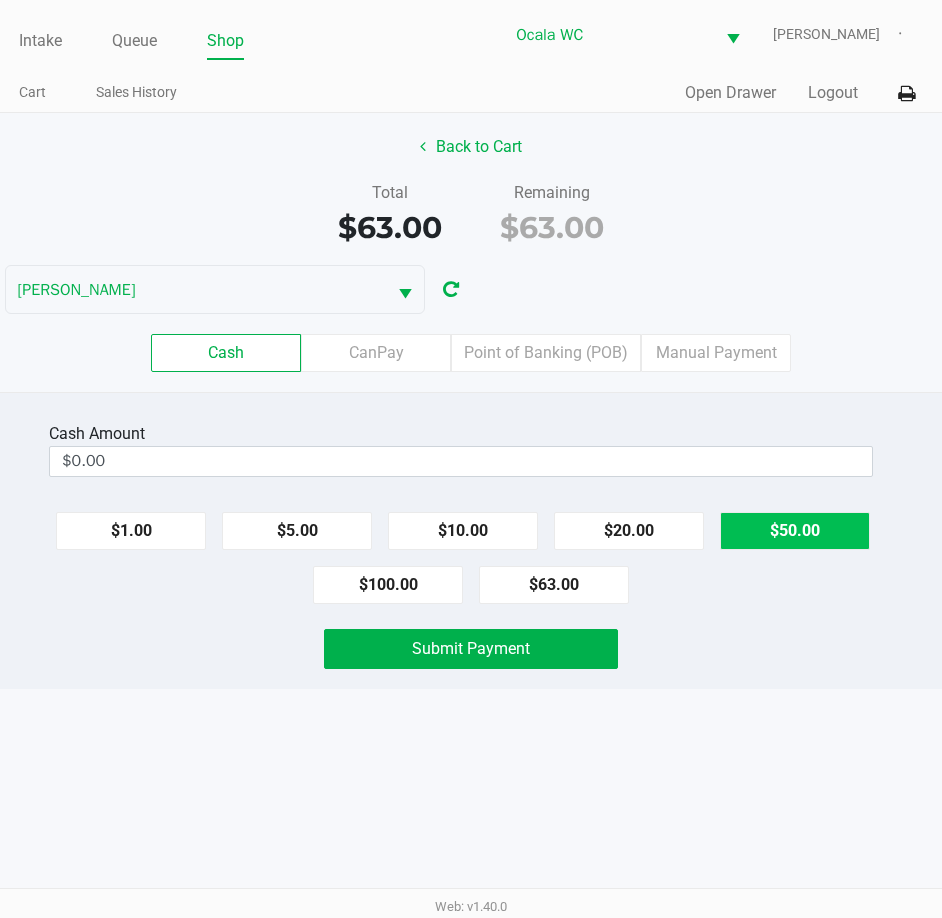 click on "$50.00" 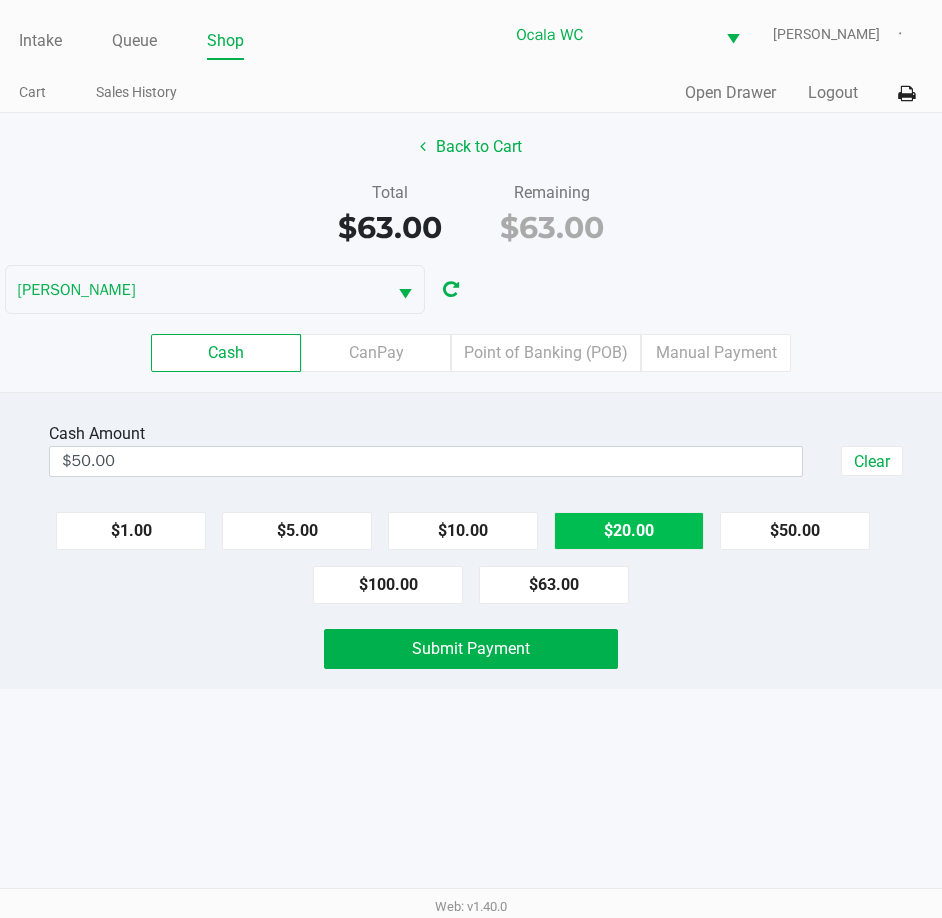 click on "$20.00" 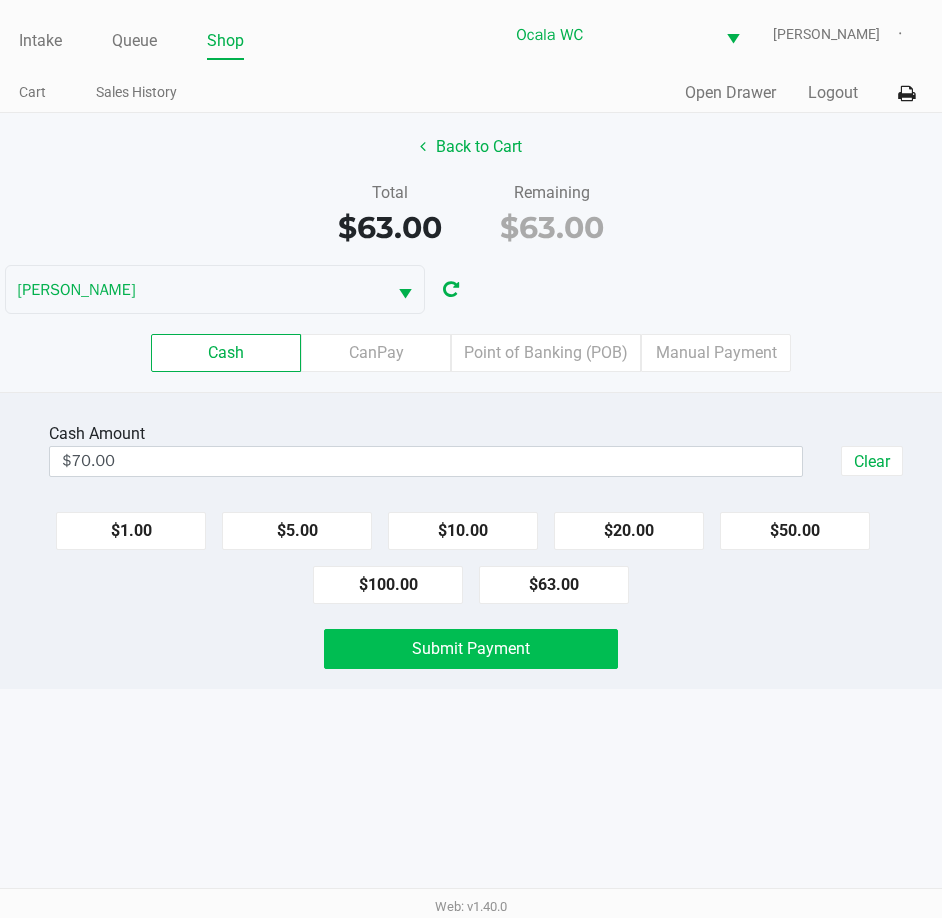 click on "Submit Payment" 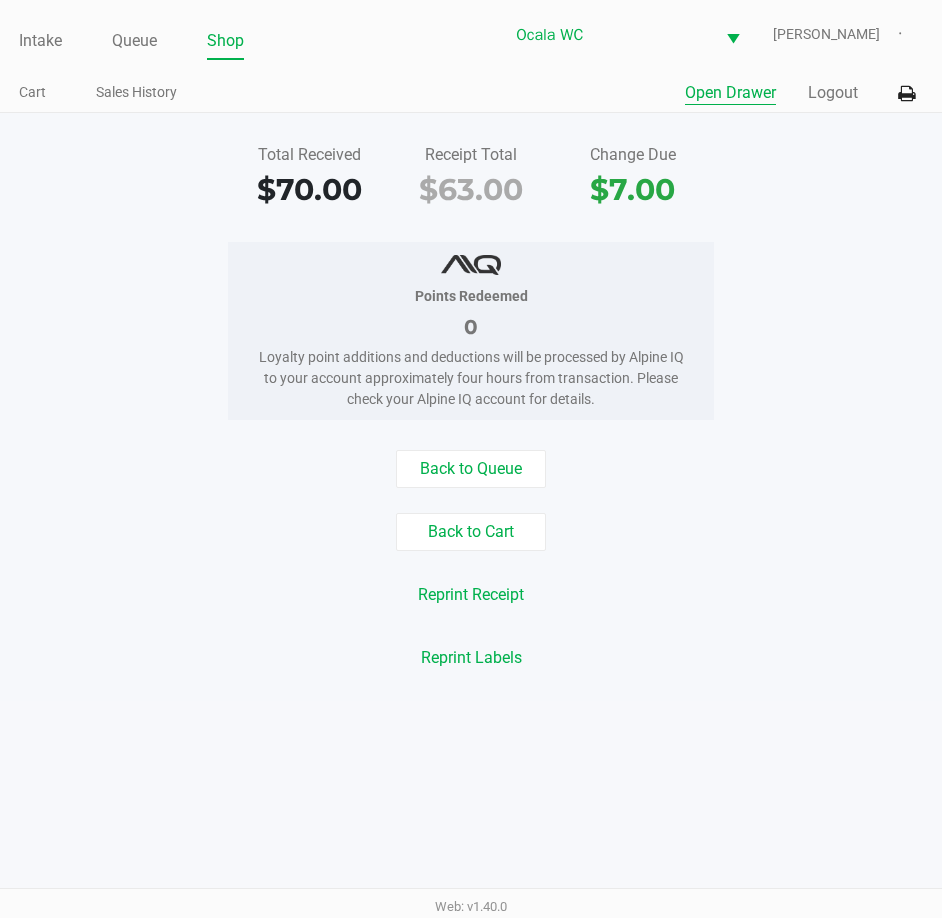 click on "Open Drawer" 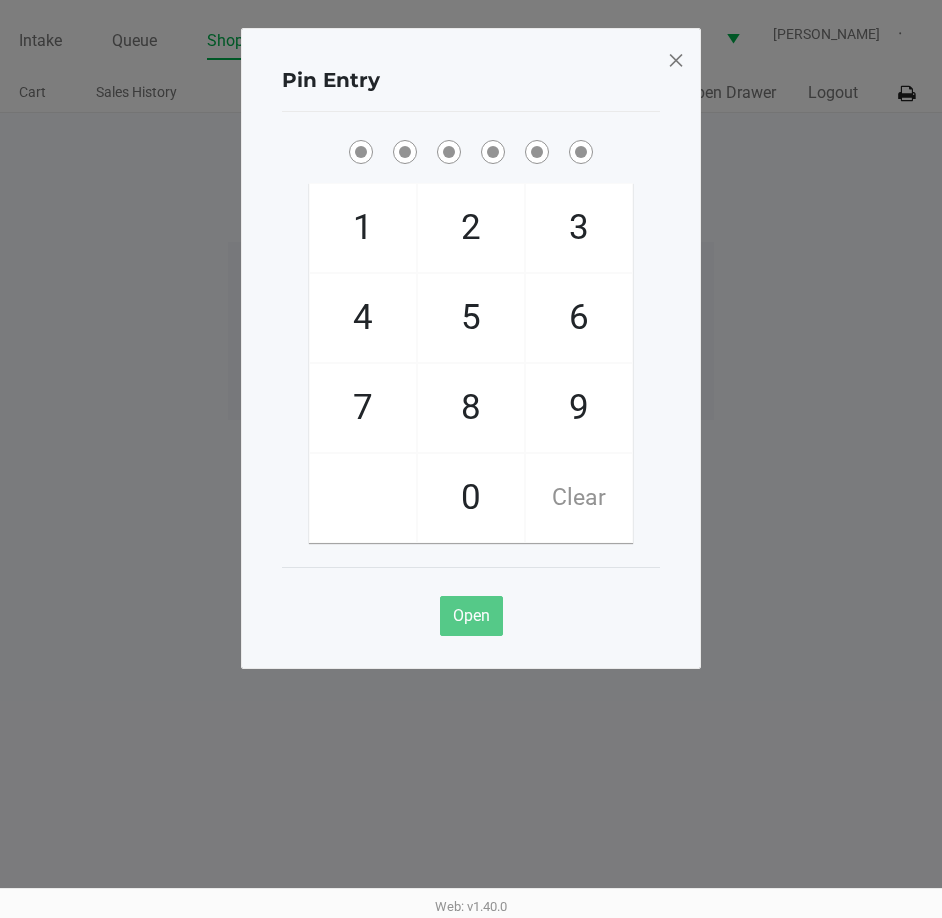 click on "Pin Entry  1   4   7       2   5   8   0   3   6   9   Clear   Open" 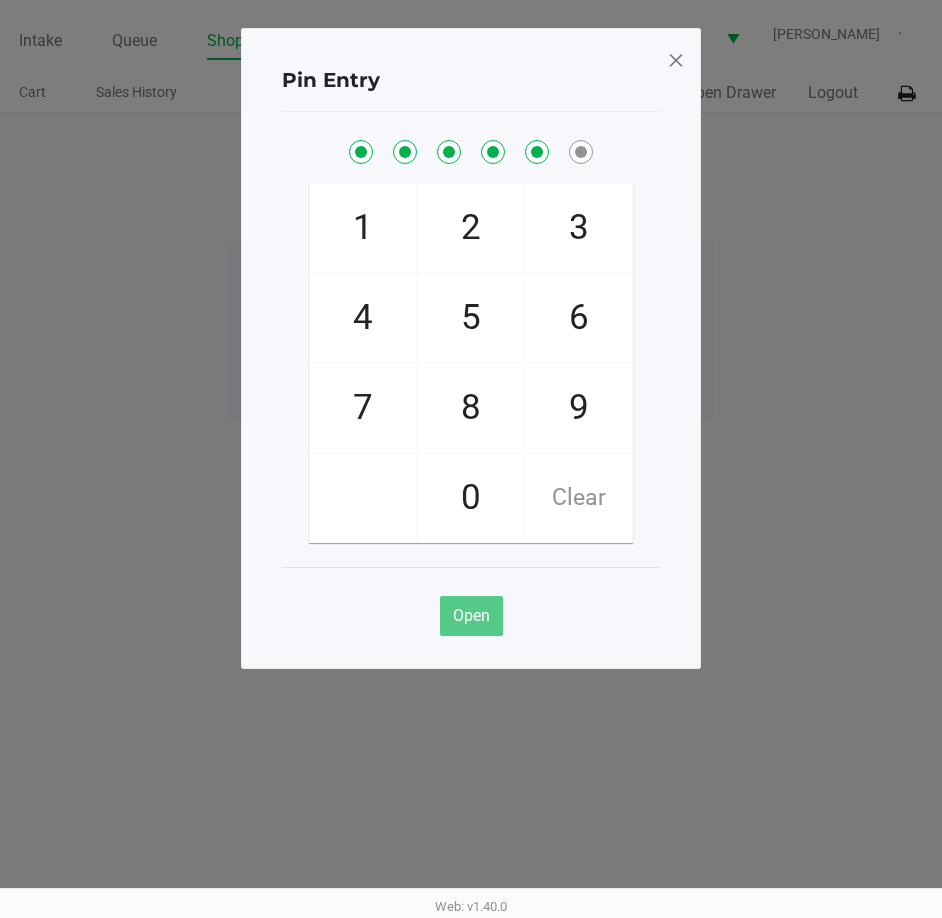 checkbox on "true" 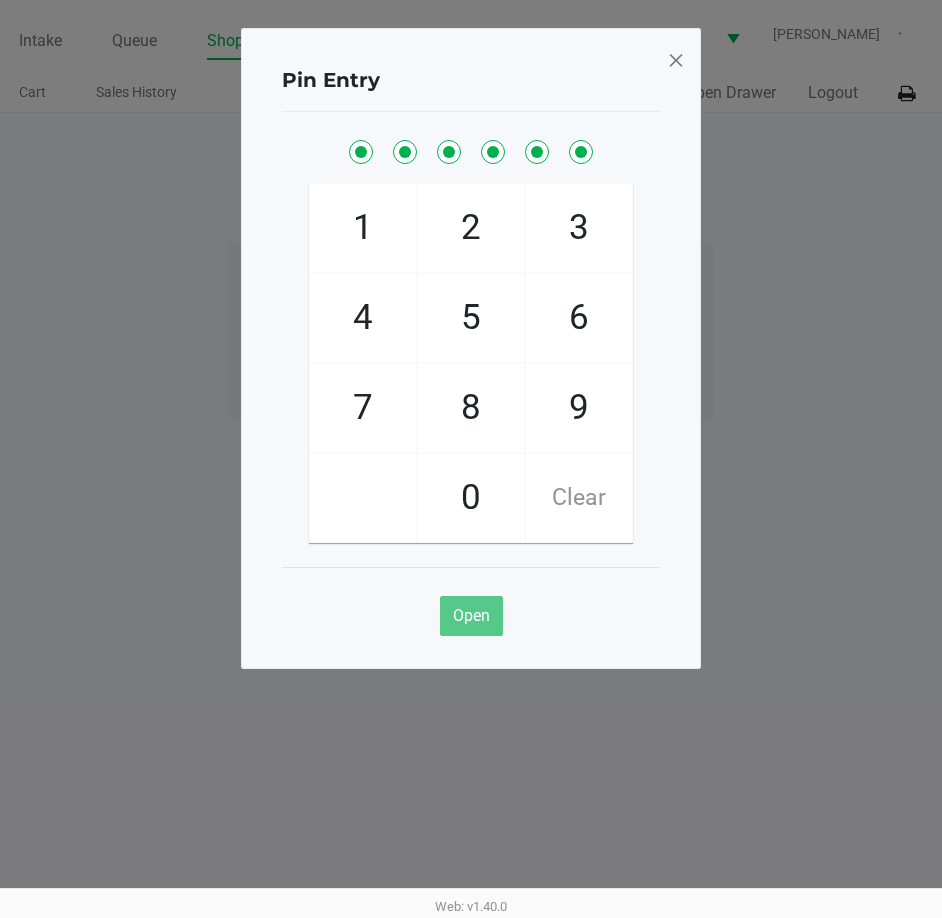checkbox on "true" 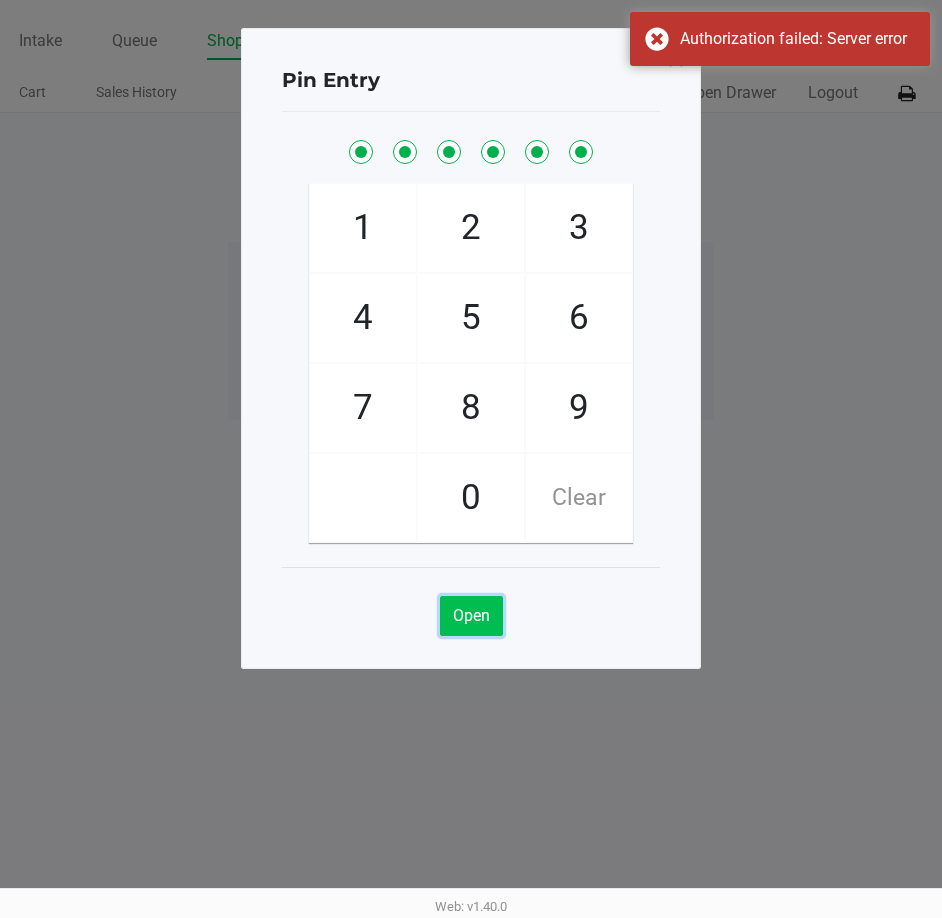 click on "Open" 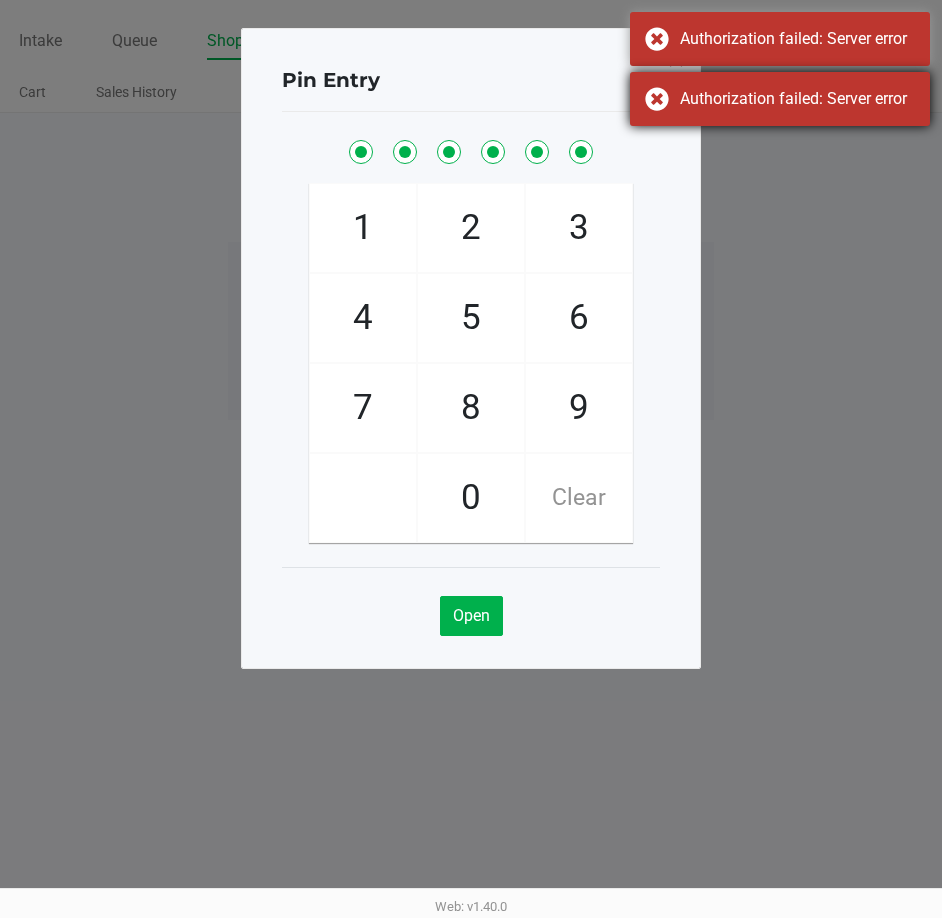 click on "Authorization failed: Server error" at bounding box center (797, 99) 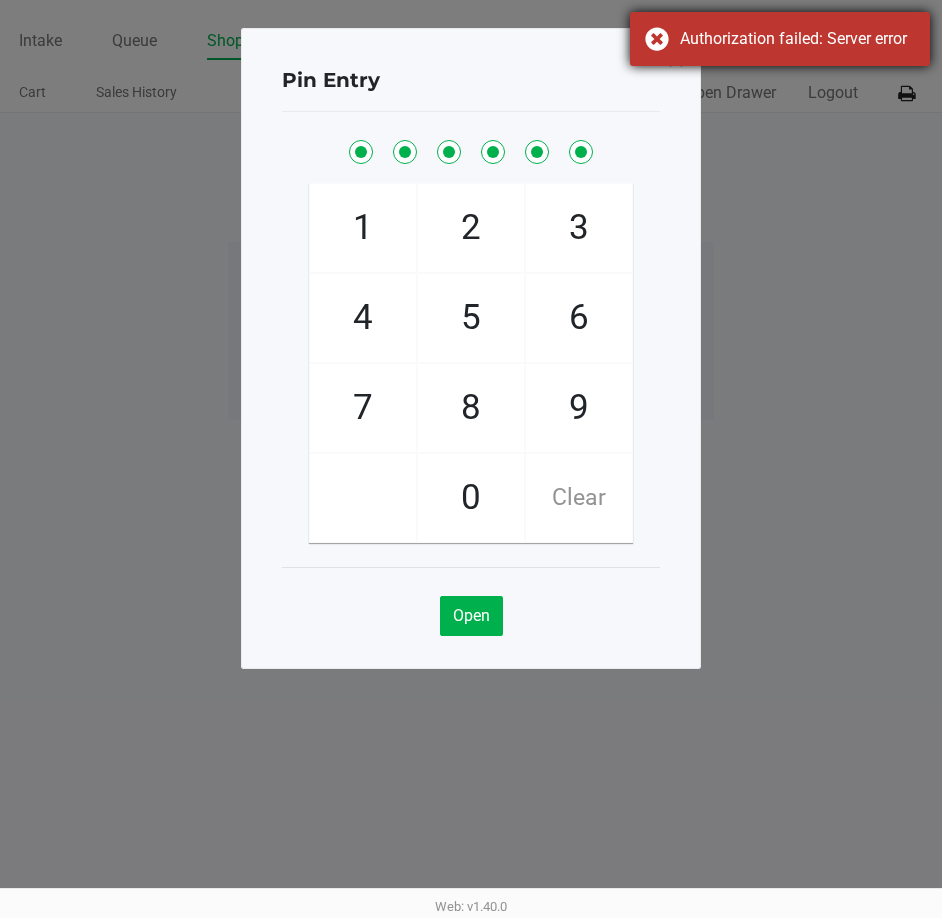 click on "Authorization failed: Server error" at bounding box center (797, 39) 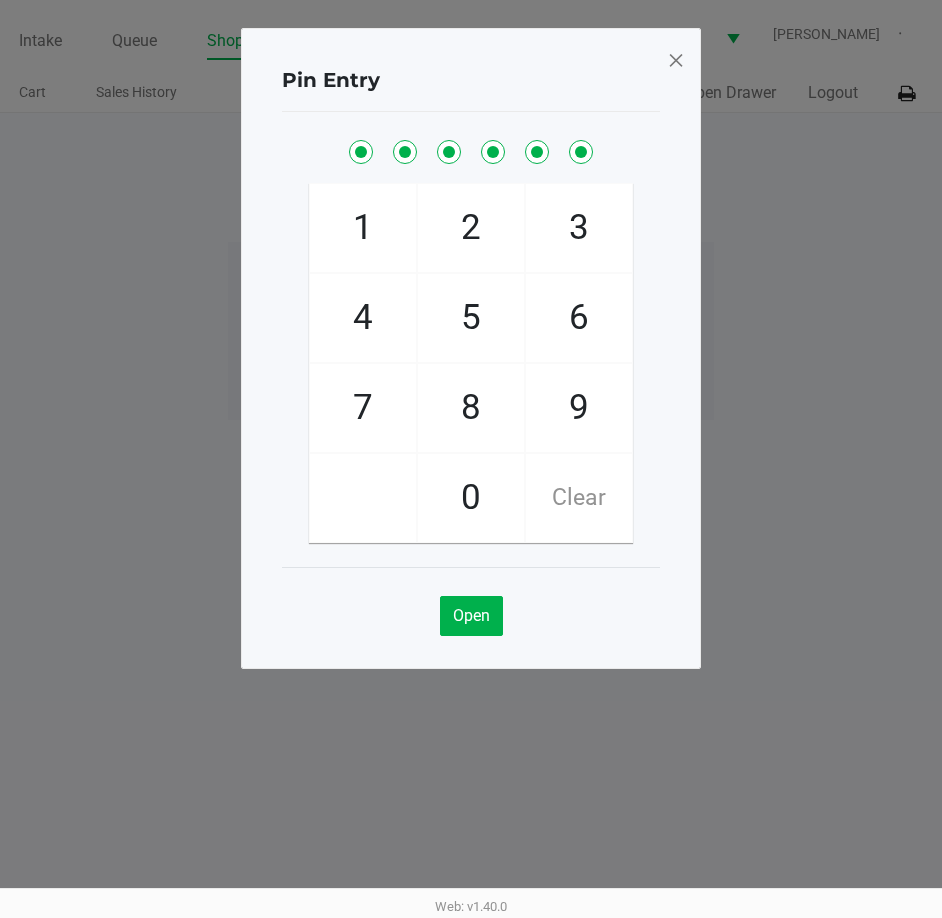 click on "Pin Entry  1   4   7       2   5   8   0   3   6   9   Clear   Open" 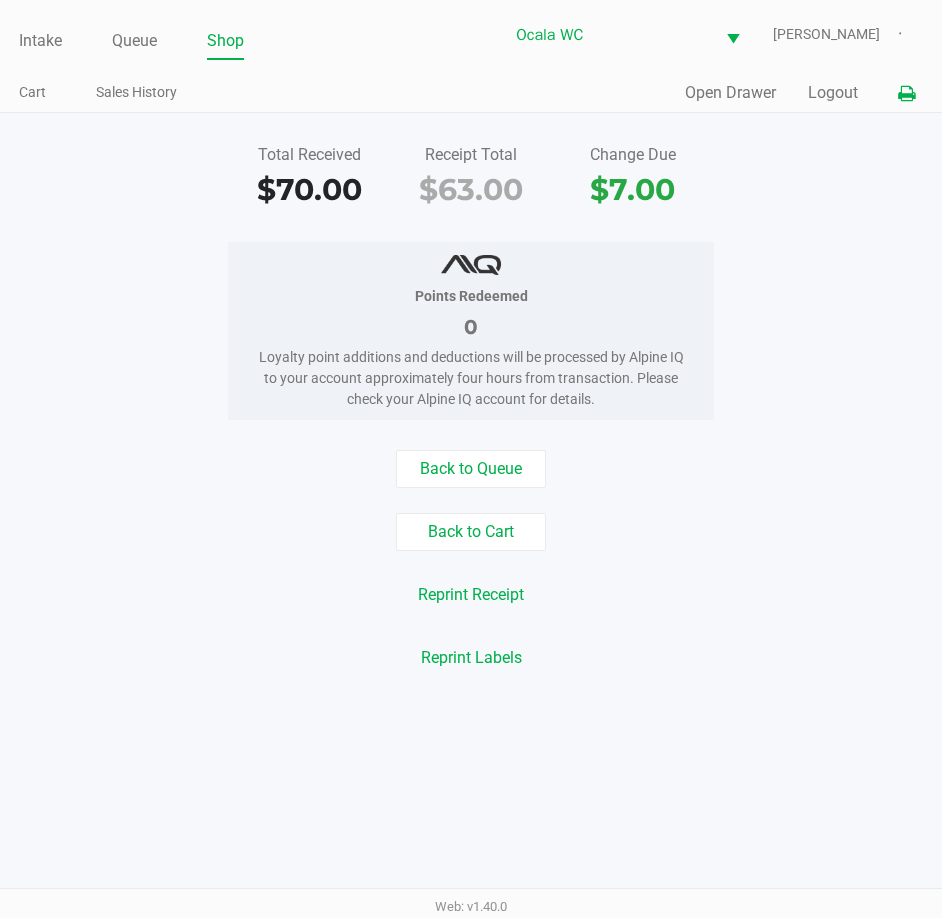 click 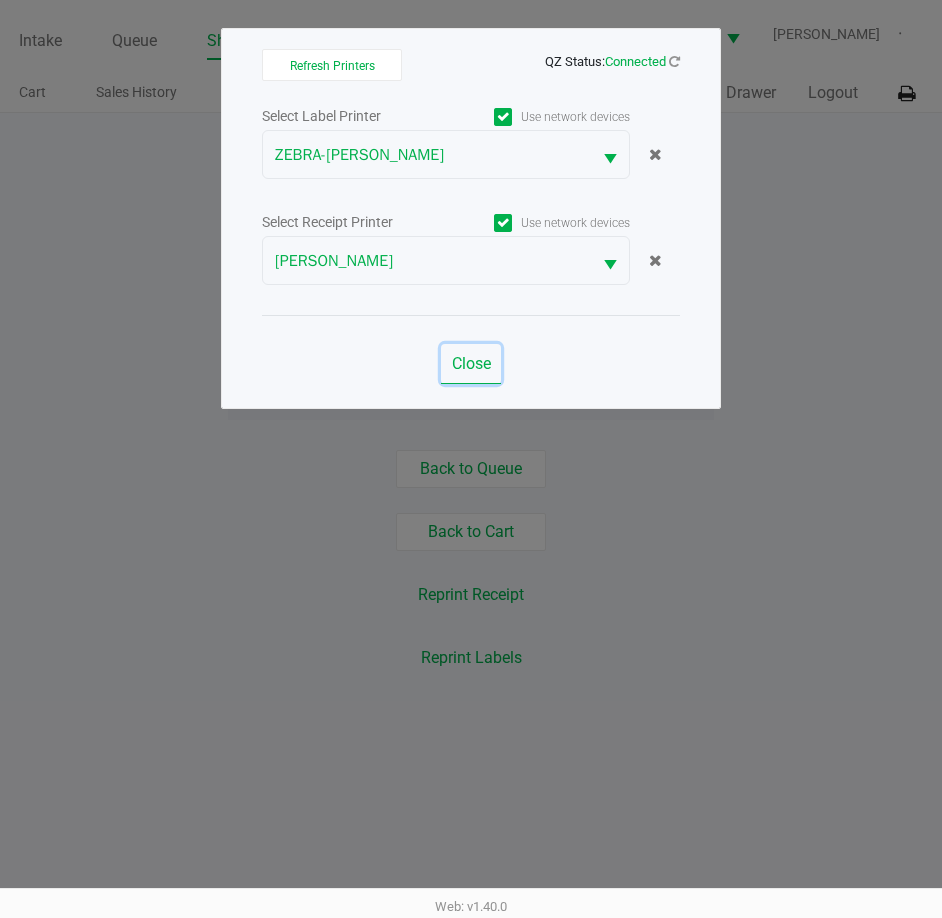 click on "Close" 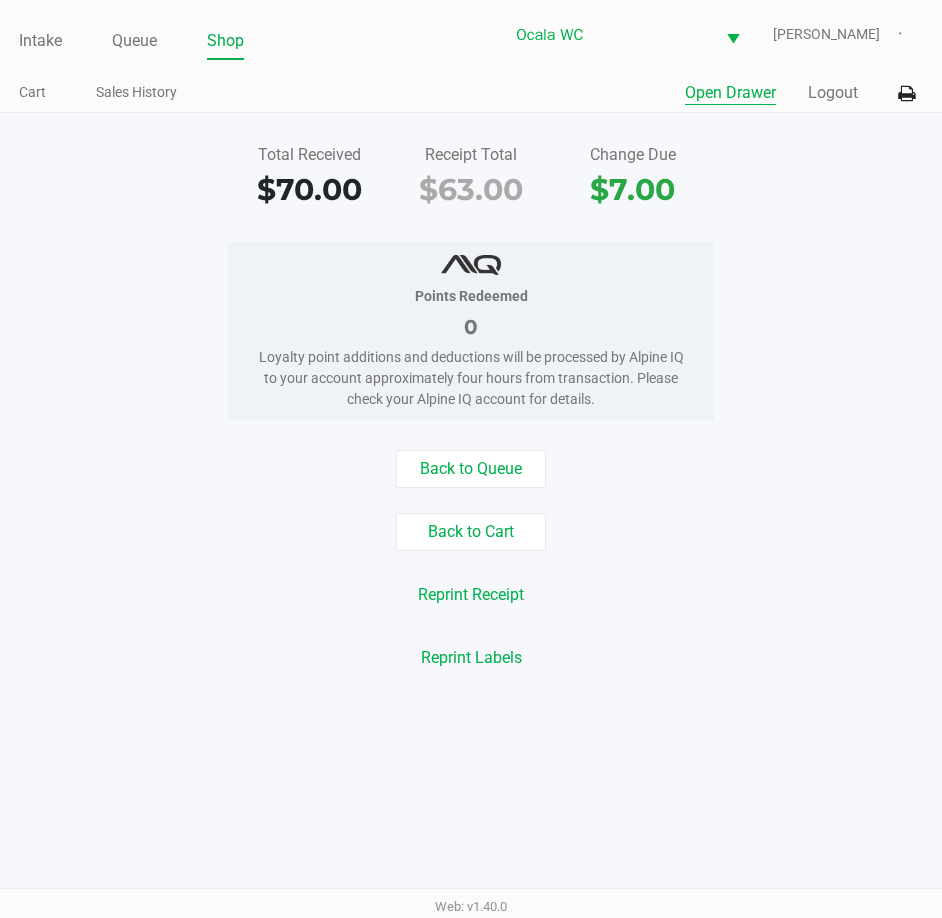 click on "Open Drawer" 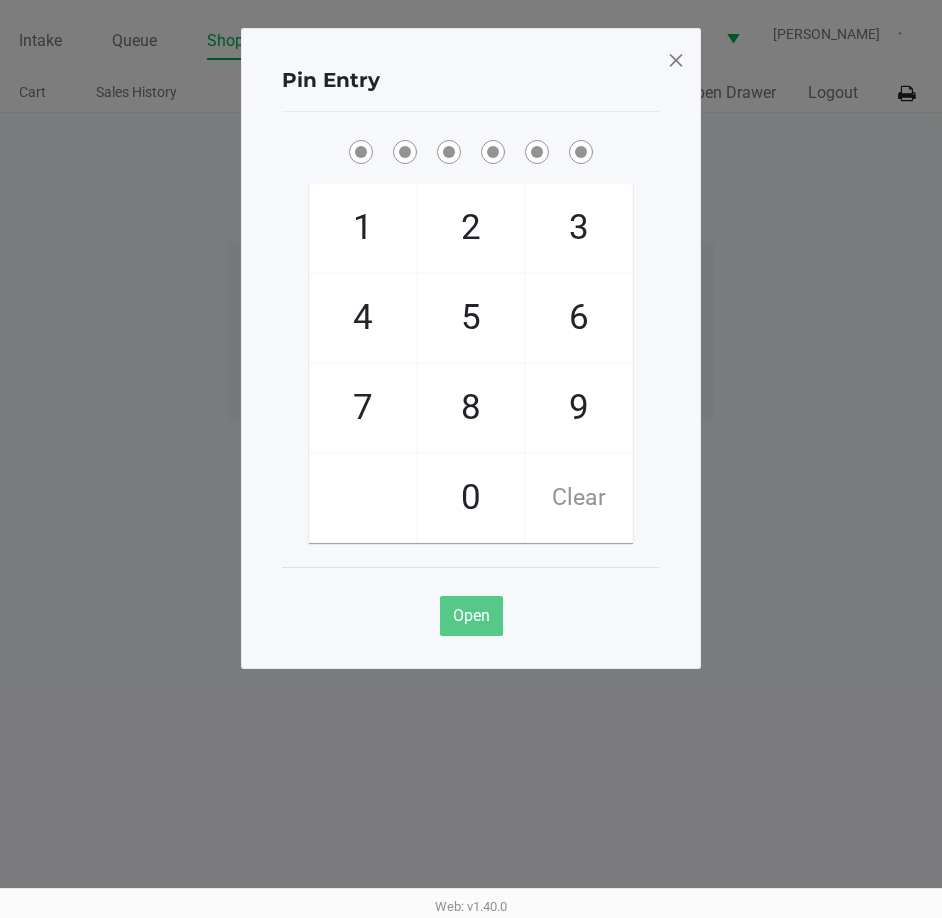 click on "Pin Entry  1   4   7       2   5   8   0   3   6   9   Clear   Open" 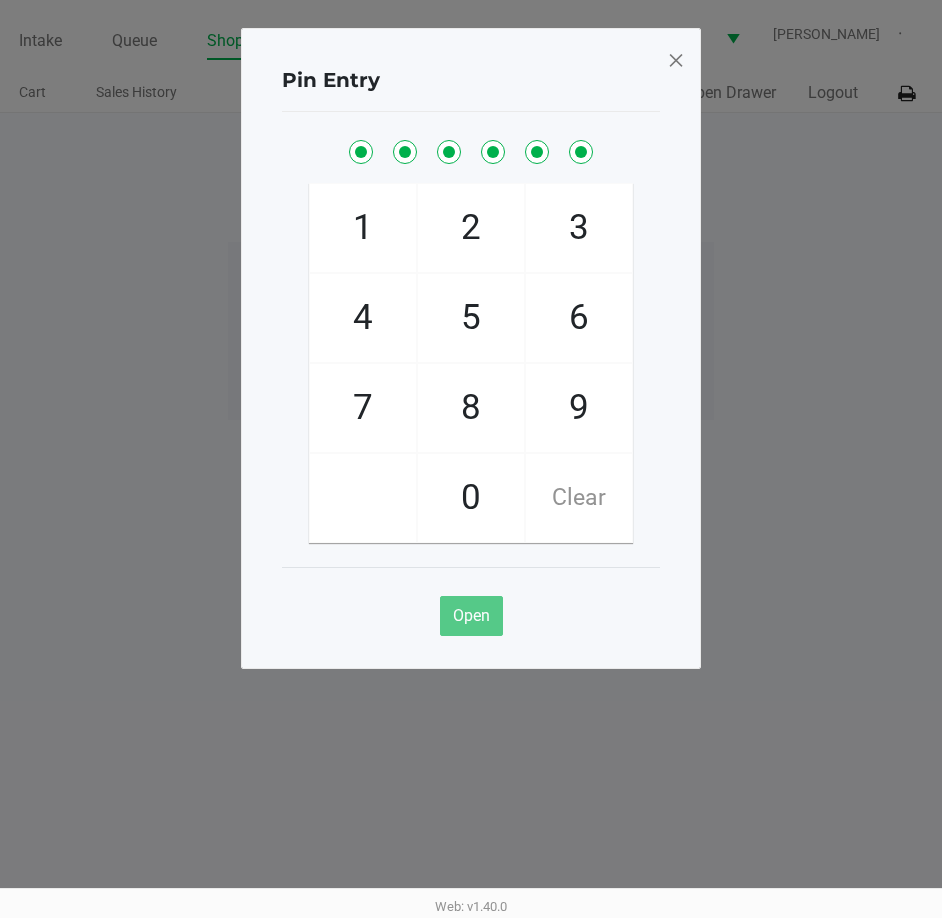 checkbox on "true" 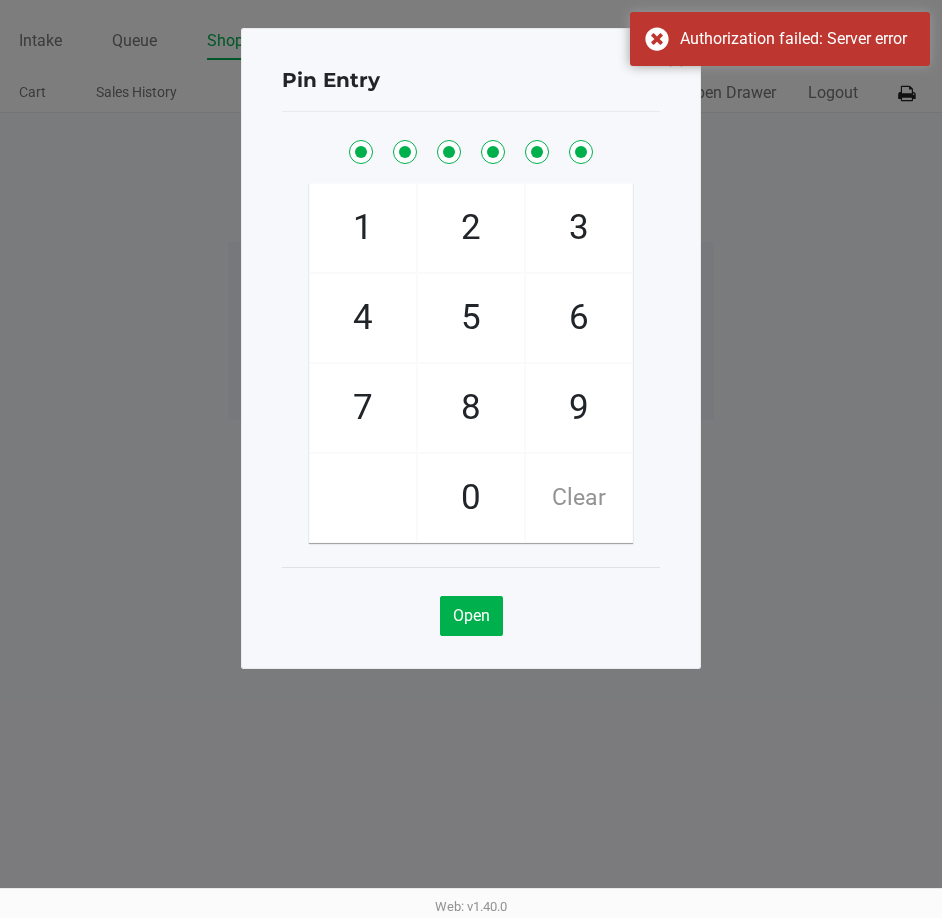 click on "Pin Entry" 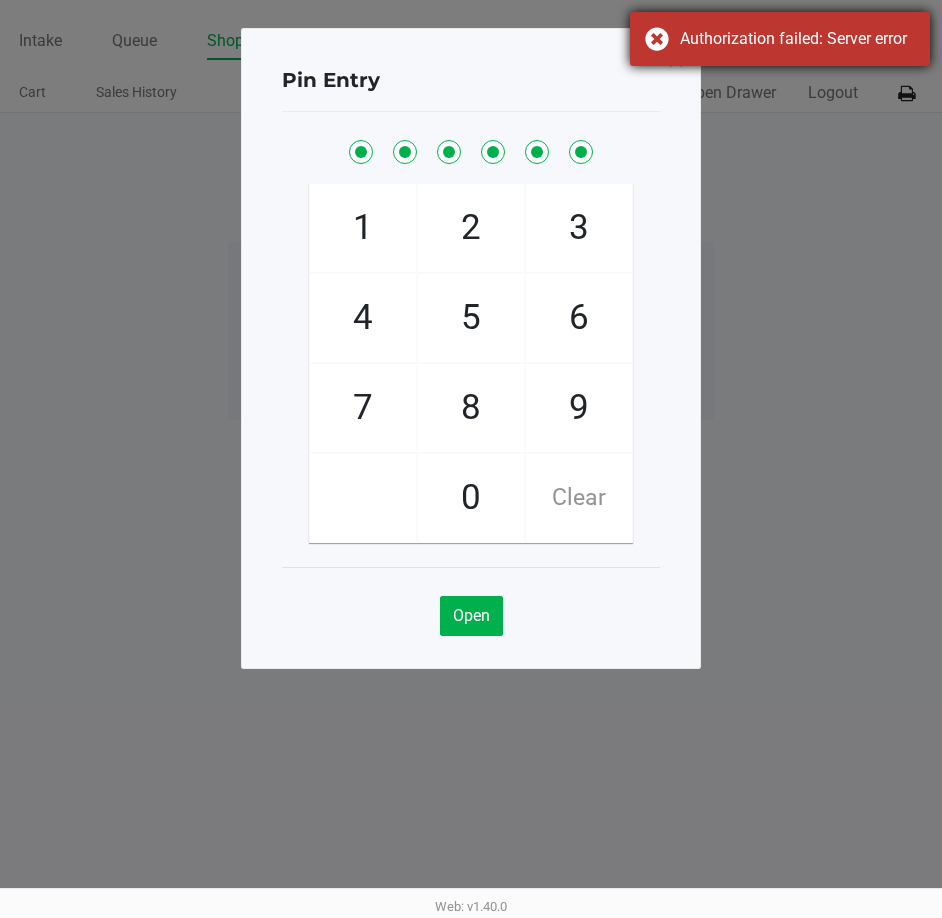 click on "Authorization failed: Server error" at bounding box center [780, 39] 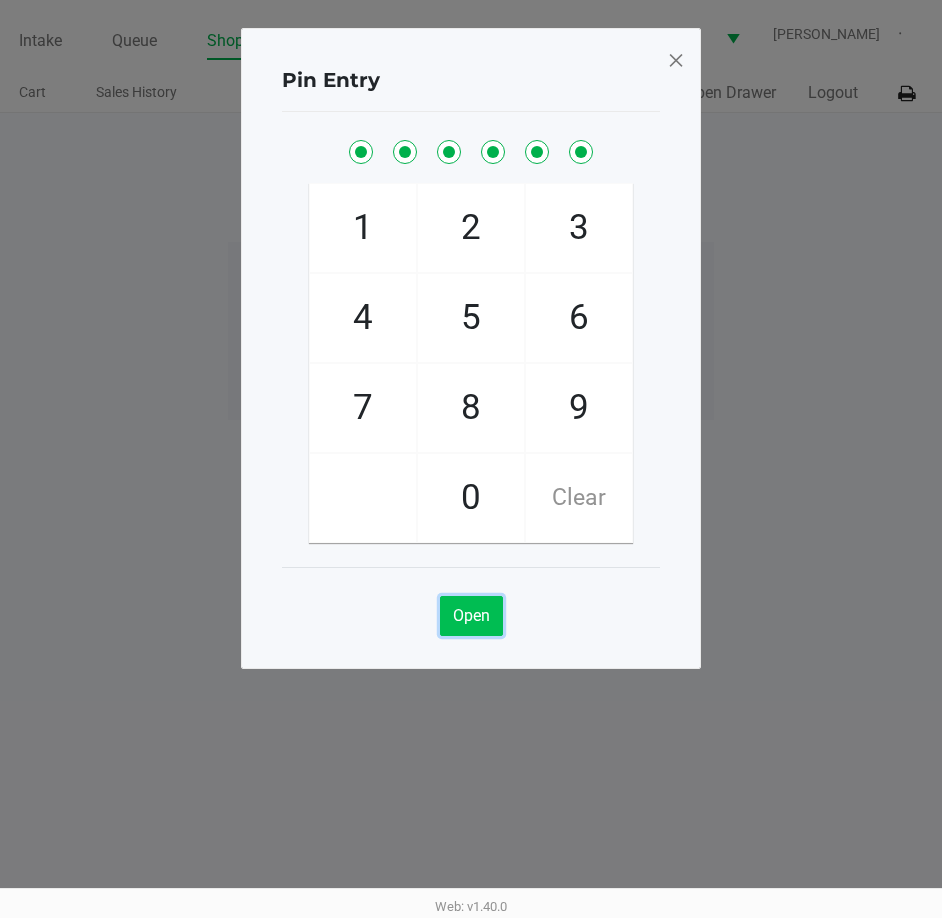 click on "Open" 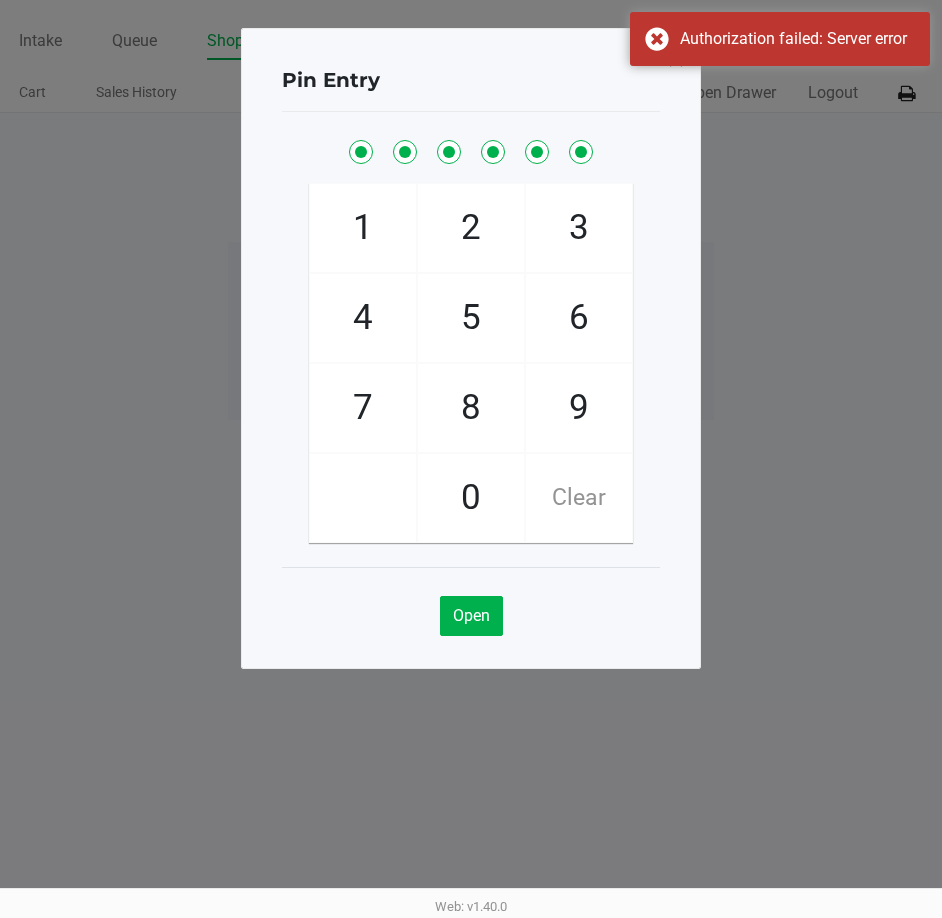 drag, startPoint x: 655, startPoint y: 237, endPoint x: 675, endPoint y: 110, distance: 128.56516 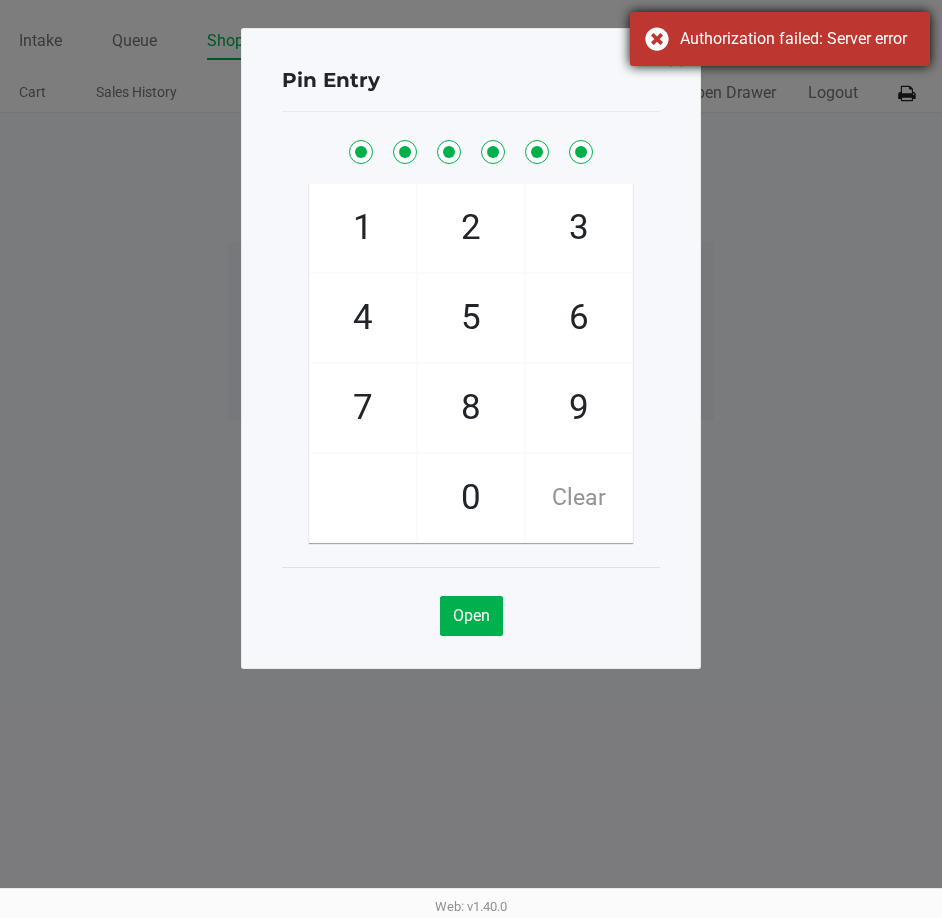 click on "Authorization failed: Server error" at bounding box center (780, 39) 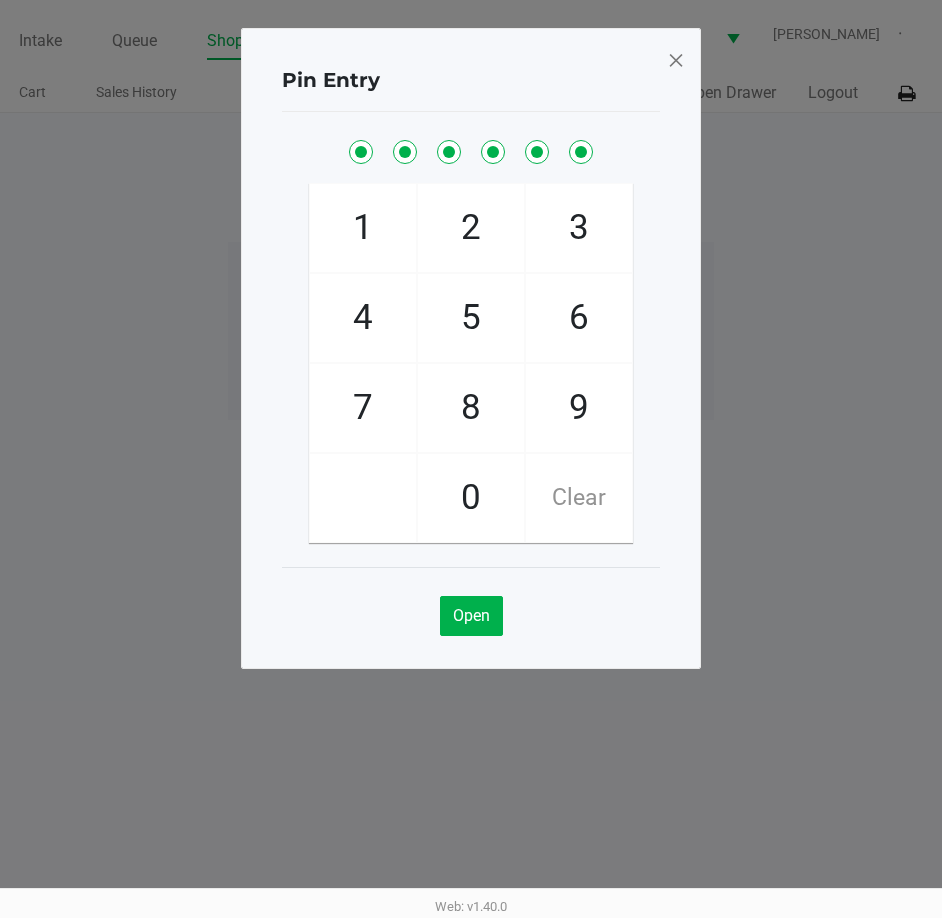 click on "Pin Entry  1   4   7       2   5   8   0   3   6   9   Clear   Open" 